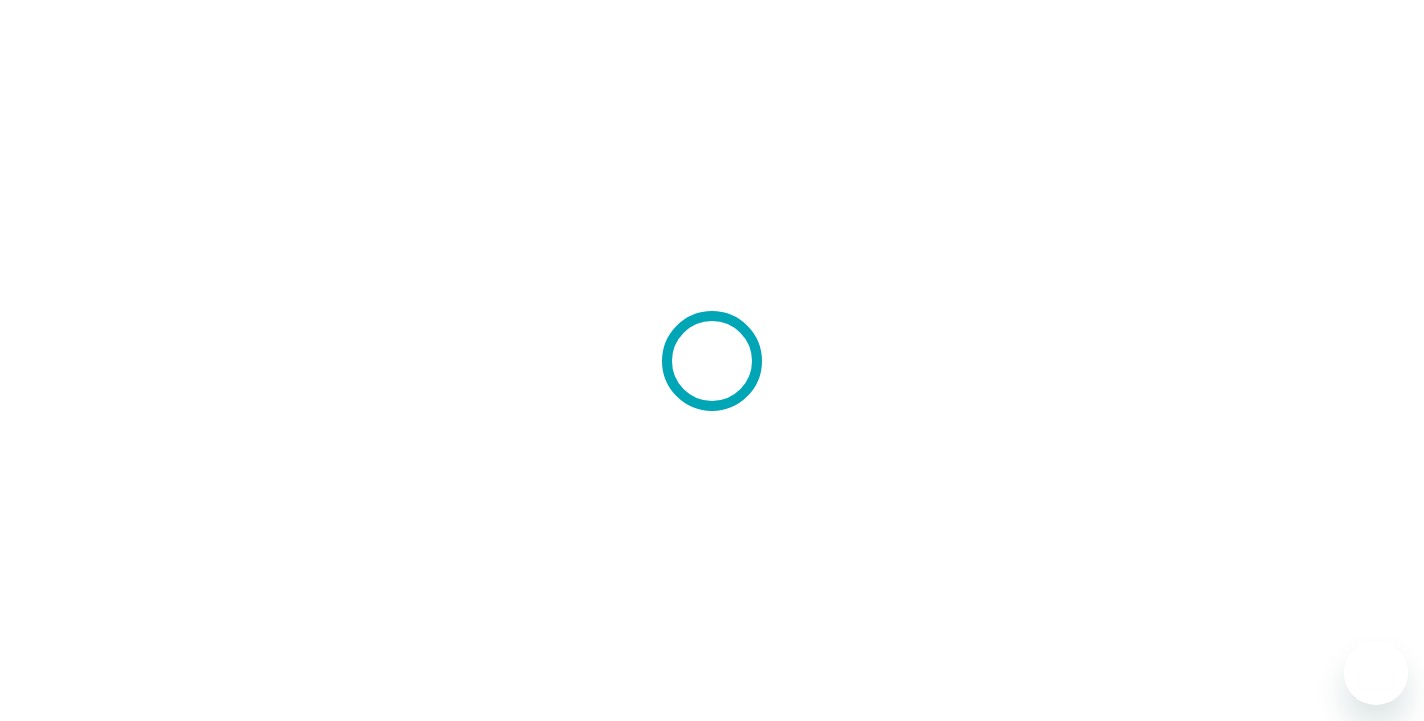 scroll, scrollTop: 0, scrollLeft: 0, axis: both 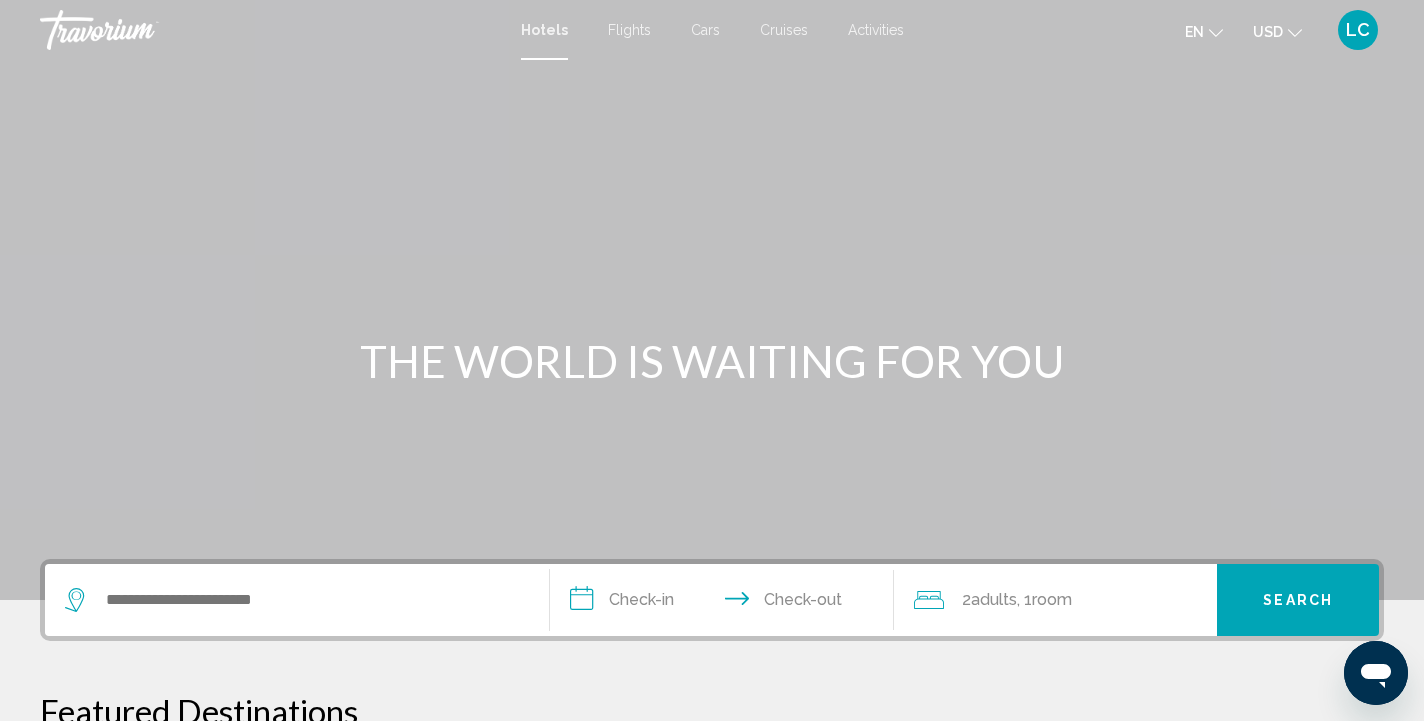 click on "LC" at bounding box center [1358, 30] 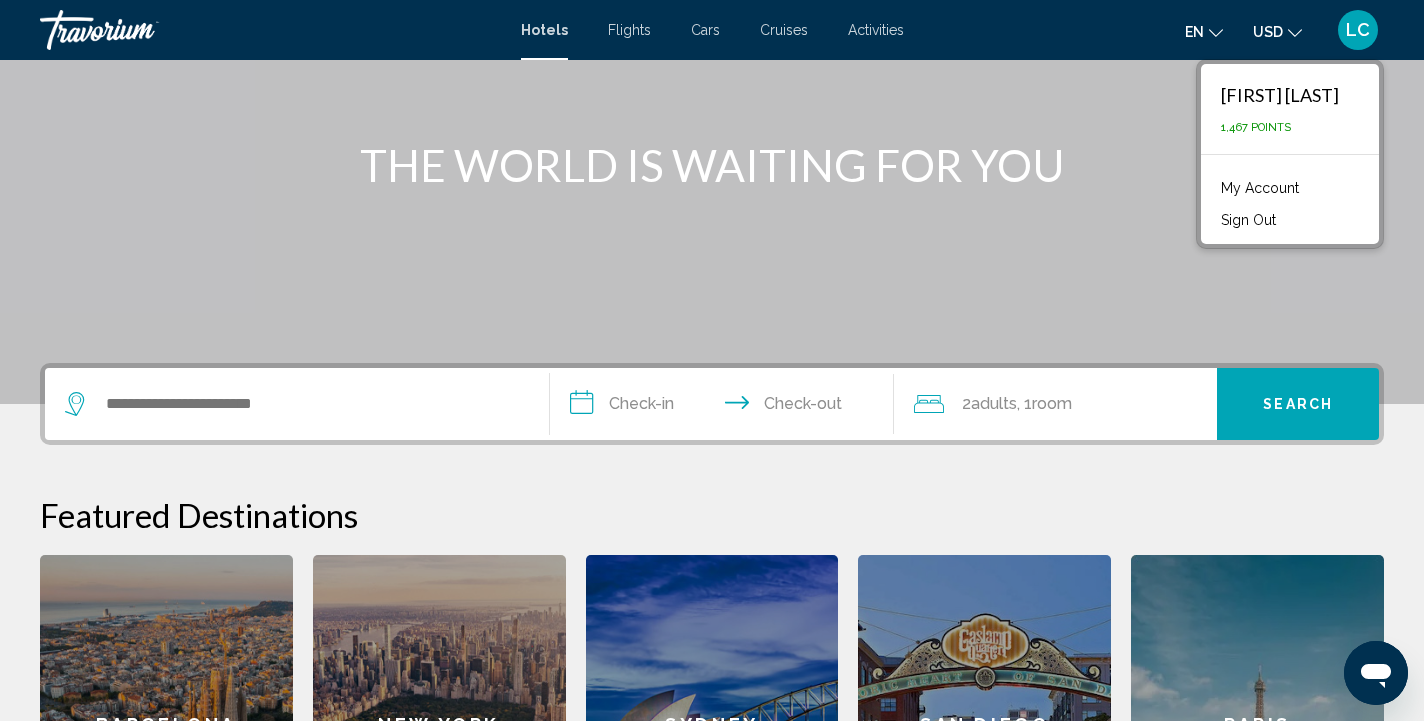 scroll, scrollTop: 188, scrollLeft: 0, axis: vertical 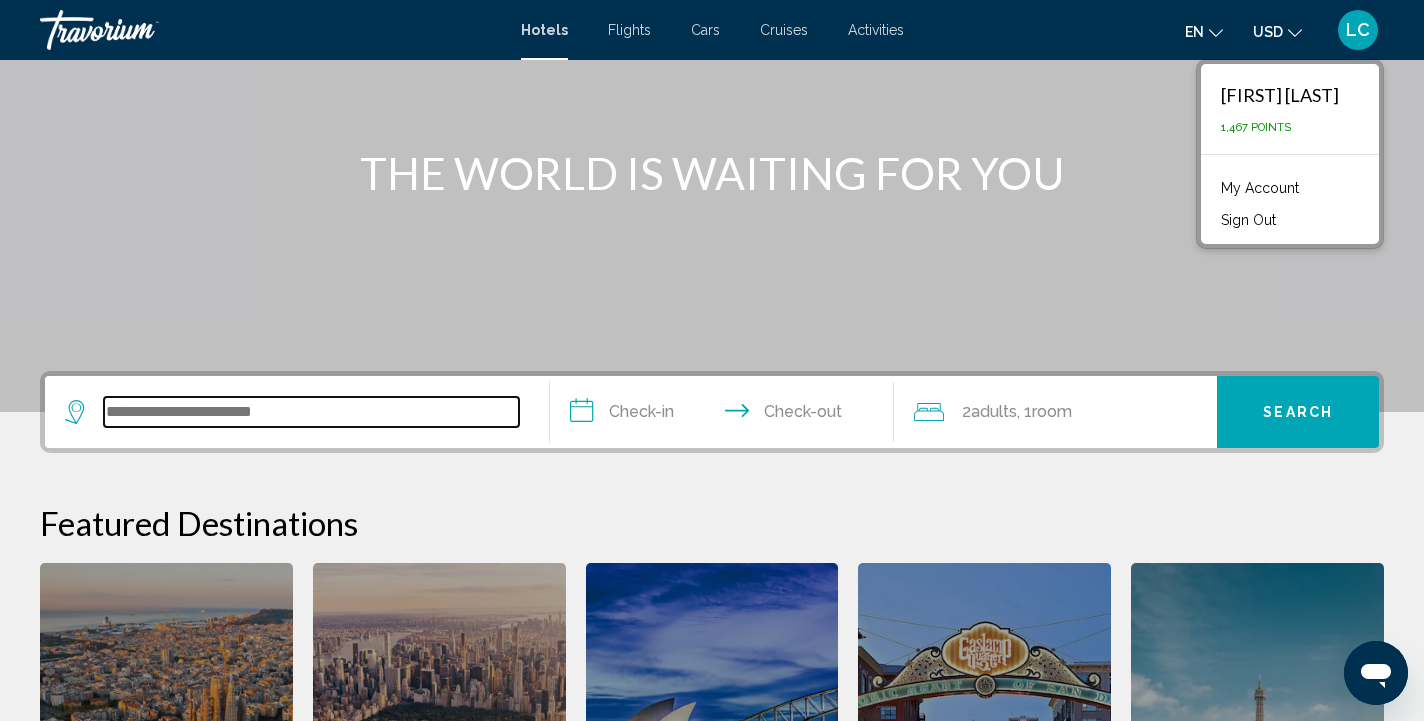 click at bounding box center [311, 412] 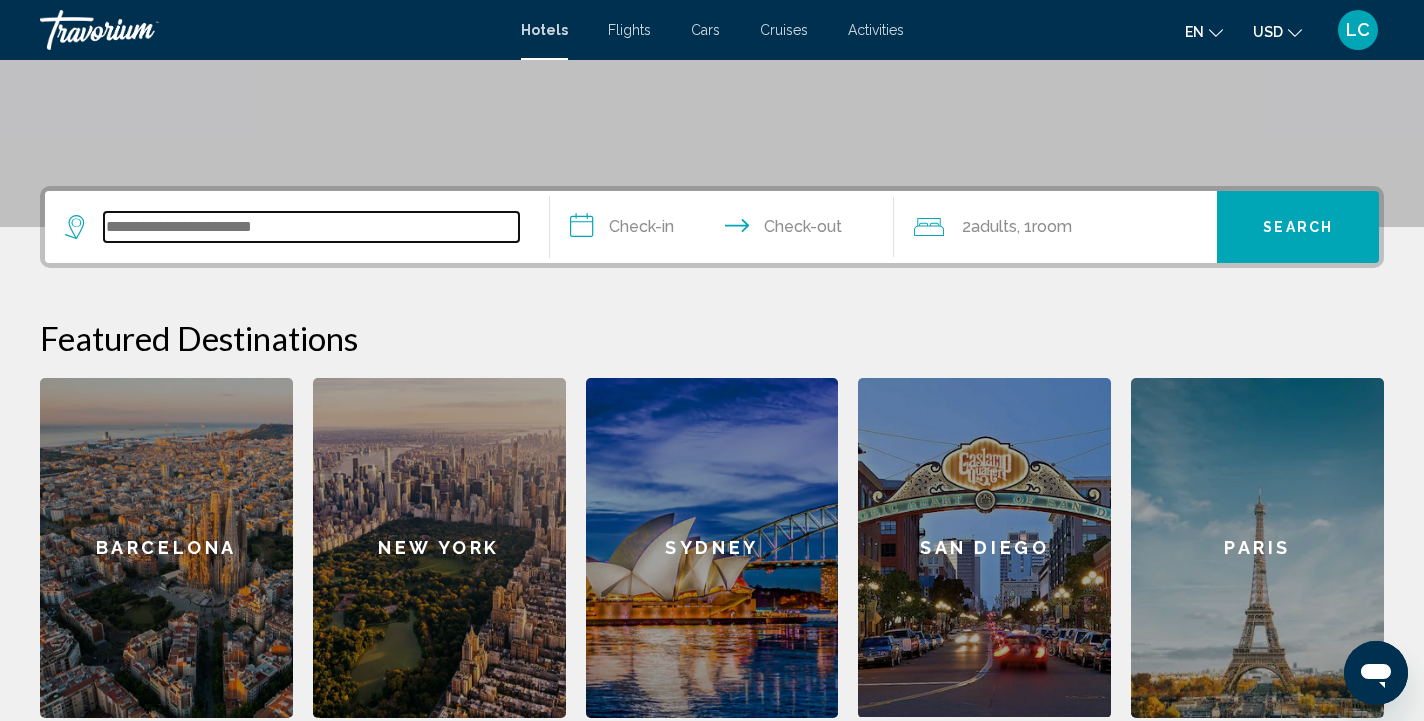 scroll, scrollTop: 374, scrollLeft: 0, axis: vertical 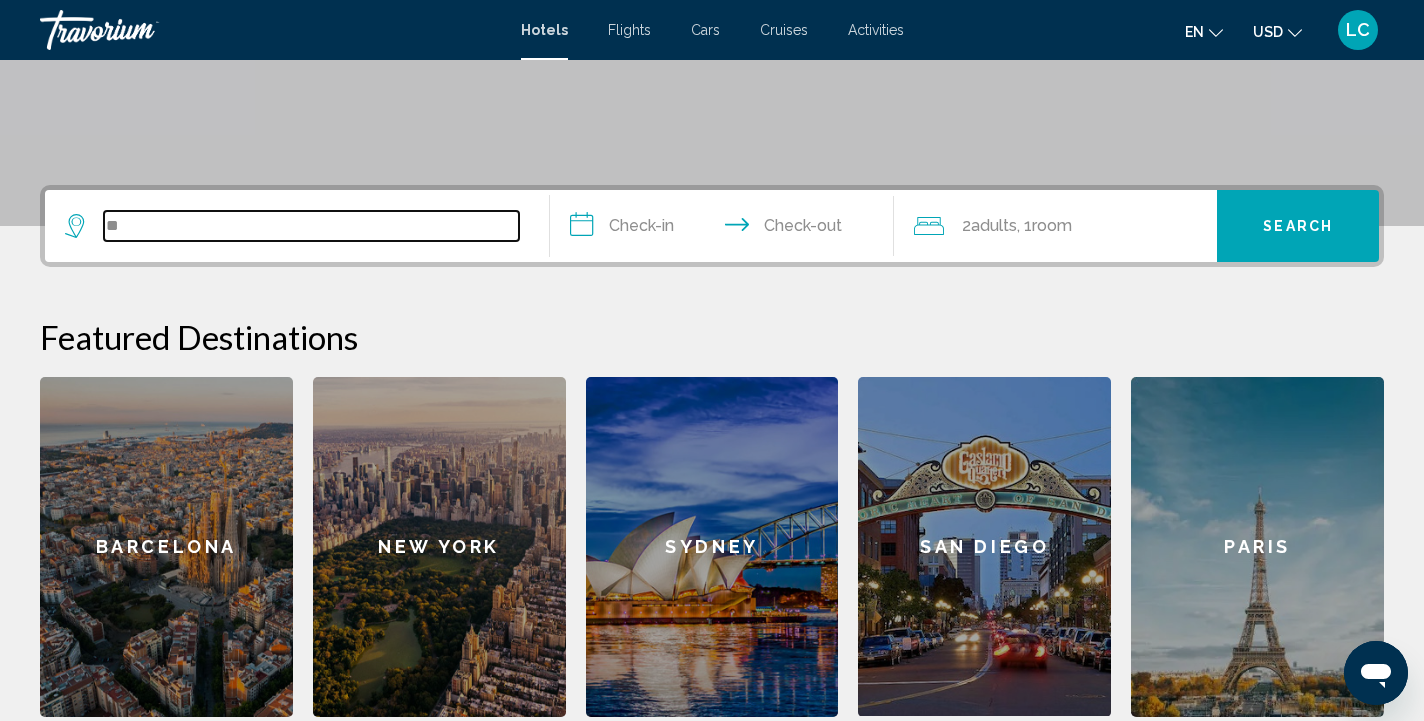 type on "*" 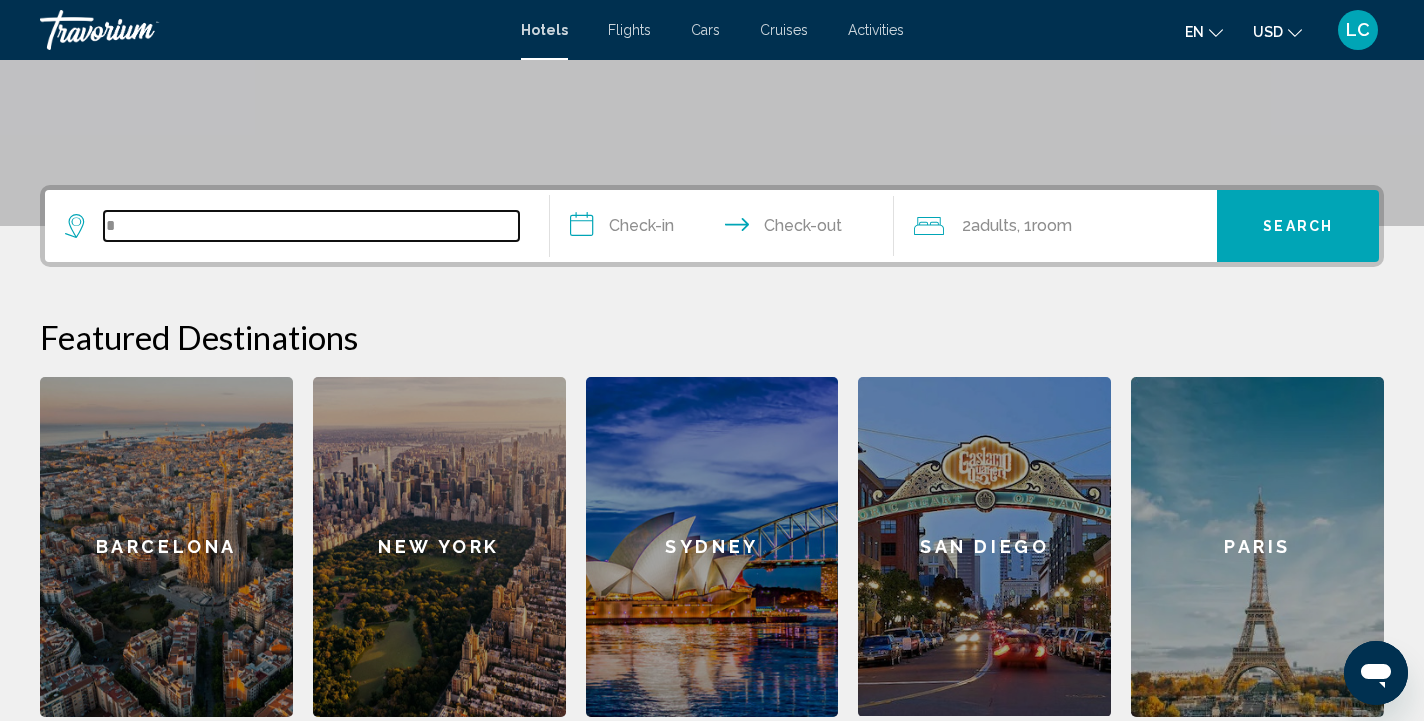 type 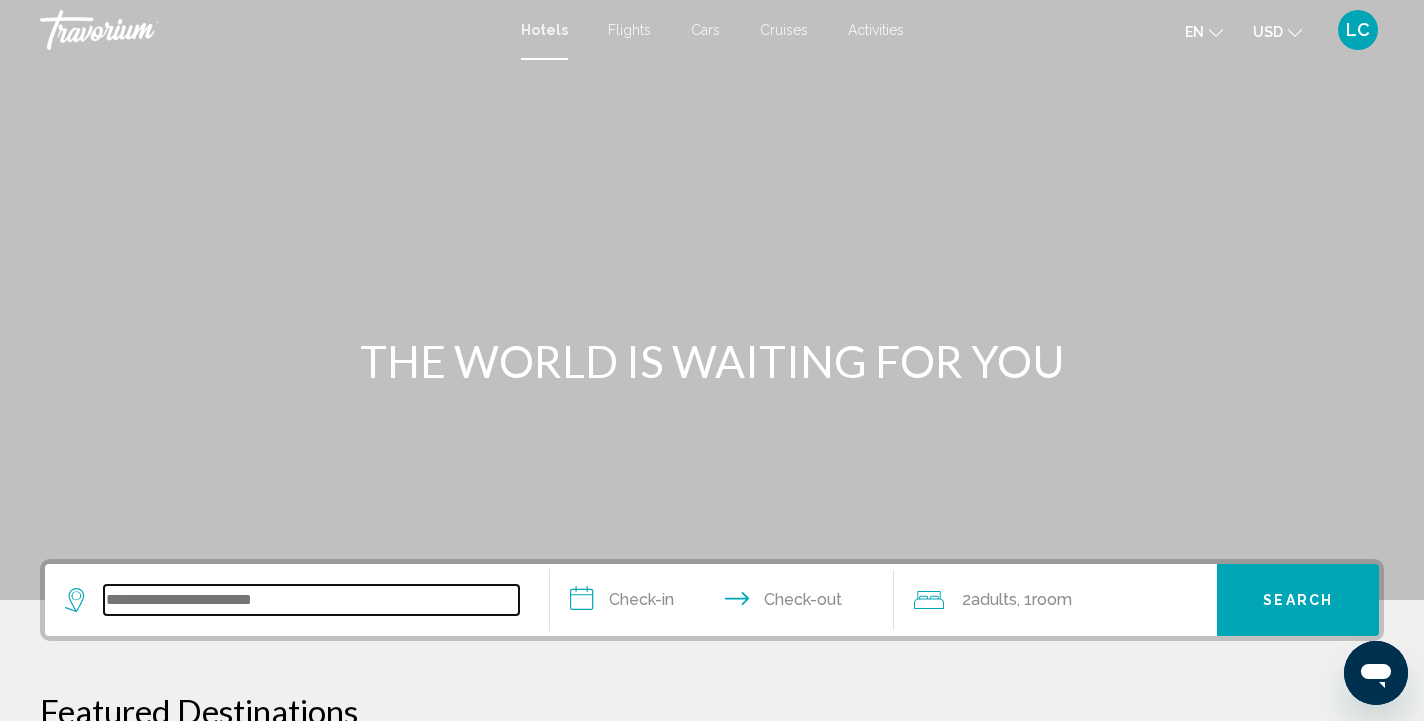 scroll, scrollTop: 0, scrollLeft: 0, axis: both 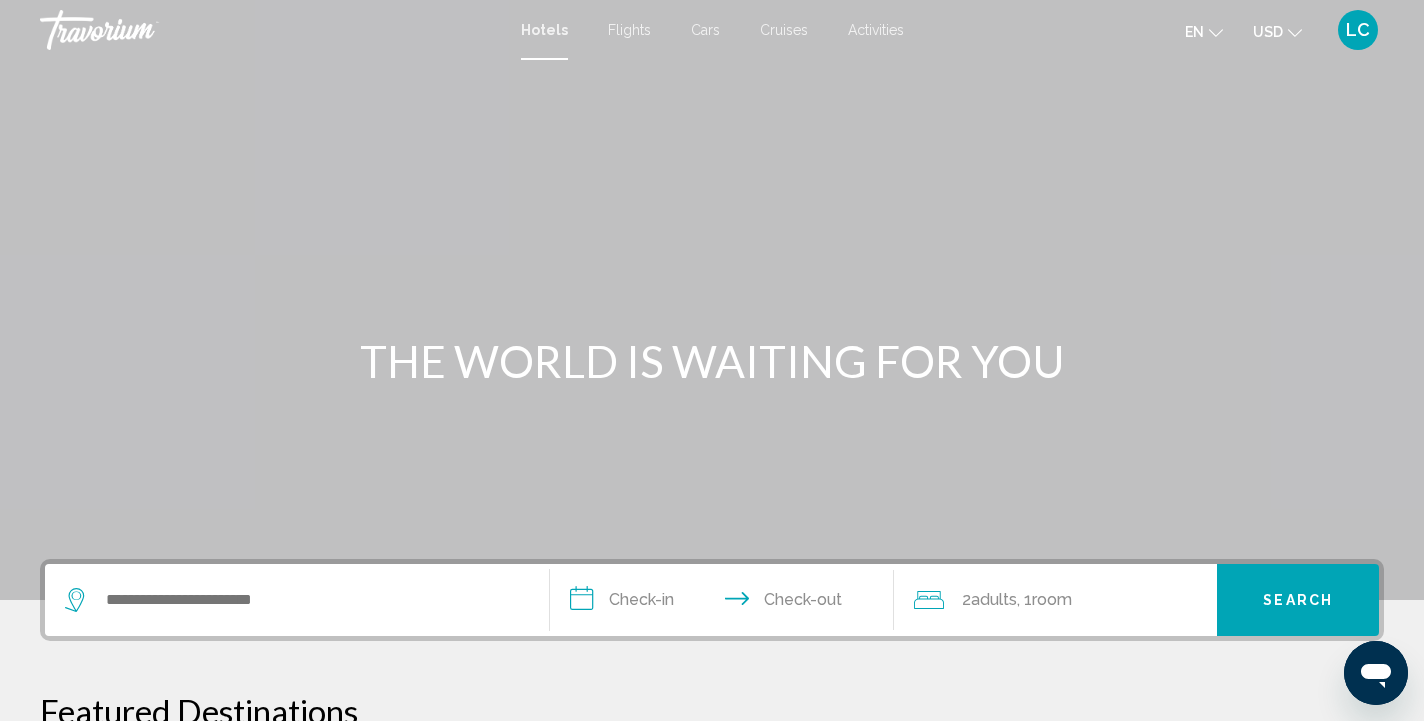 click at bounding box center (140, 30) 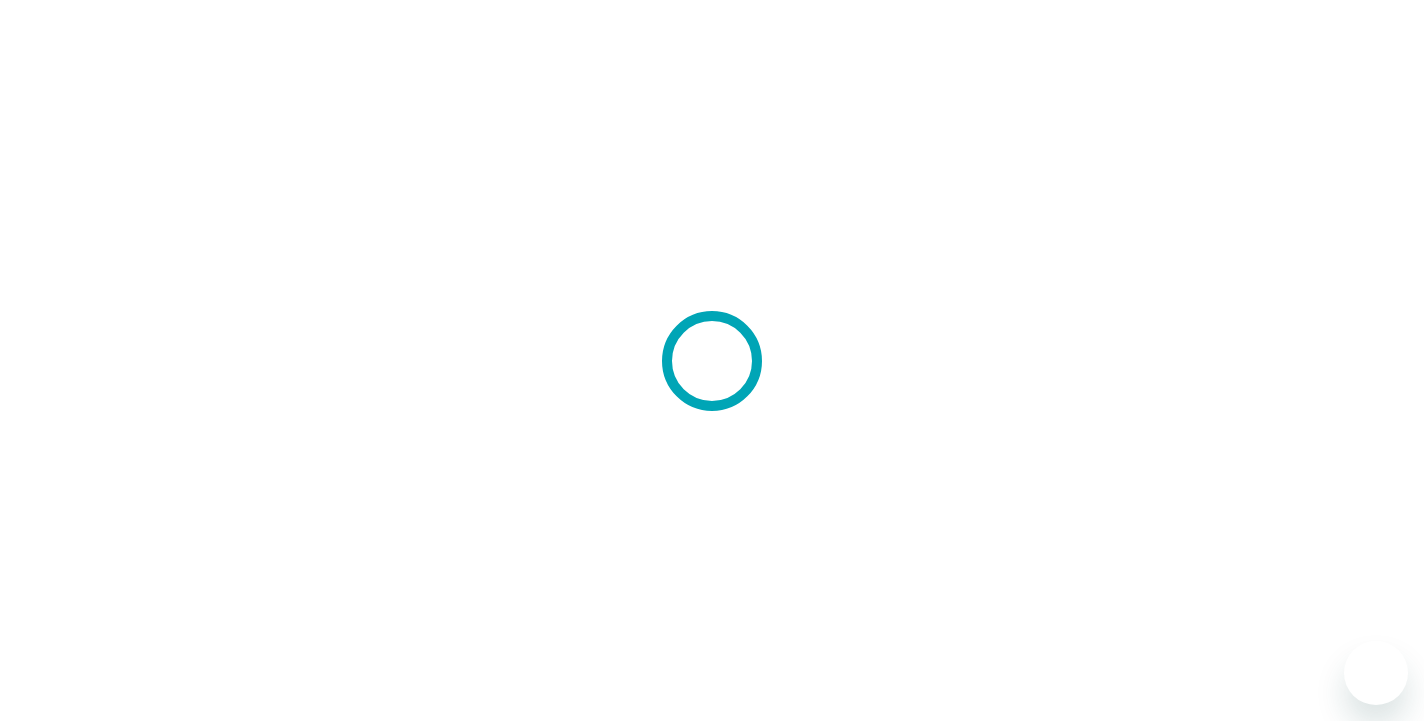 scroll, scrollTop: 0, scrollLeft: 0, axis: both 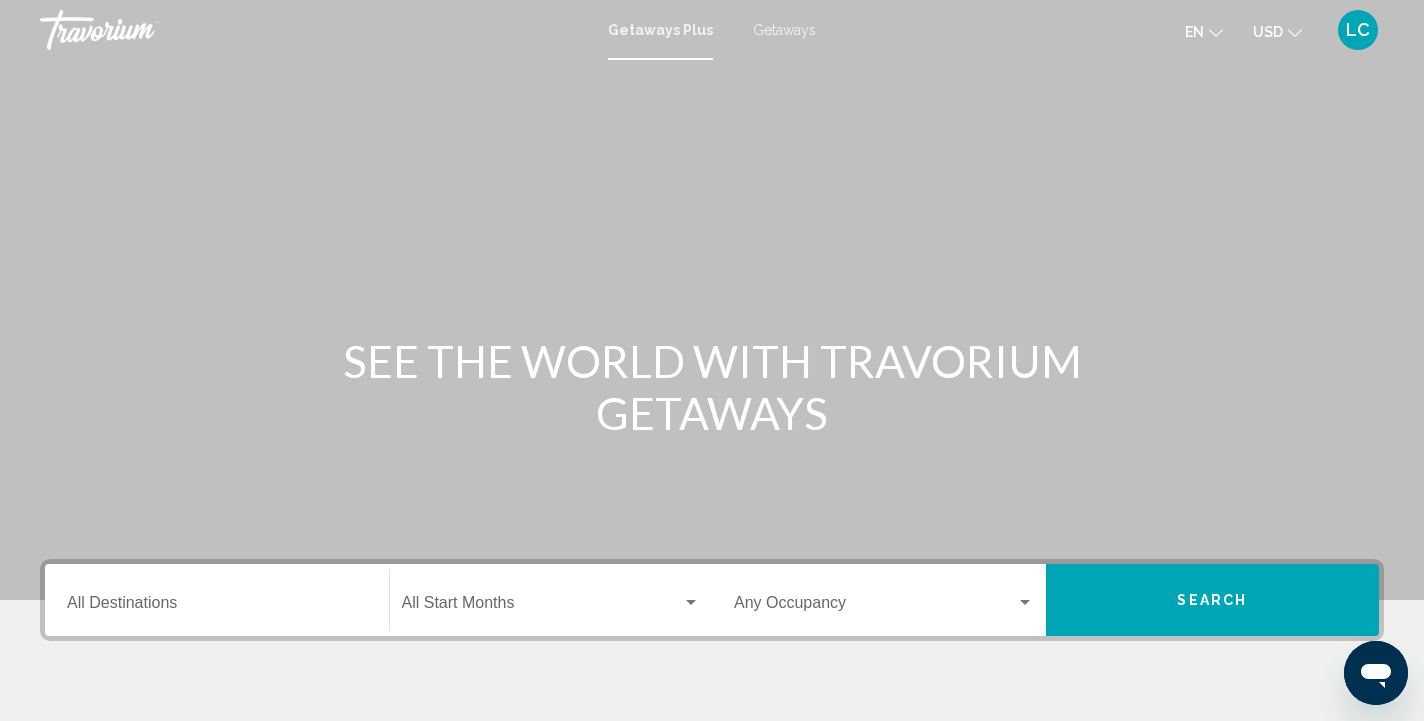 click on "Getaways" at bounding box center (784, 30) 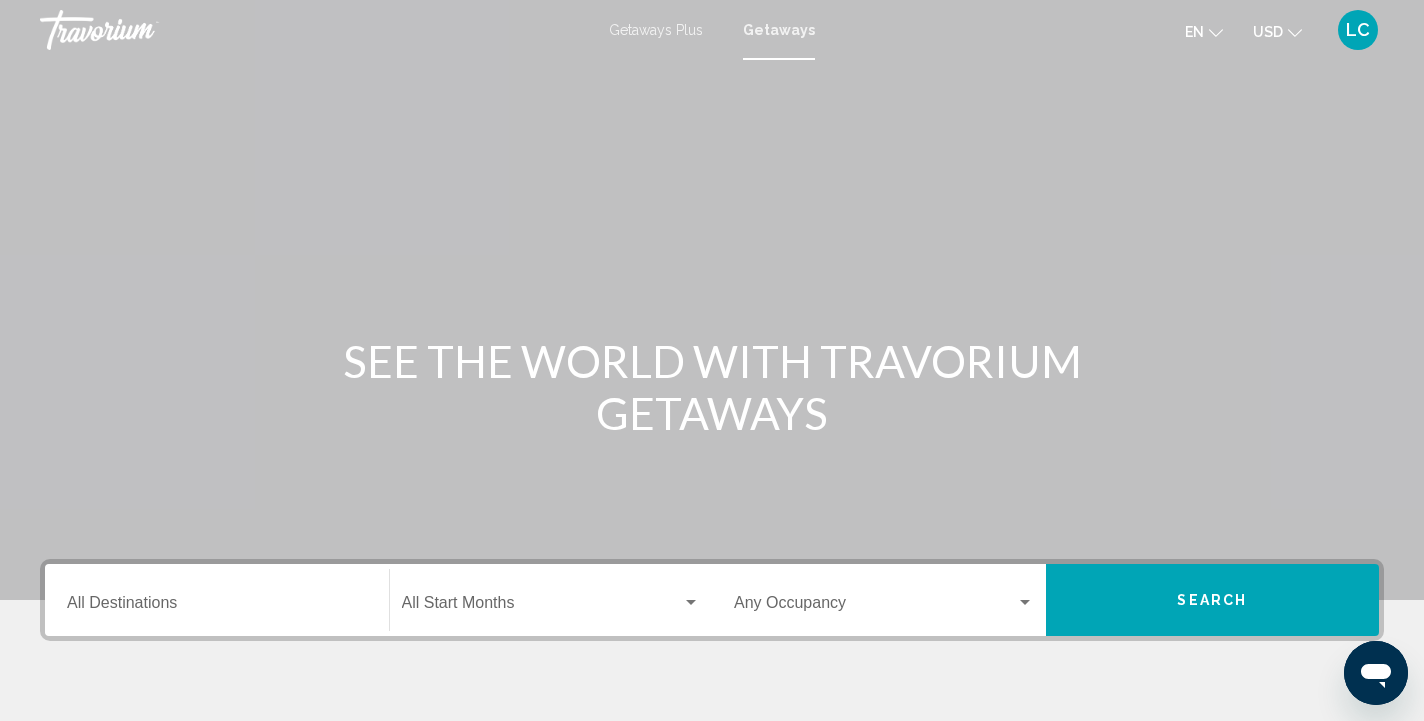 scroll, scrollTop: 0, scrollLeft: 0, axis: both 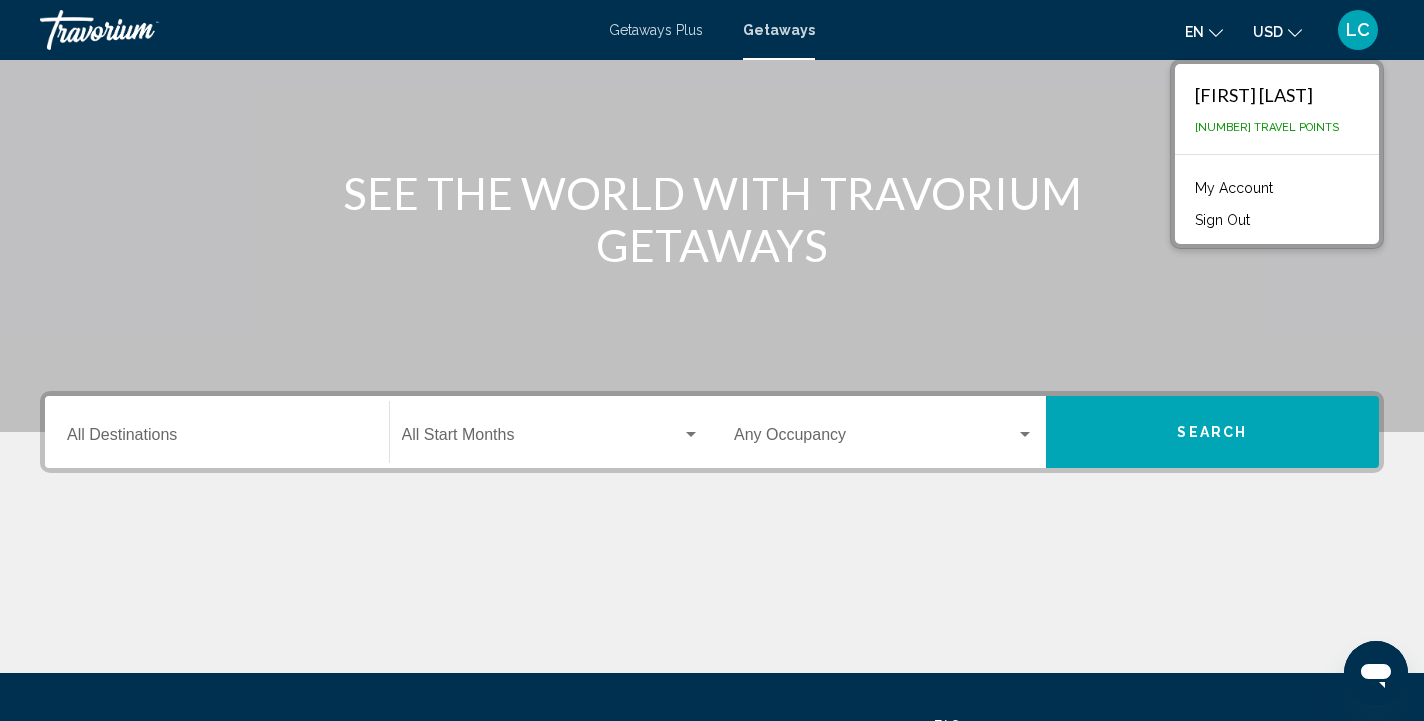 click on "Destination All Destinations" at bounding box center [217, 439] 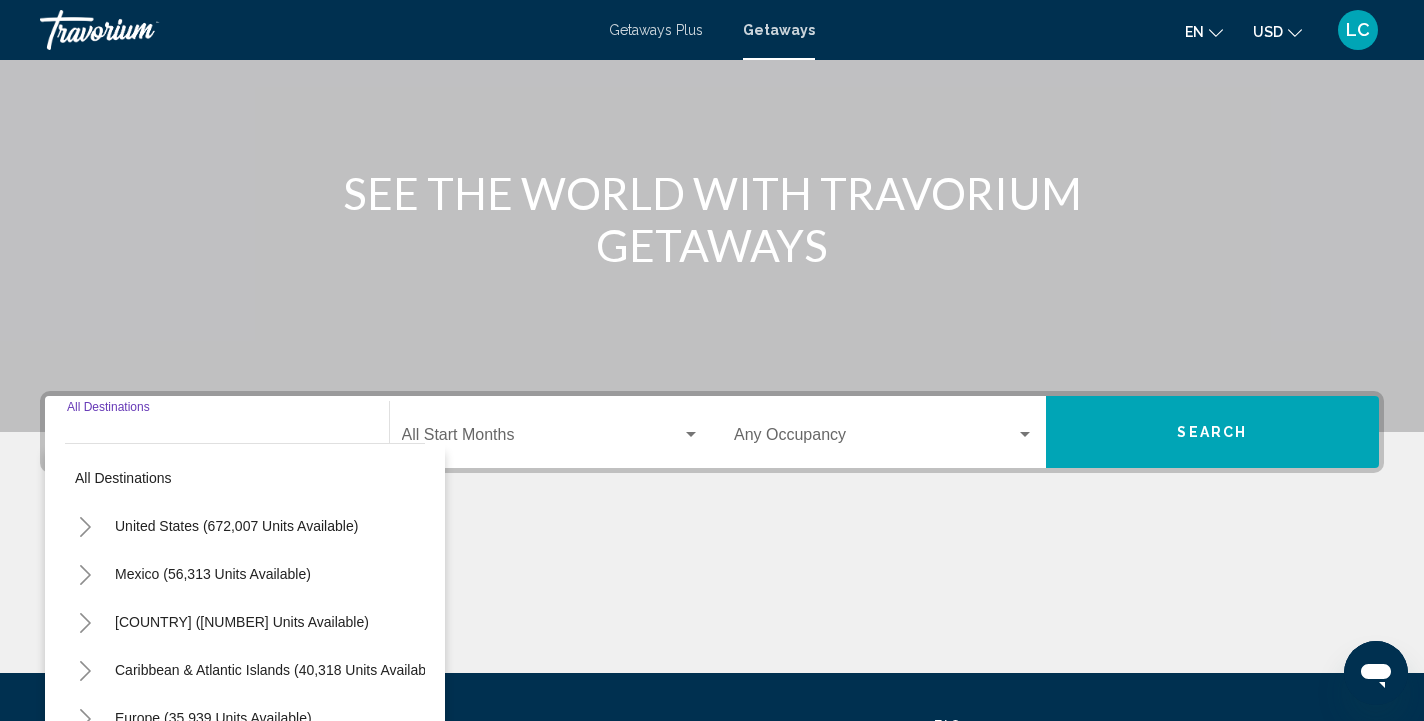 scroll, scrollTop: 365, scrollLeft: 0, axis: vertical 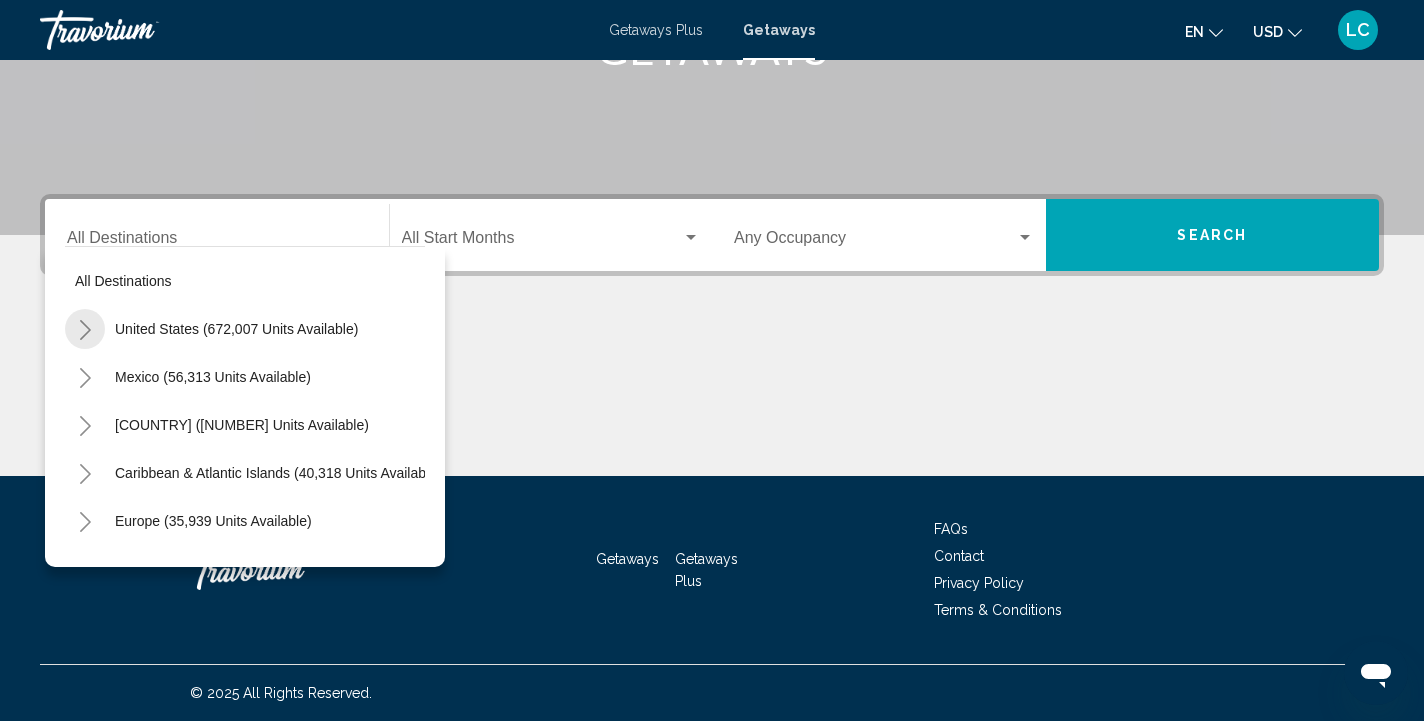 click 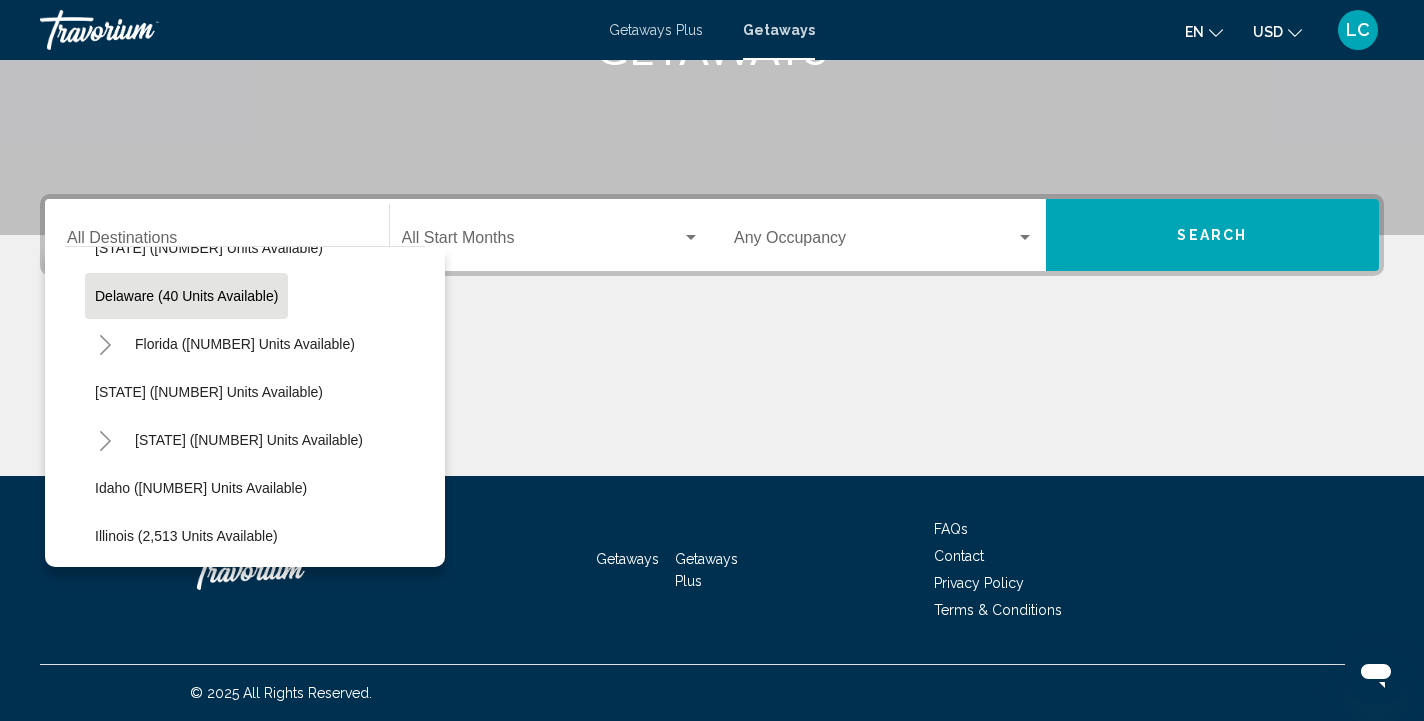scroll, scrollTop: 320, scrollLeft: 0, axis: vertical 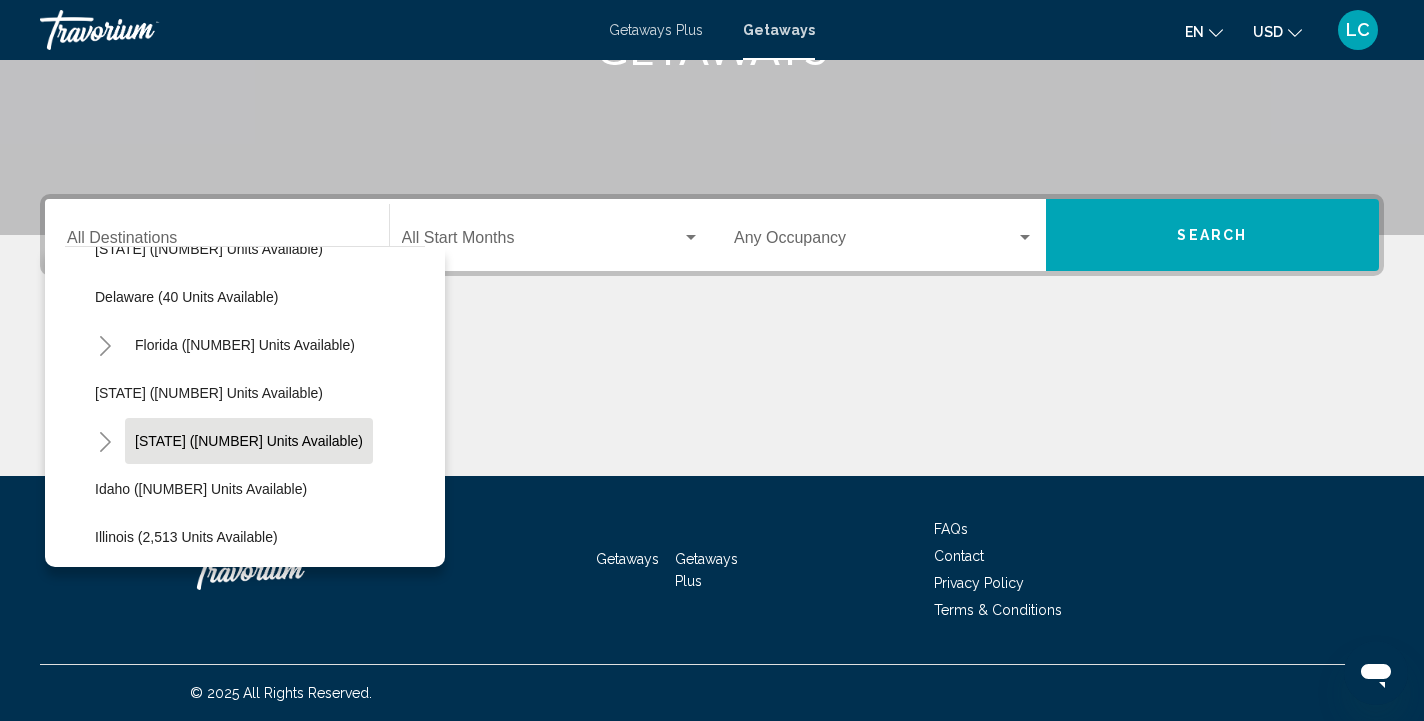 click on "Hawaii (30,830 units available)" 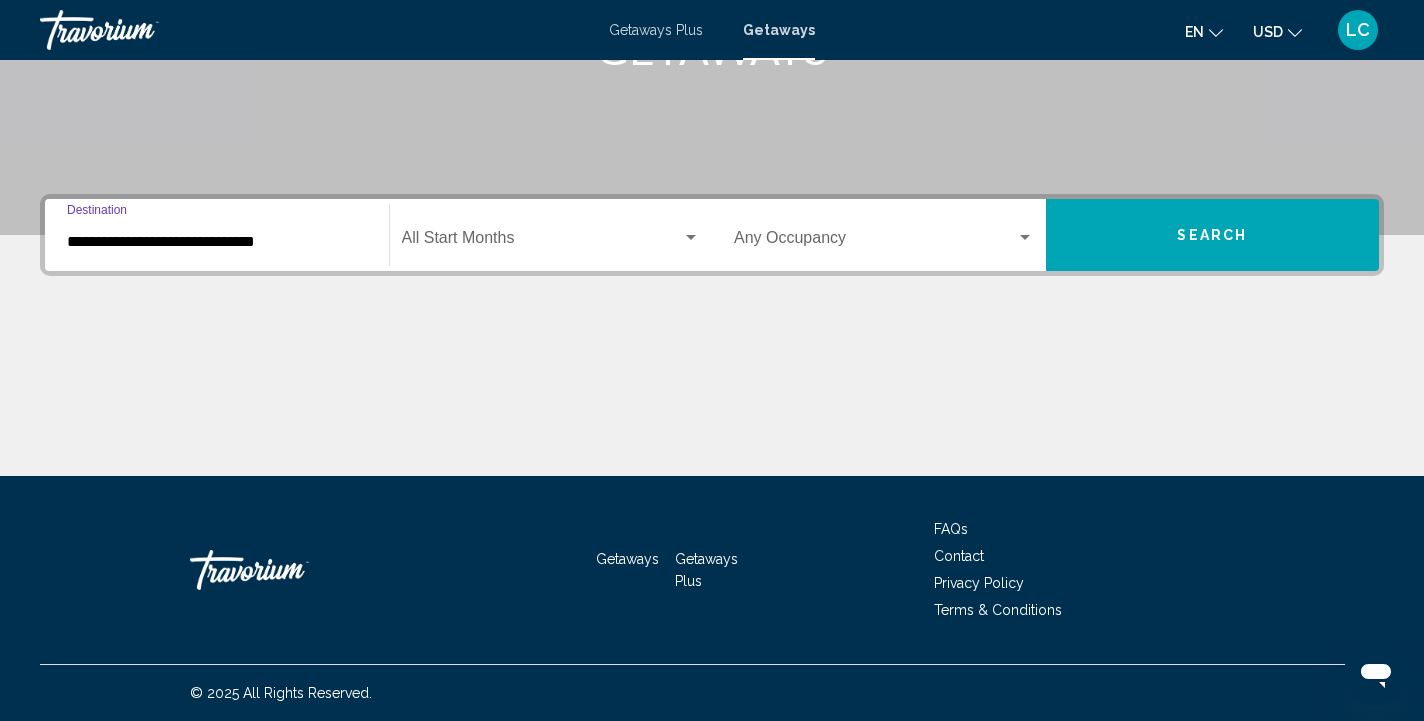 click at bounding box center (875, 242) 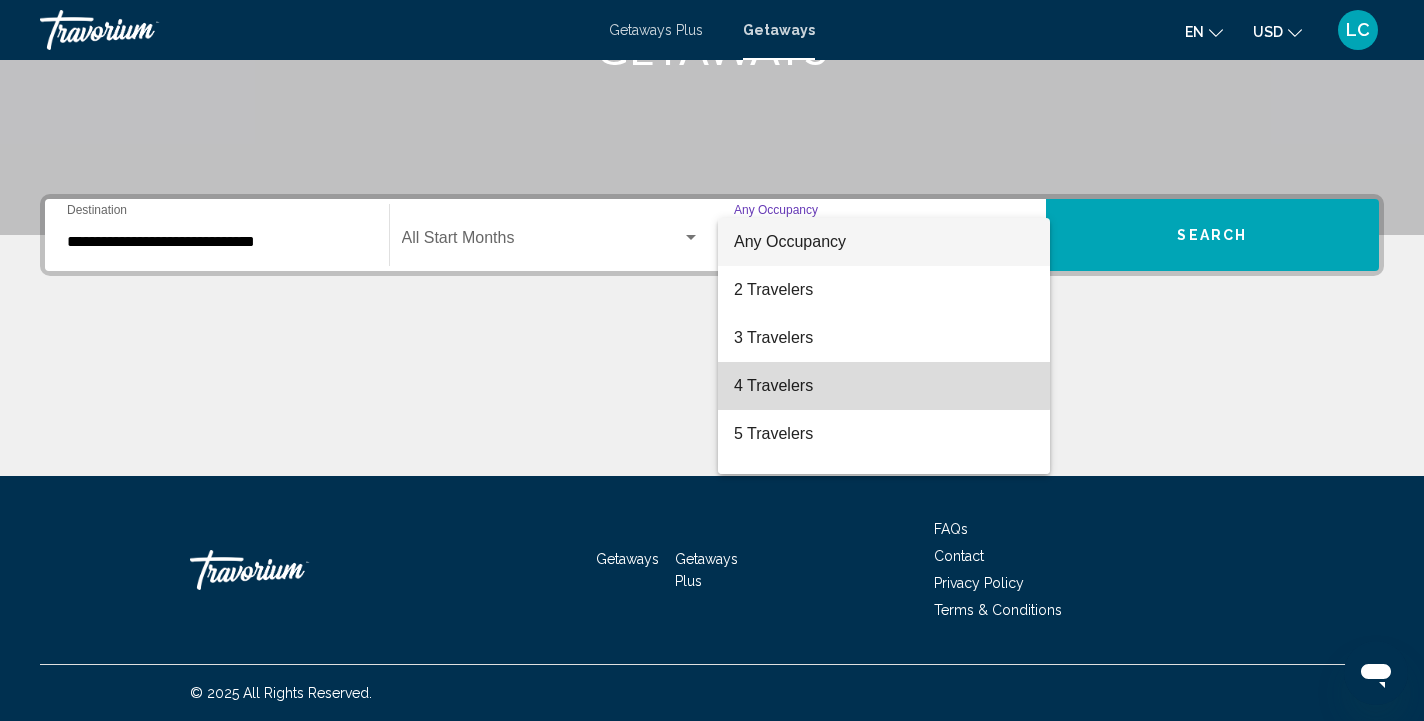 click on "4 Travelers" at bounding box center (884, 386) 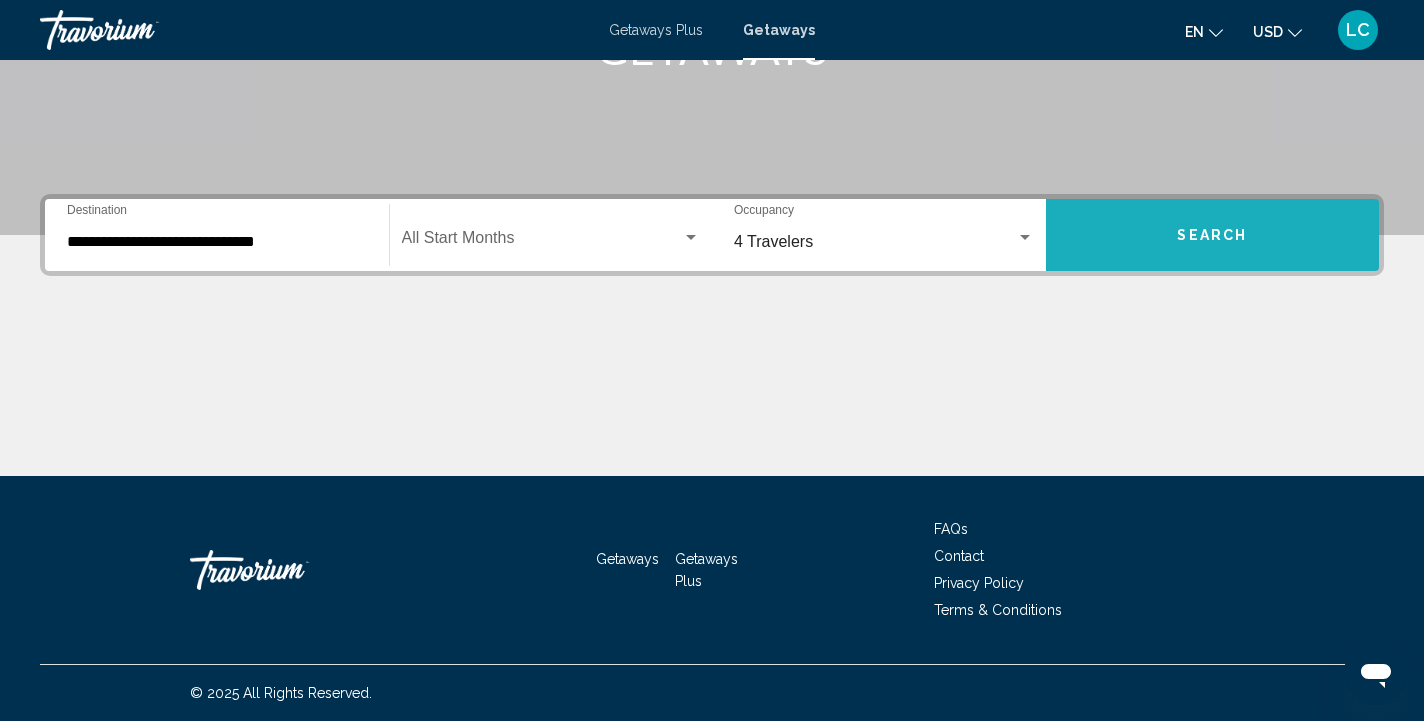 click on "Search" at bounding box center (1212, 236) 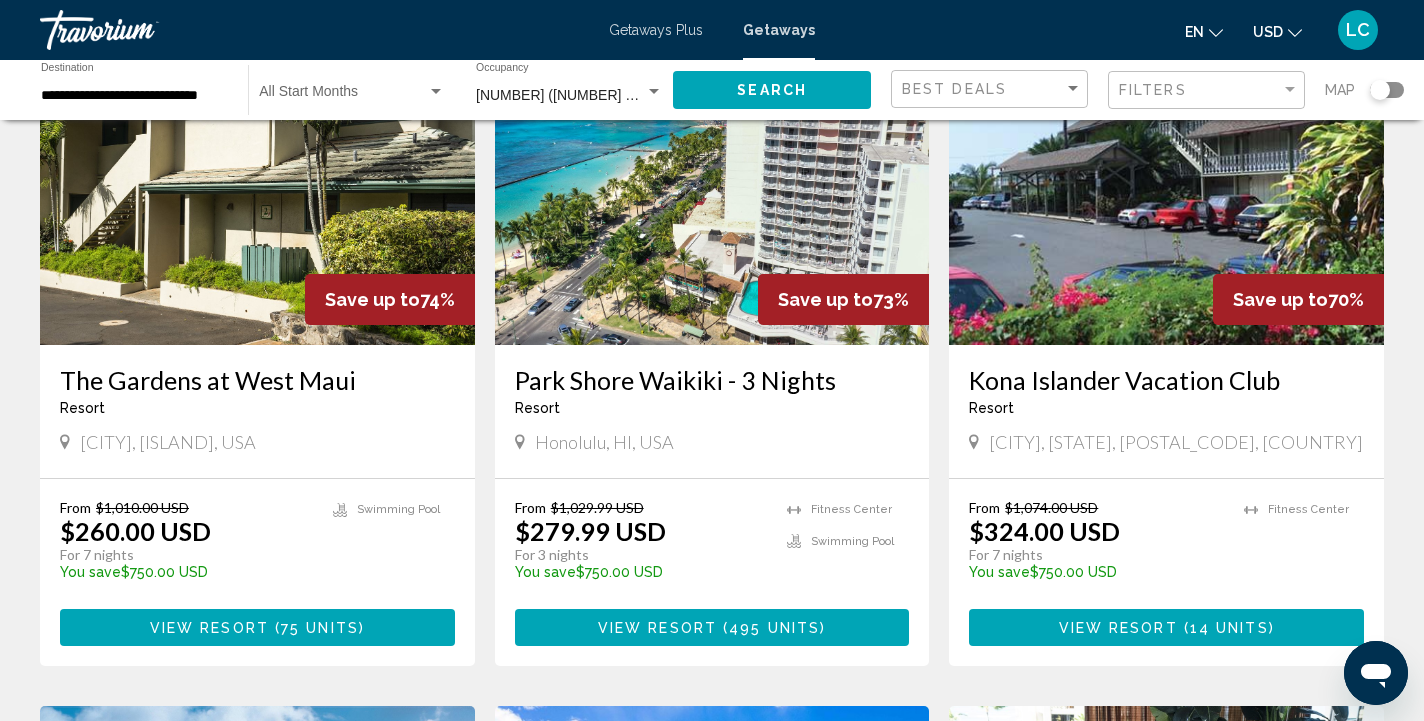 scroll, scrollTop: 1636, scrollLeft: 0, axis: vertical 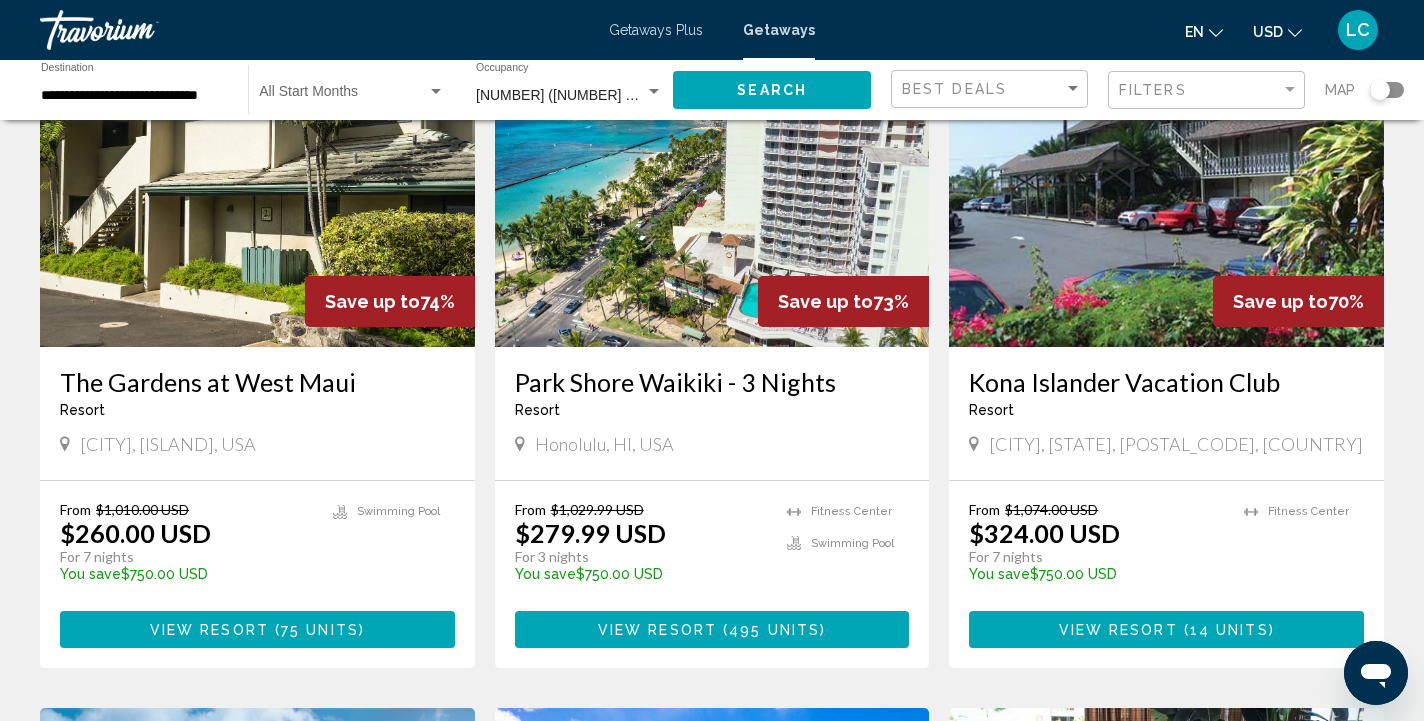 click on "495 units" at bounding box center [774, 630] 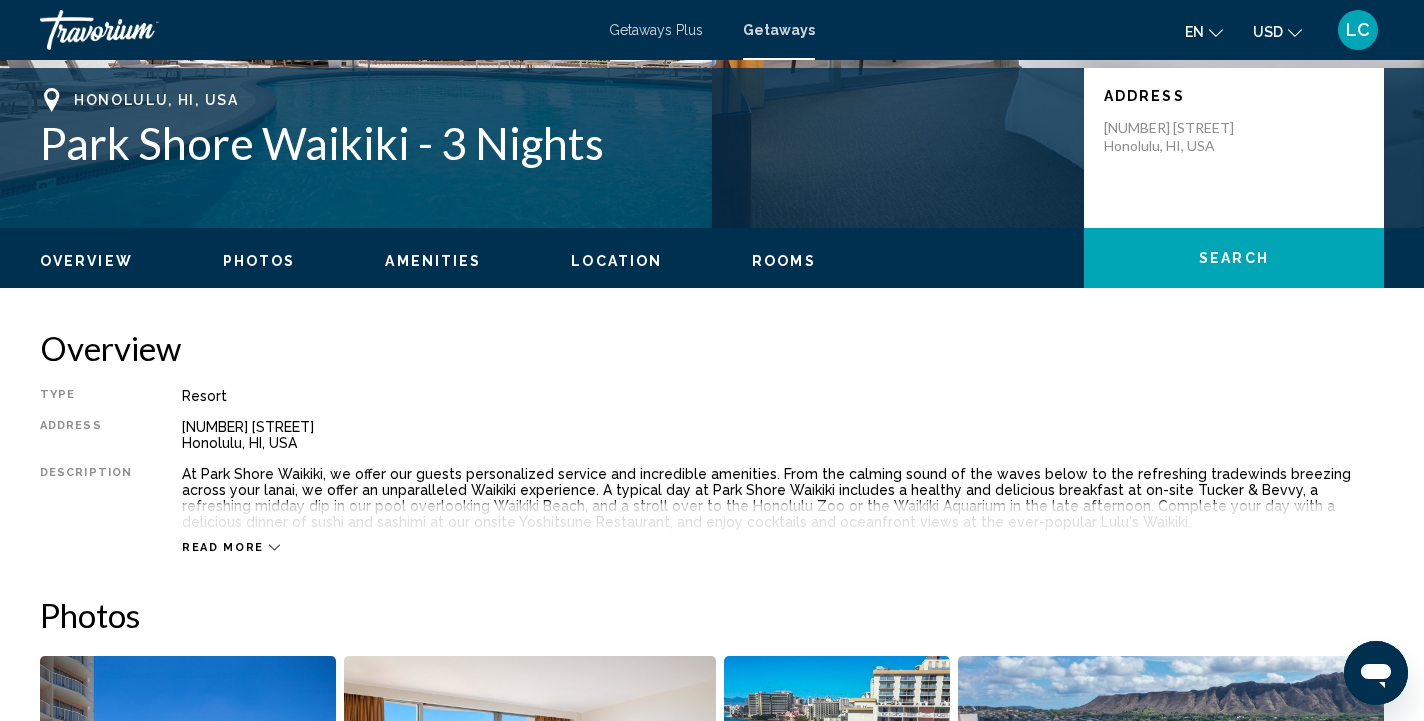 scroll, scrollTop: 446, scrollLeft: 0, axis: vertical 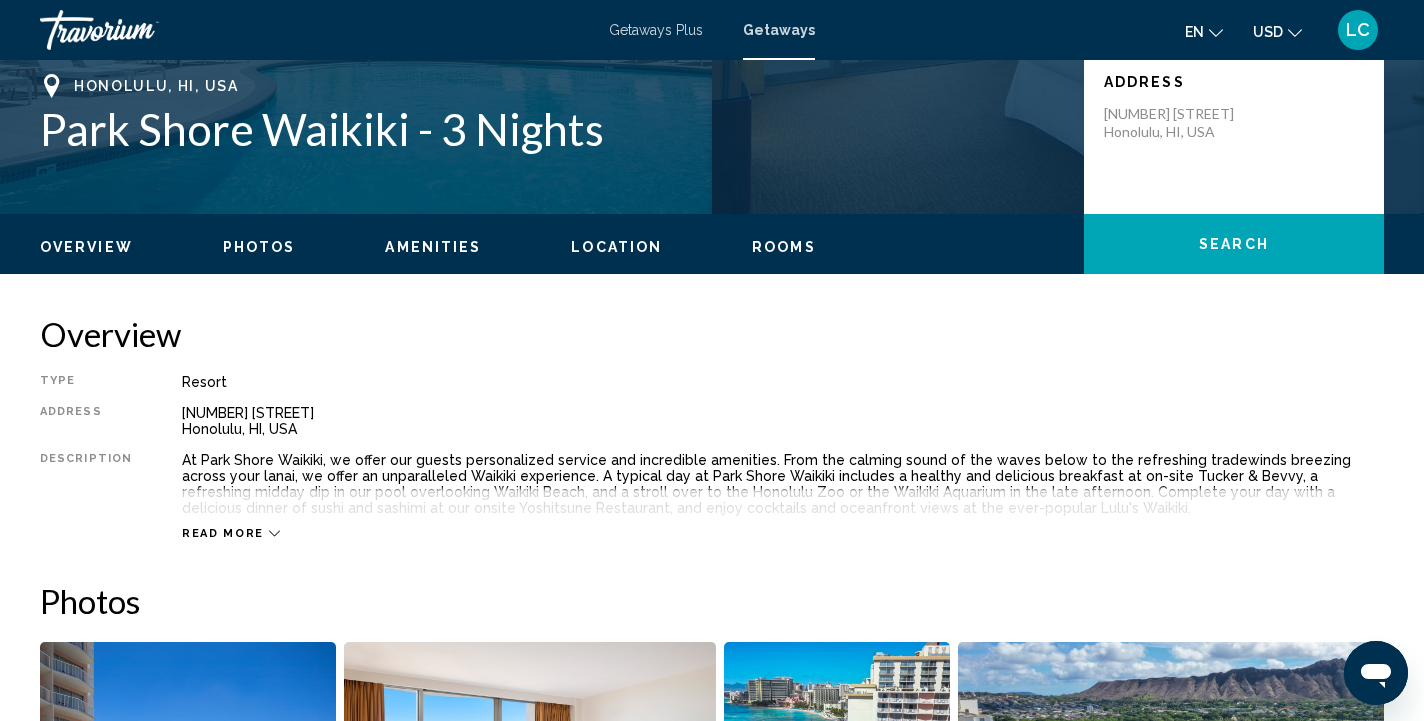 click on "Overview
Photos
Amenities
Location
Rooms
Search" 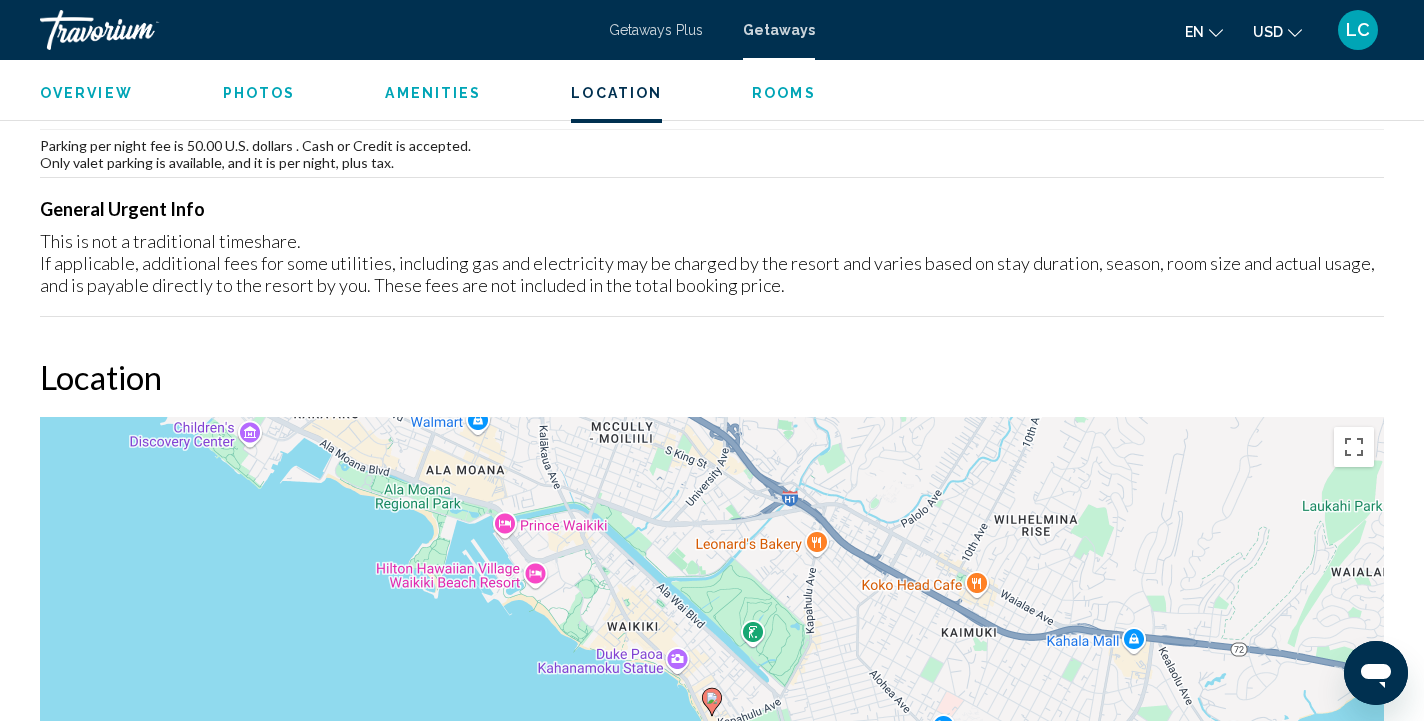 scroll, scrollTop: 2285, scrollLeft: 0, axis: vertical 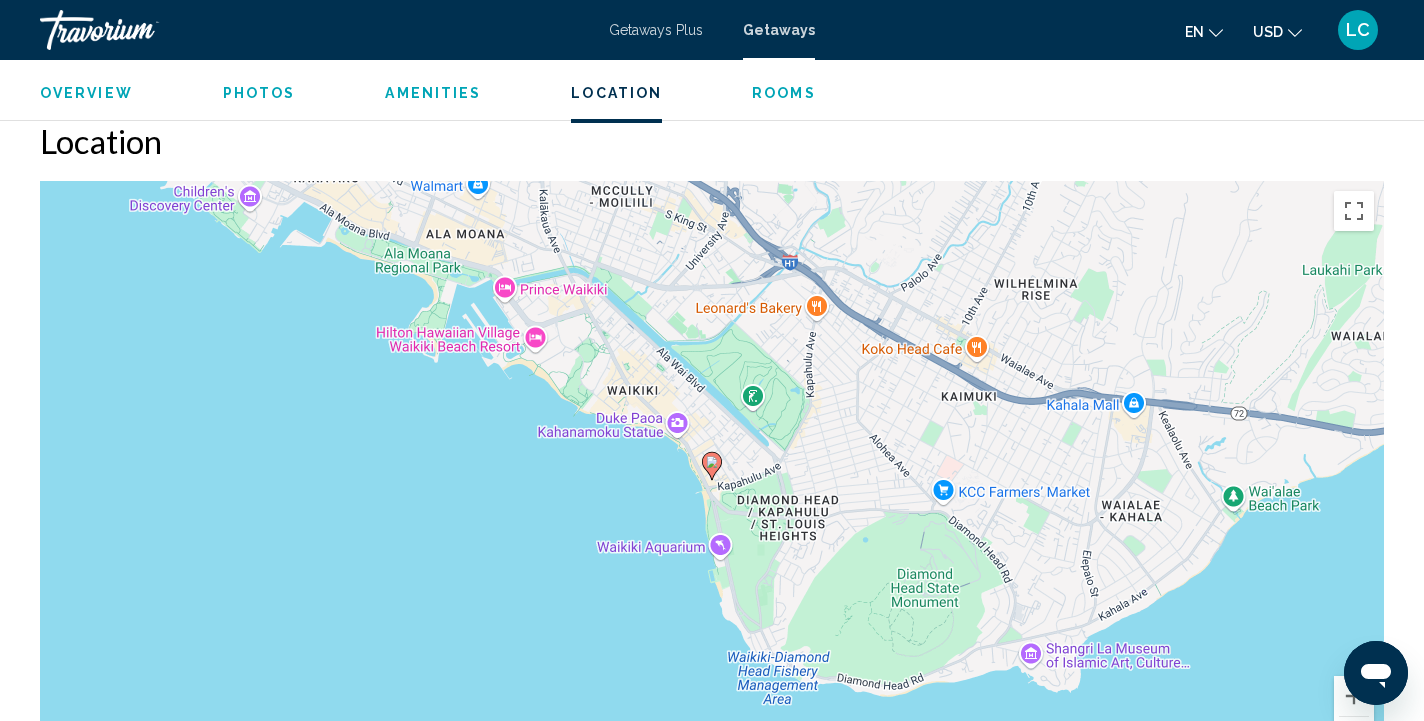 click 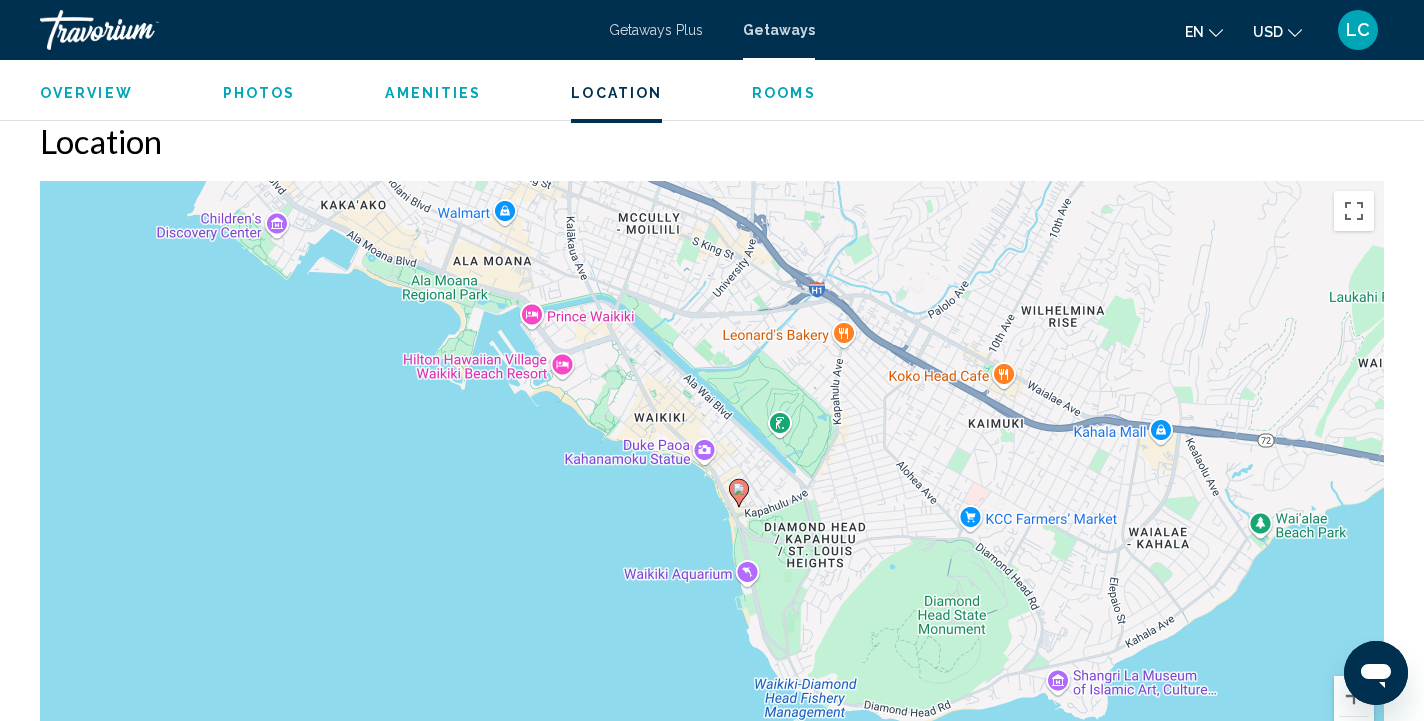 click on "Rooms" at bounding box center [784, 93] 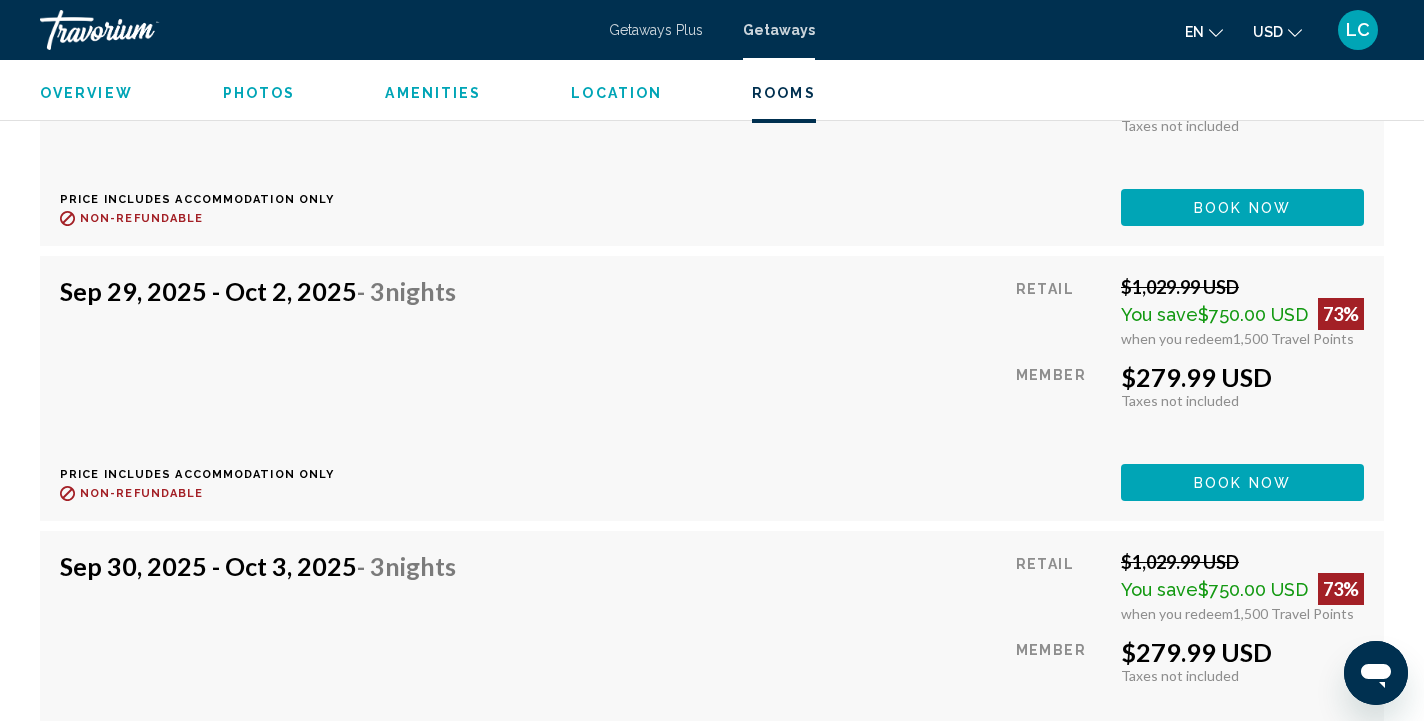 scroll, scrollTop: 15541, scrollLeft: 0, axis: vertical 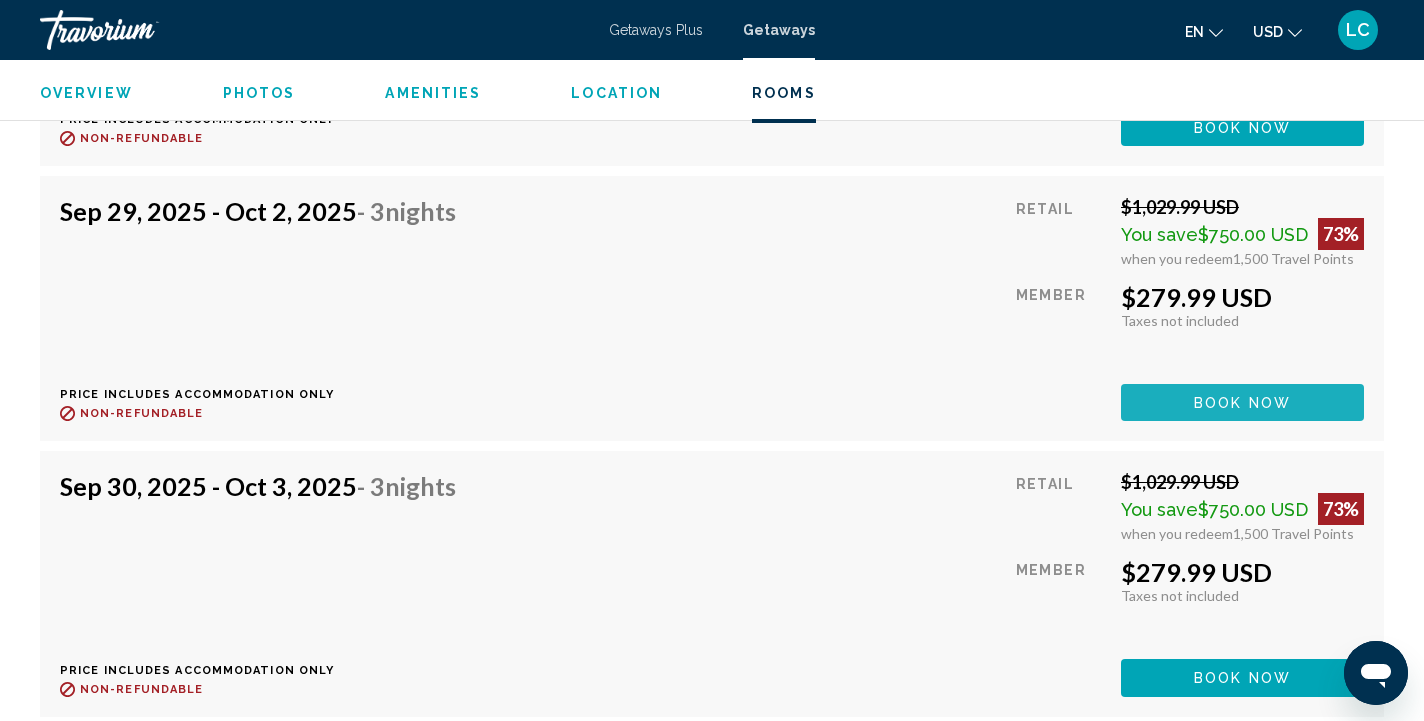 click on "Book now" at bounding box center (1242, 402) 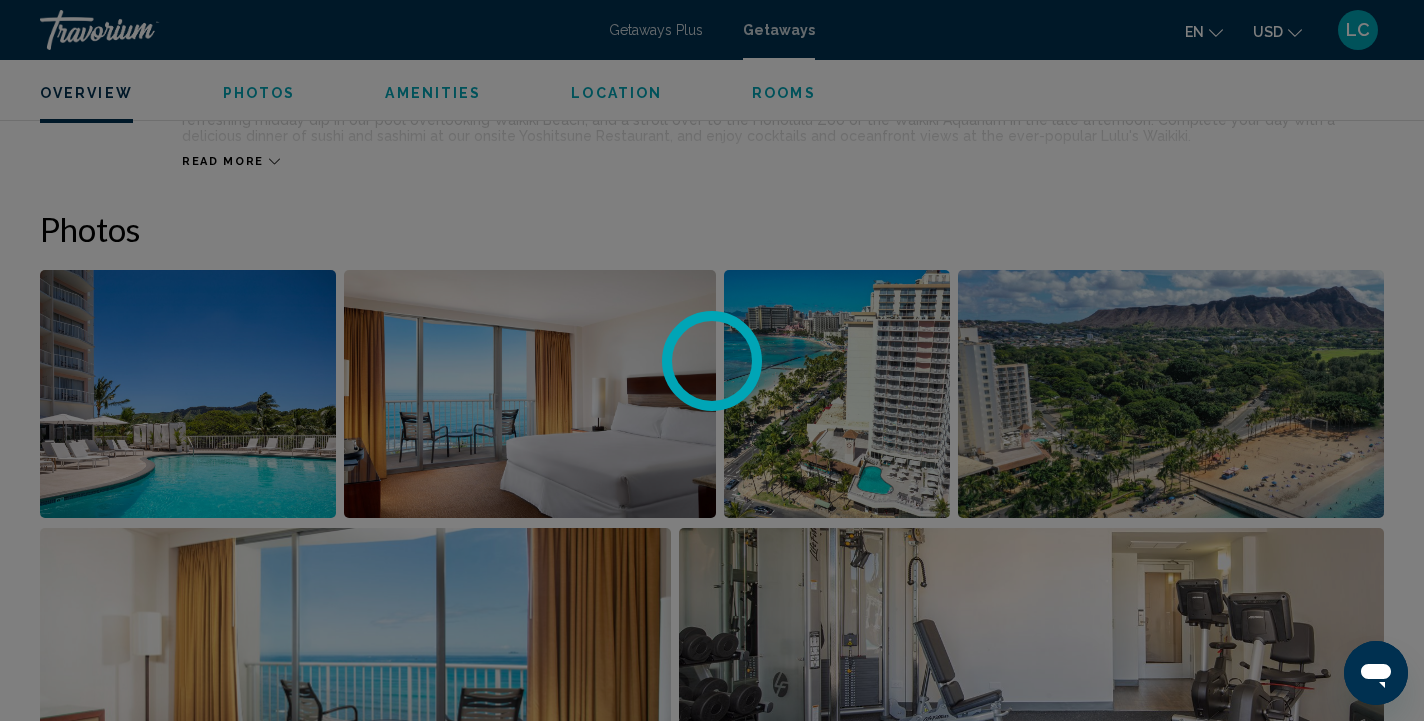 scroll, scrollTop: 818, scrollLeft: 0, axis: vertical 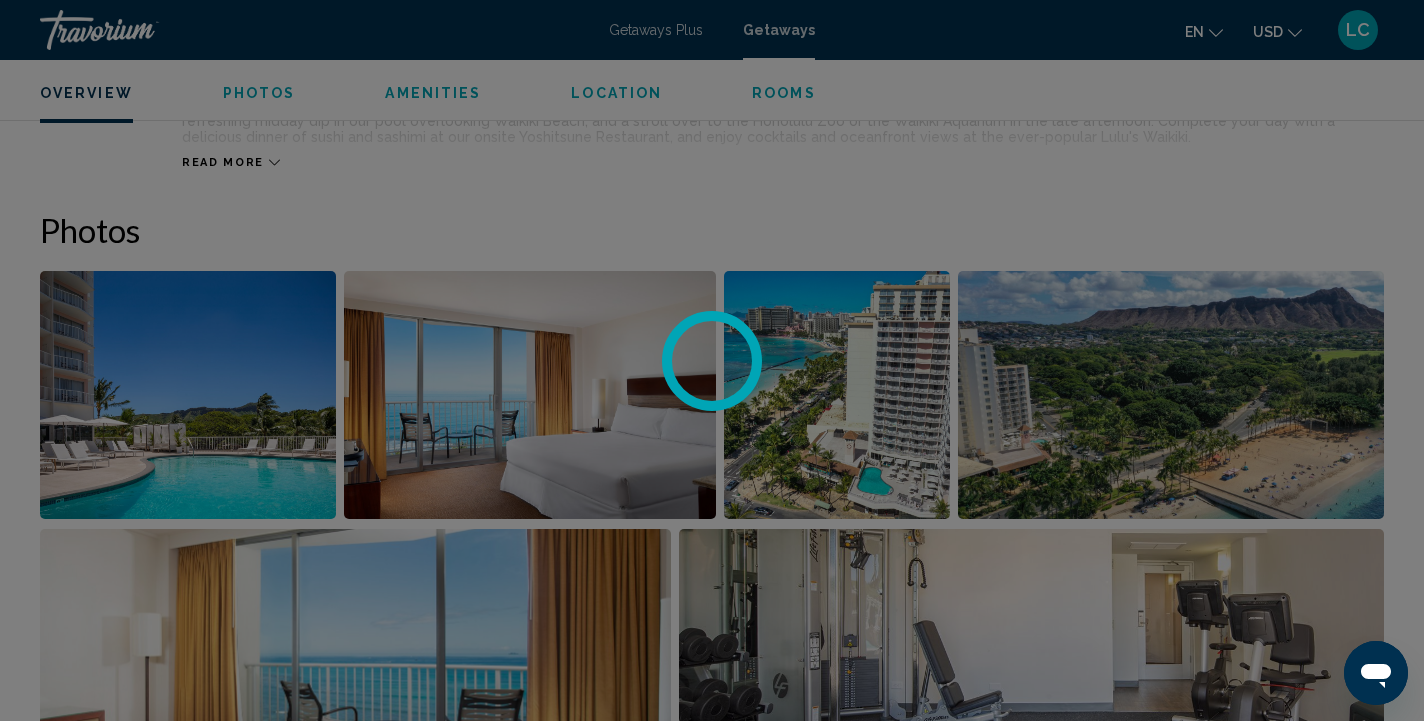 click at bounding box center (712, 360) 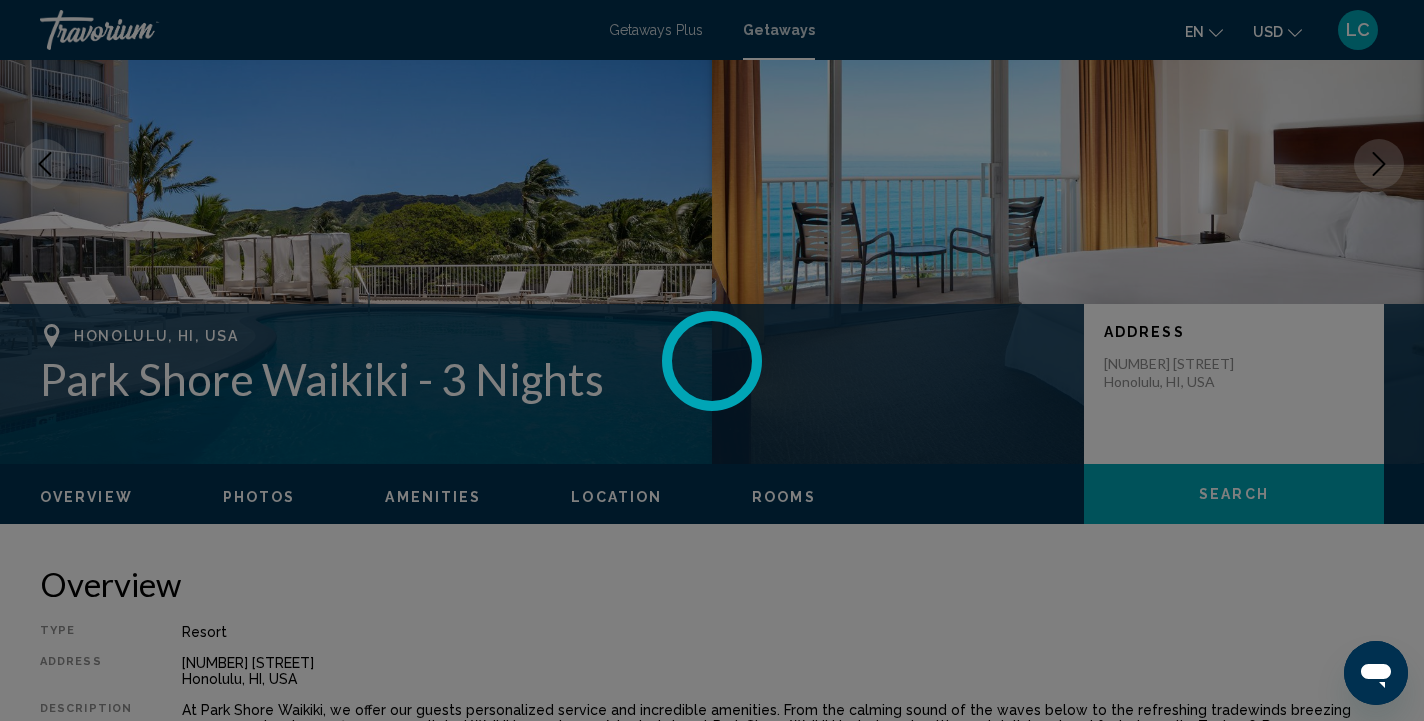 scroll, scrollTop: 195, scrollLeft: 0, axis: vertical 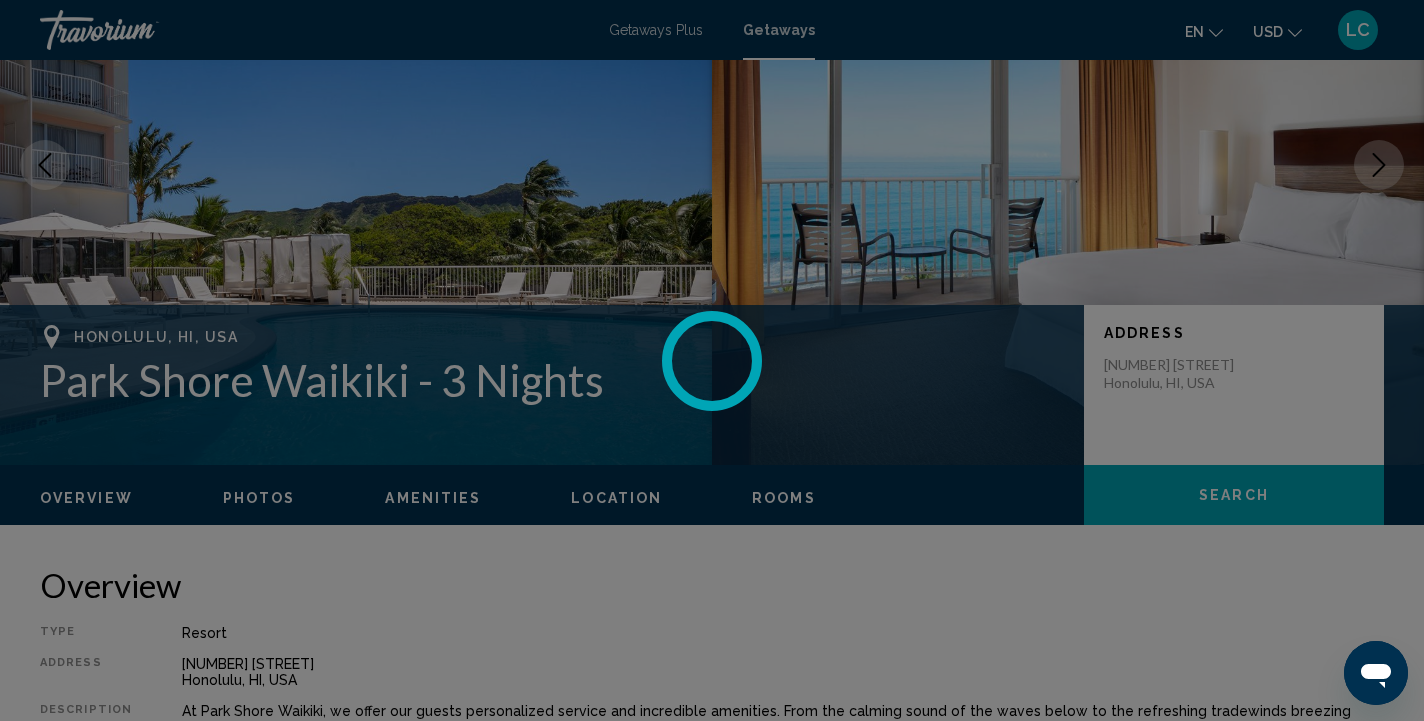 click at bounding box center [712, 360] 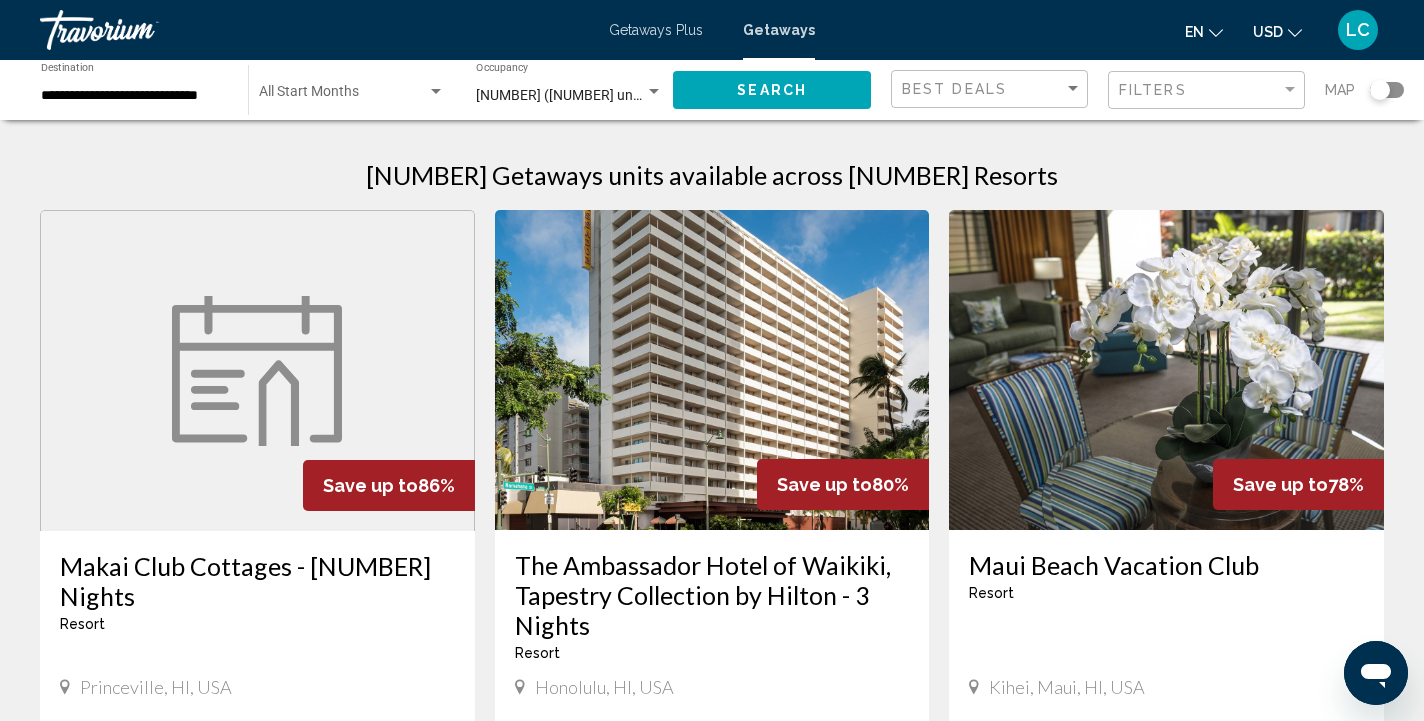 scroll, scrollTop: 0, scrollLeft: 0, axis: both 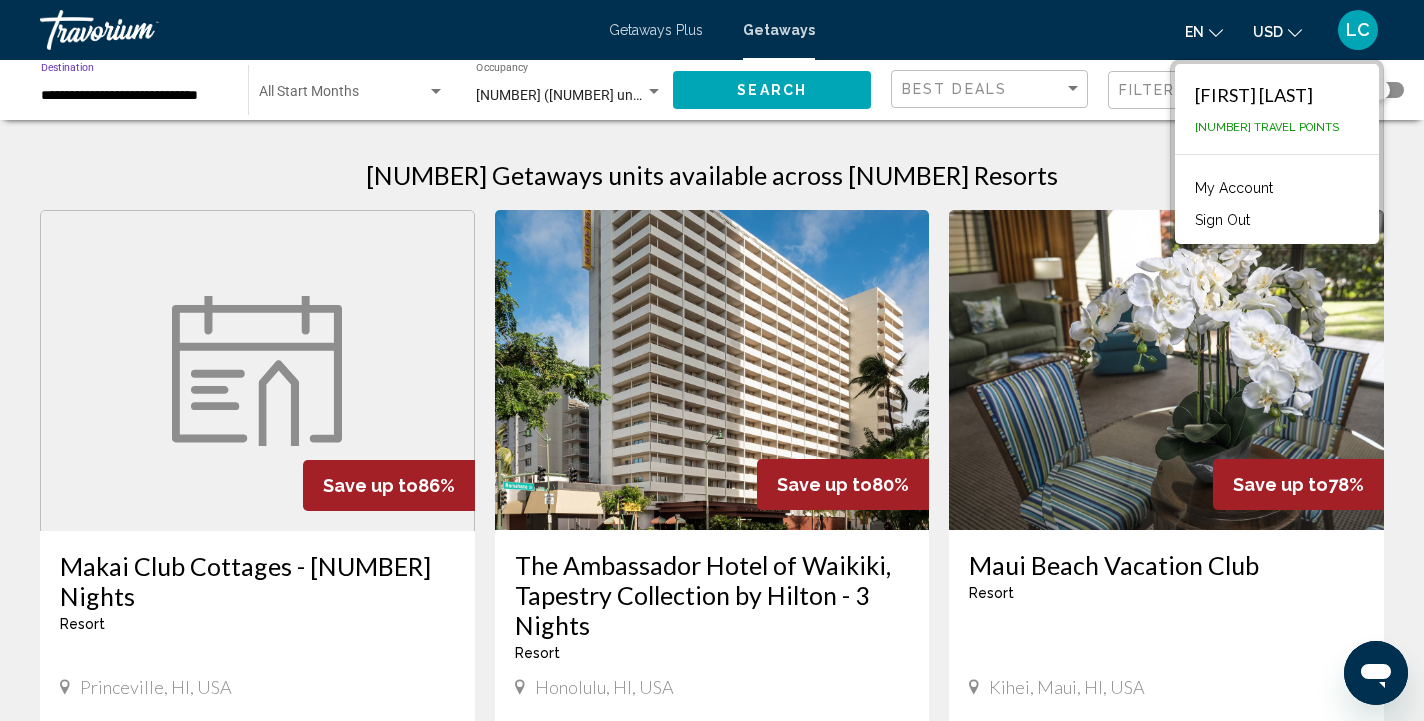 click on "**********" at bounding box center [134, 96] 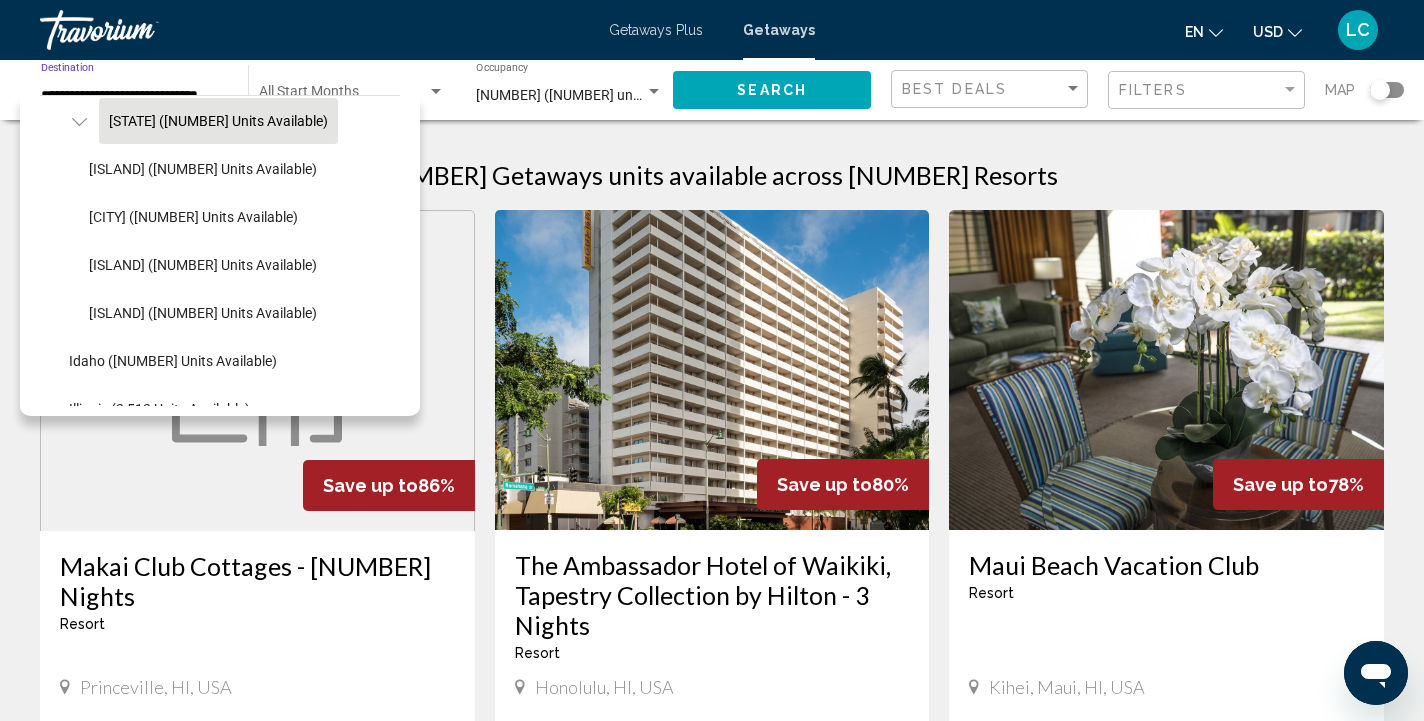 scroll, scrollTop: 488, scrollLeft: 0, axis: vertical 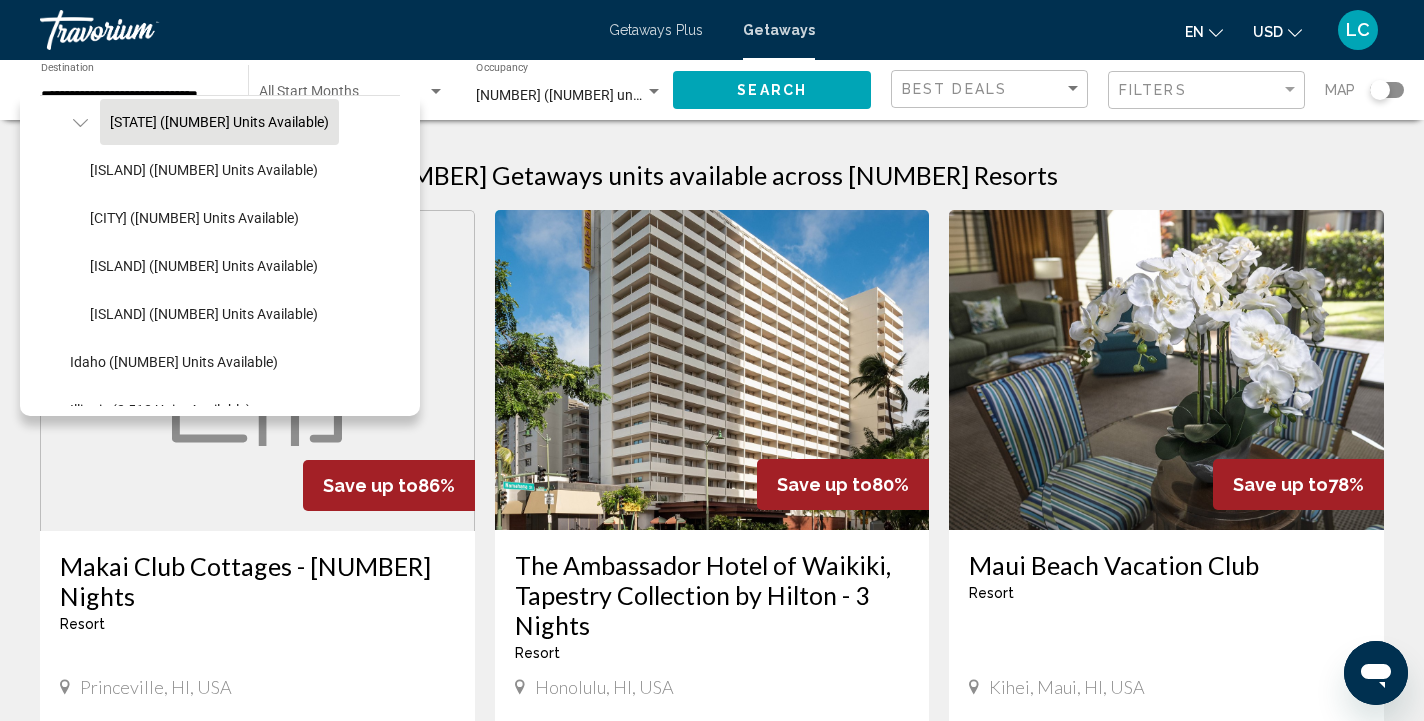 click on "16,617 Getaways units available across 72 Resorts" at bounding box center [712, 175] 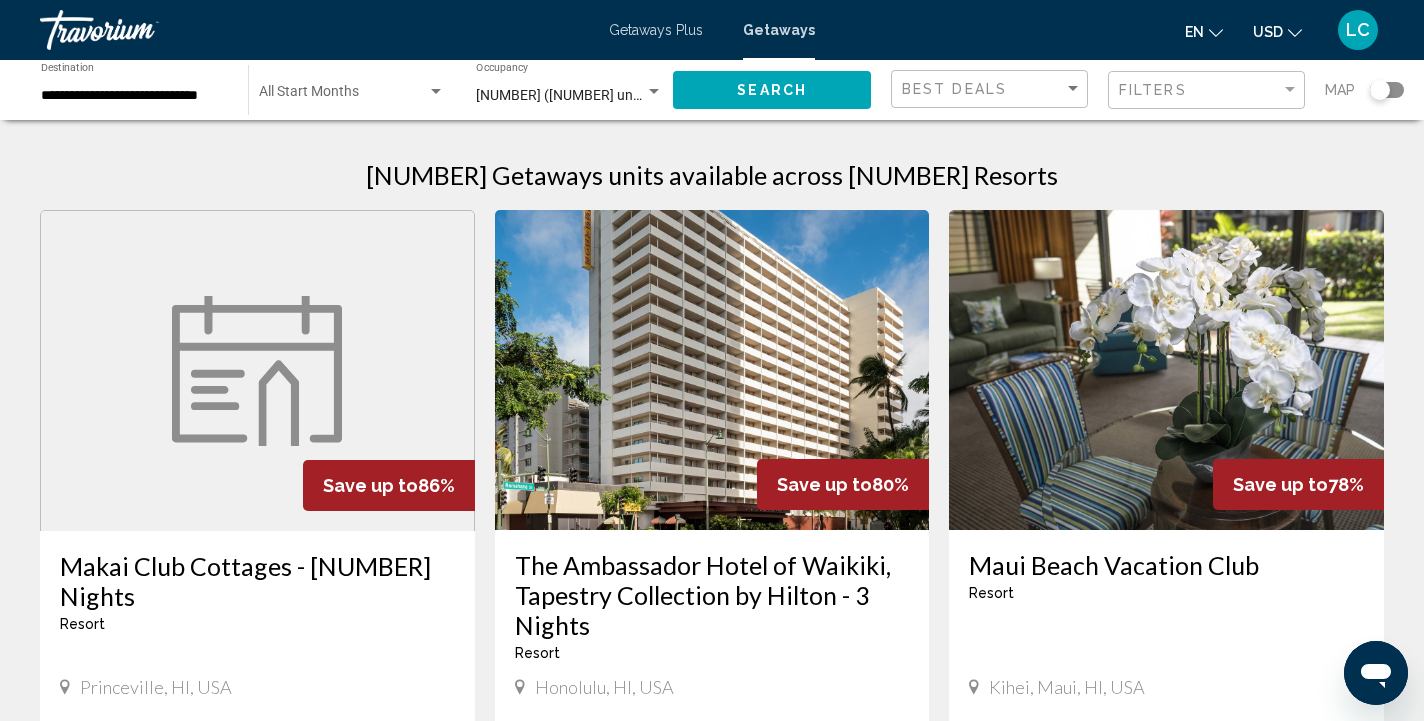 scroll, scrollTop: 0, scrollLeft: 0, axis: both 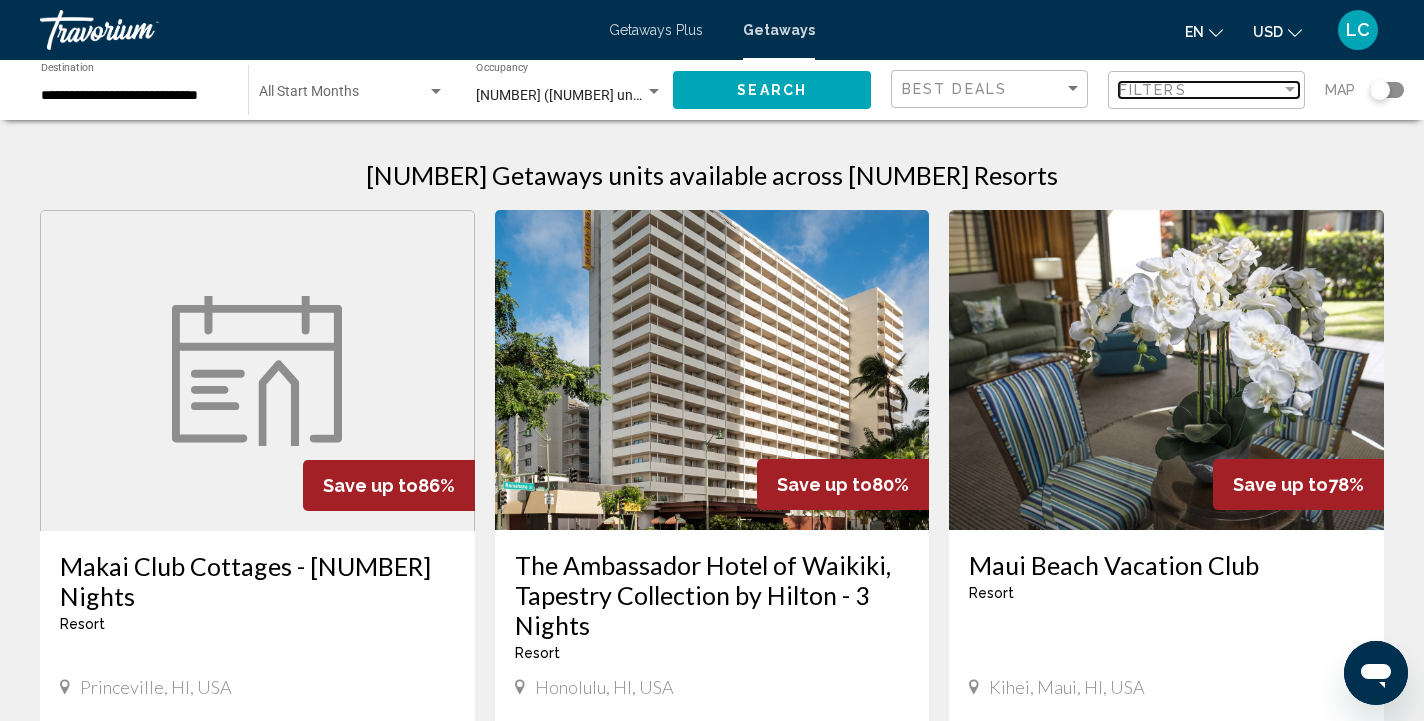 click on "Filters" at bounding box center (1153, 90) 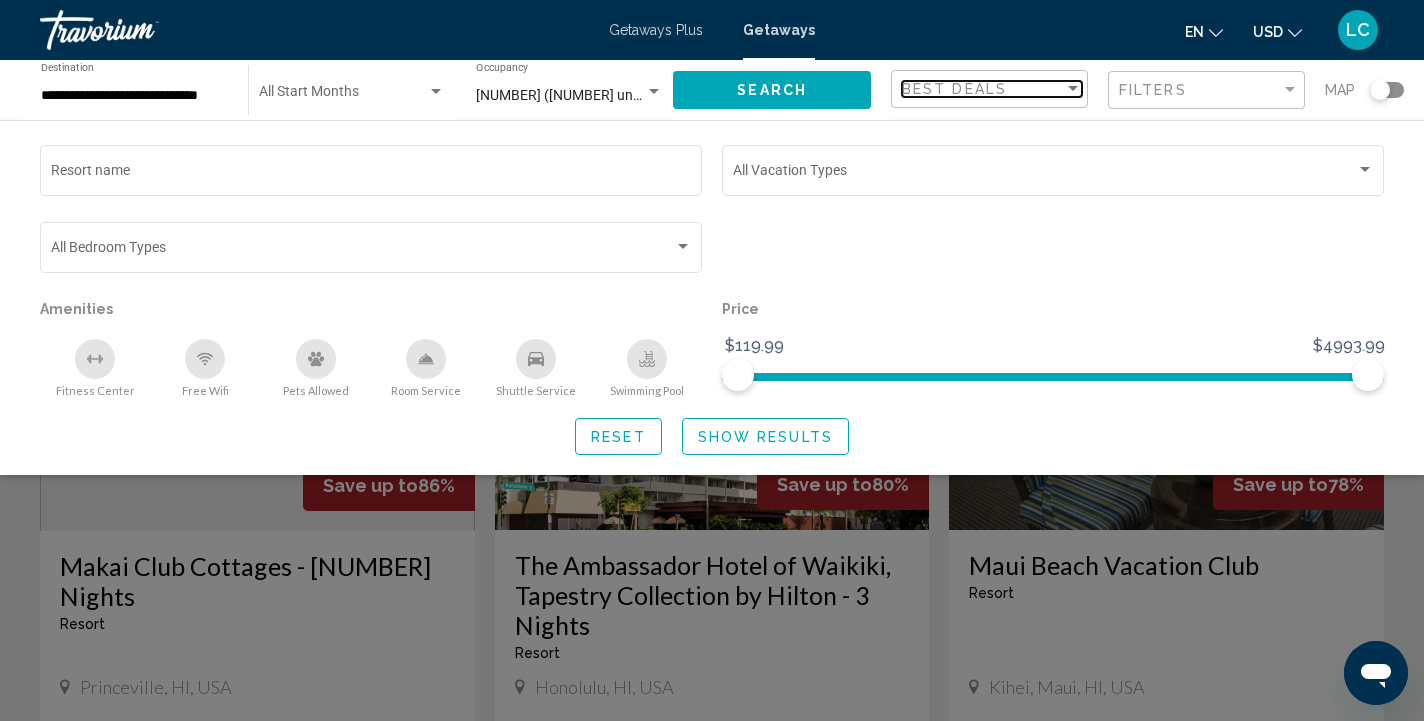click on "Best Deals" at bounding box center (983, 89) 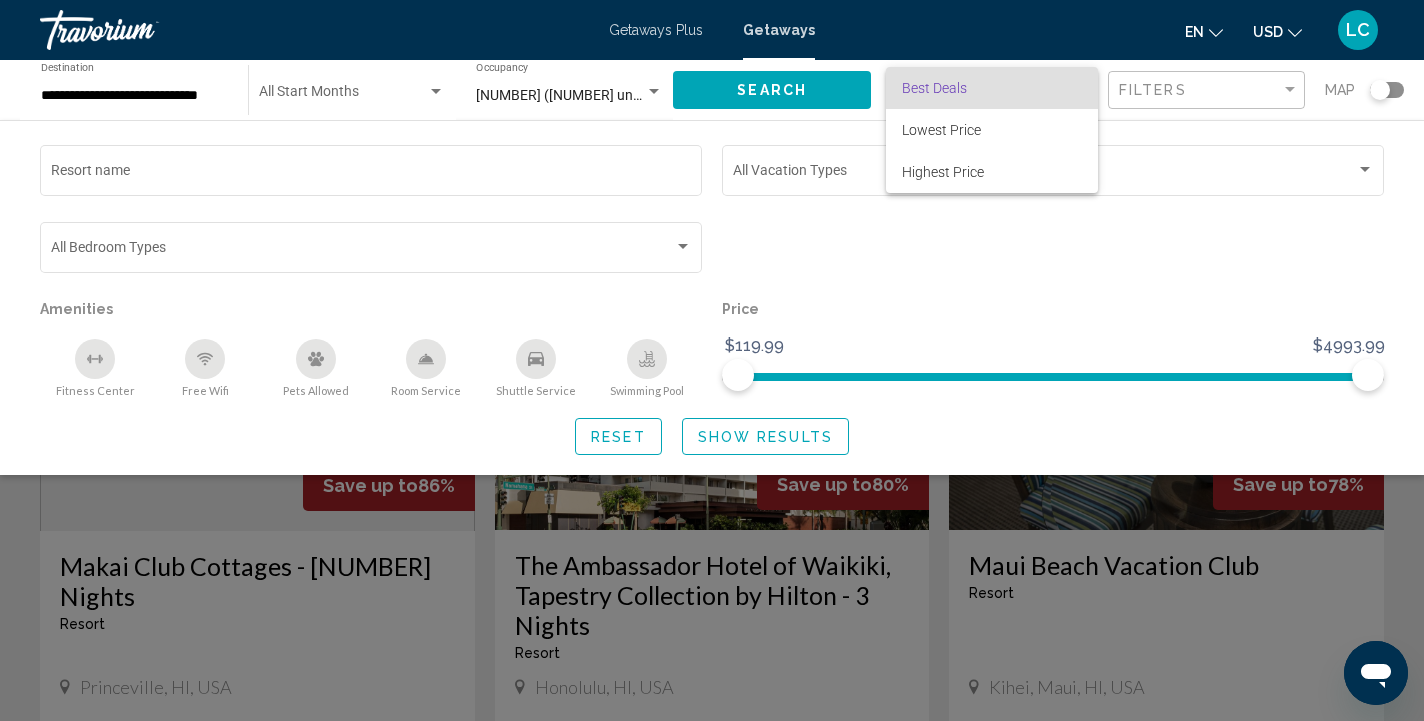 click at bounding box center [712, 360] 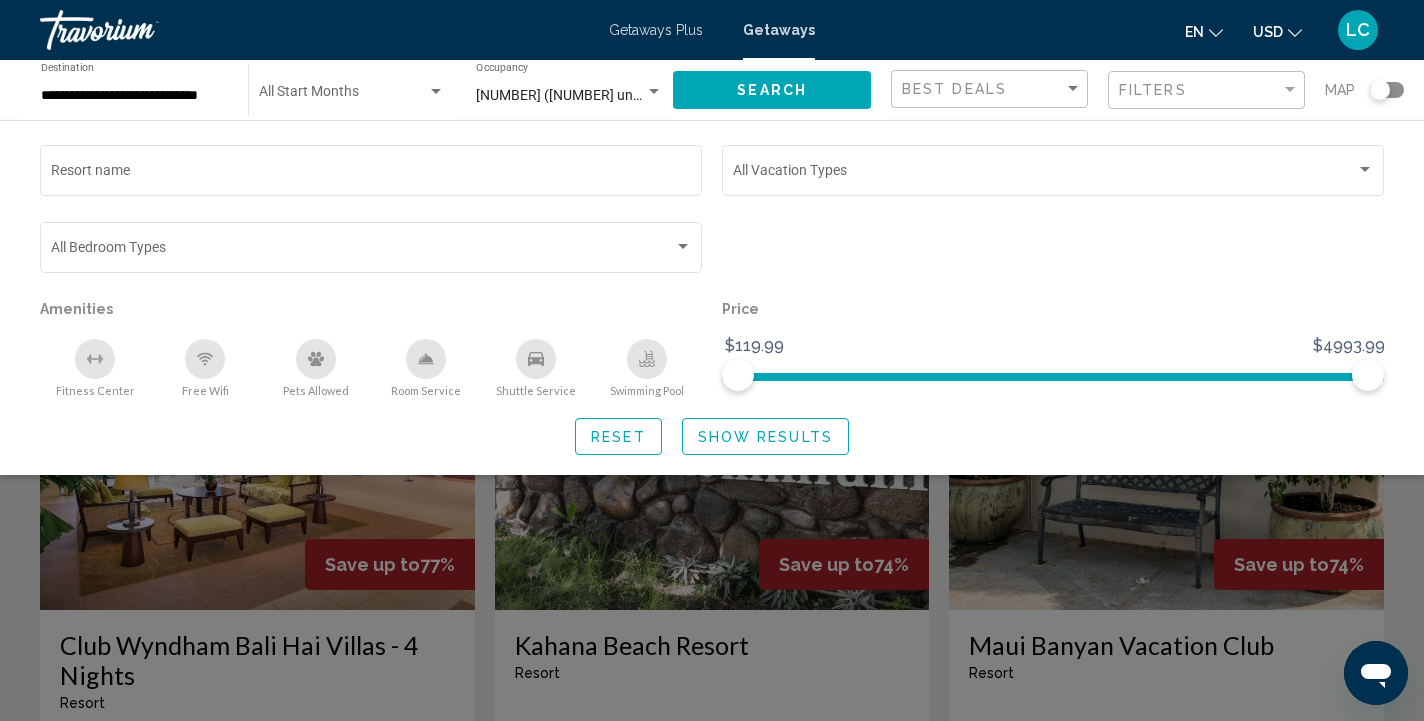 scroll, scrollTop: 663, scrollLeft: 0, axis: vertical 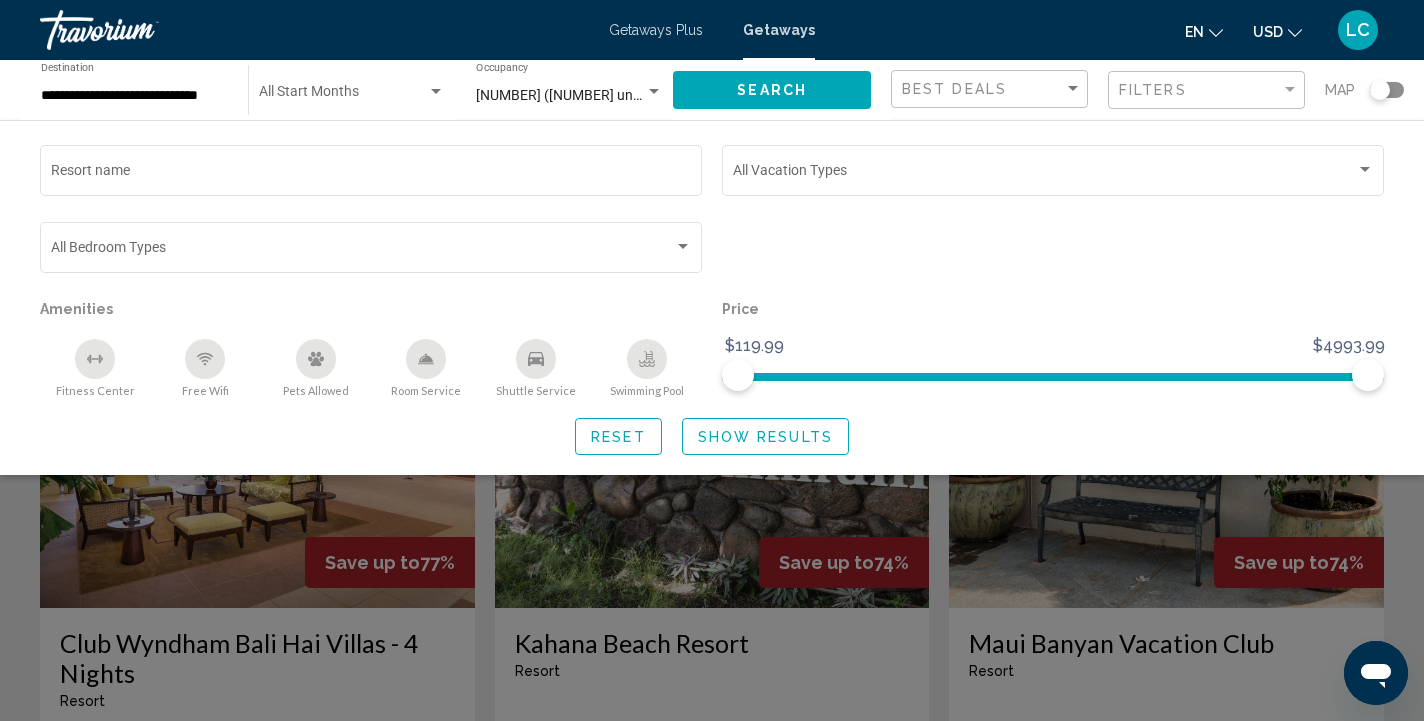 click on "Map" 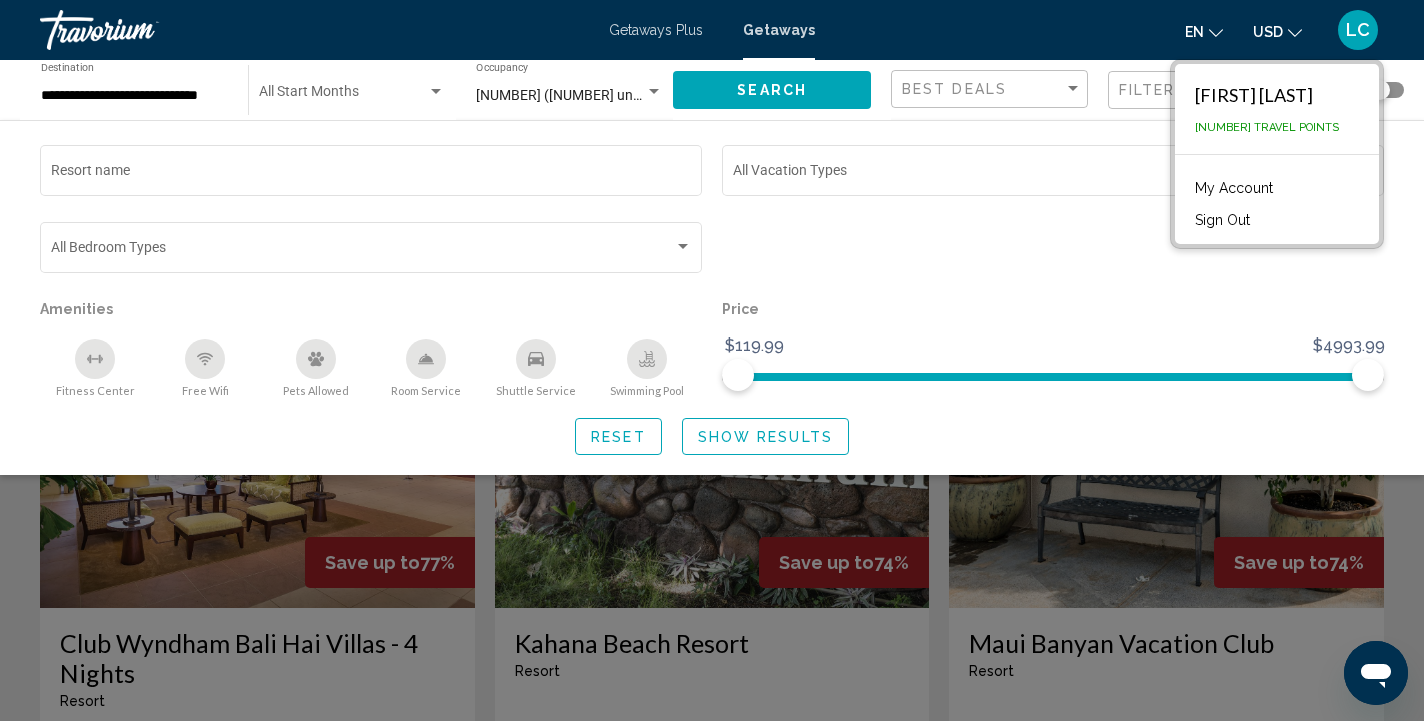 click on "My Account" at bounding box center (1234, 188) 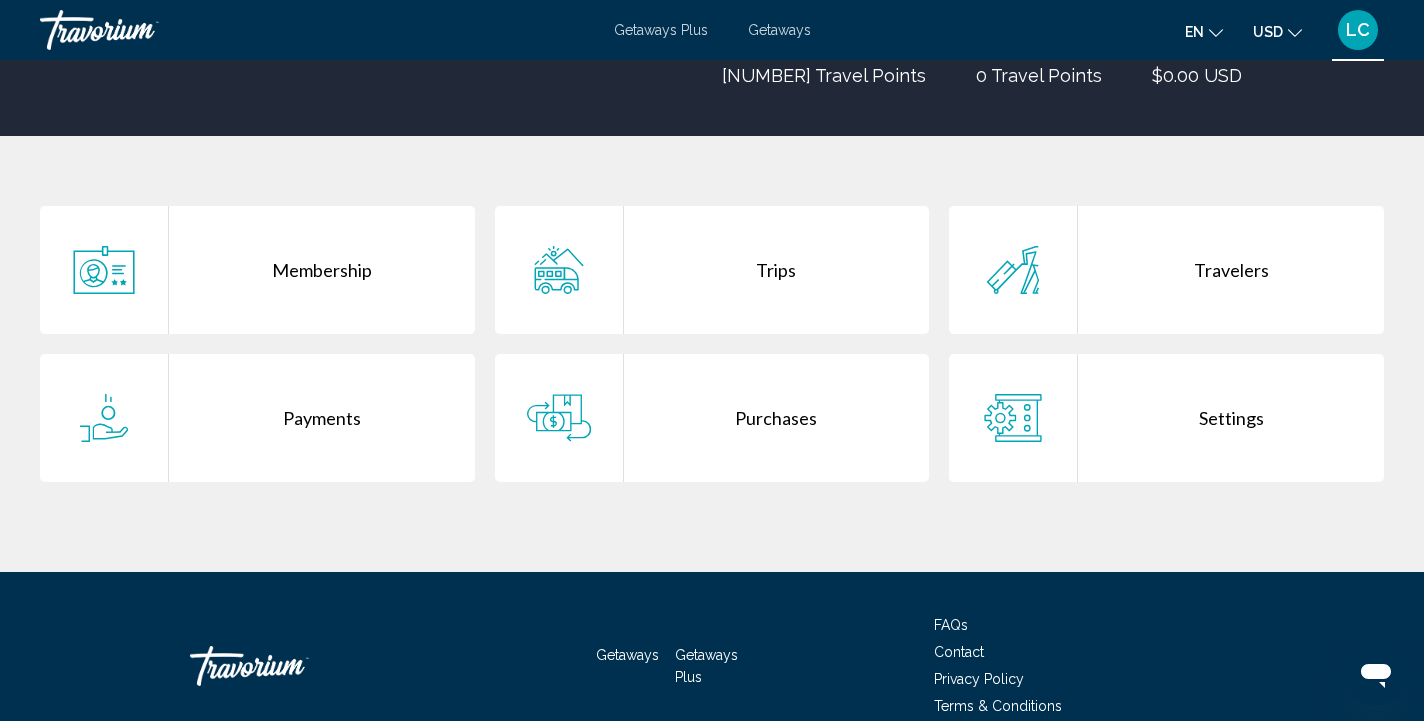 scroll, scrollTop: 317, scrollLeft: 0, axis: vertical 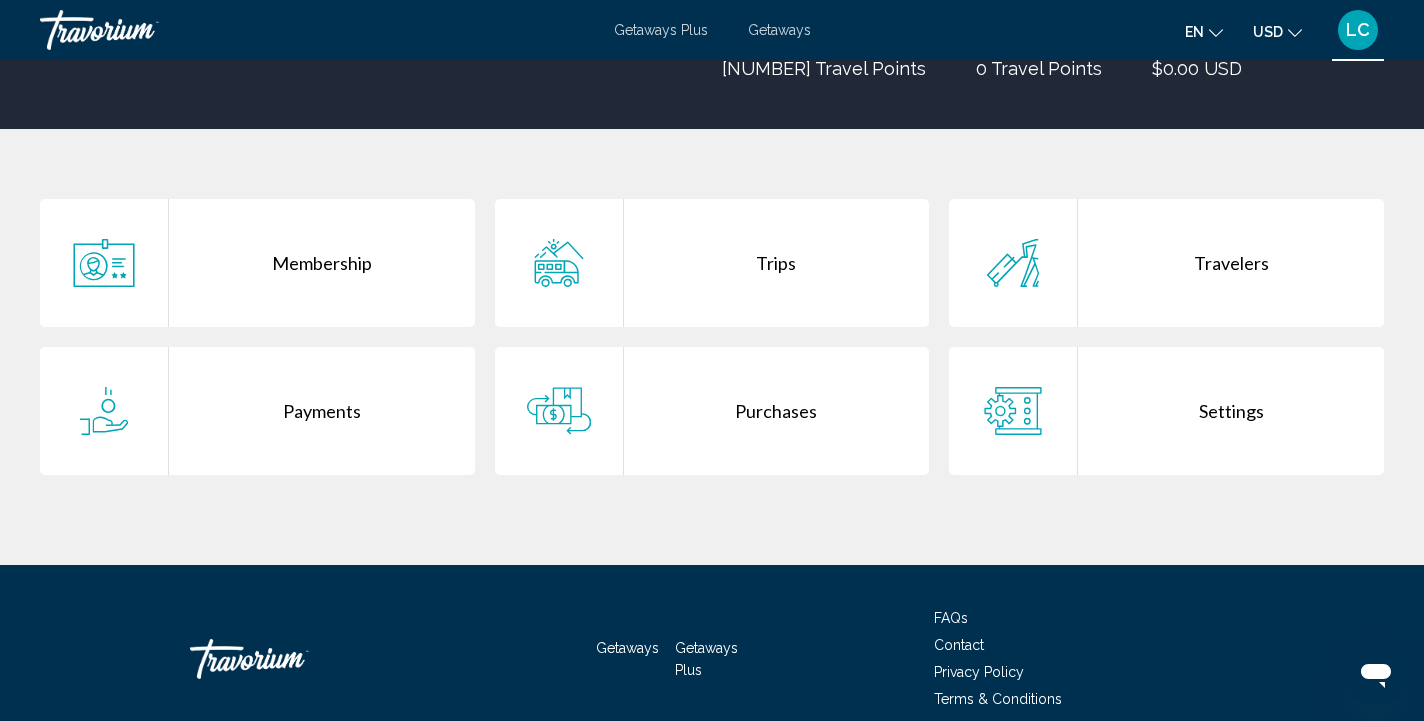 click on "Membership" at bounding box center [322, 263] 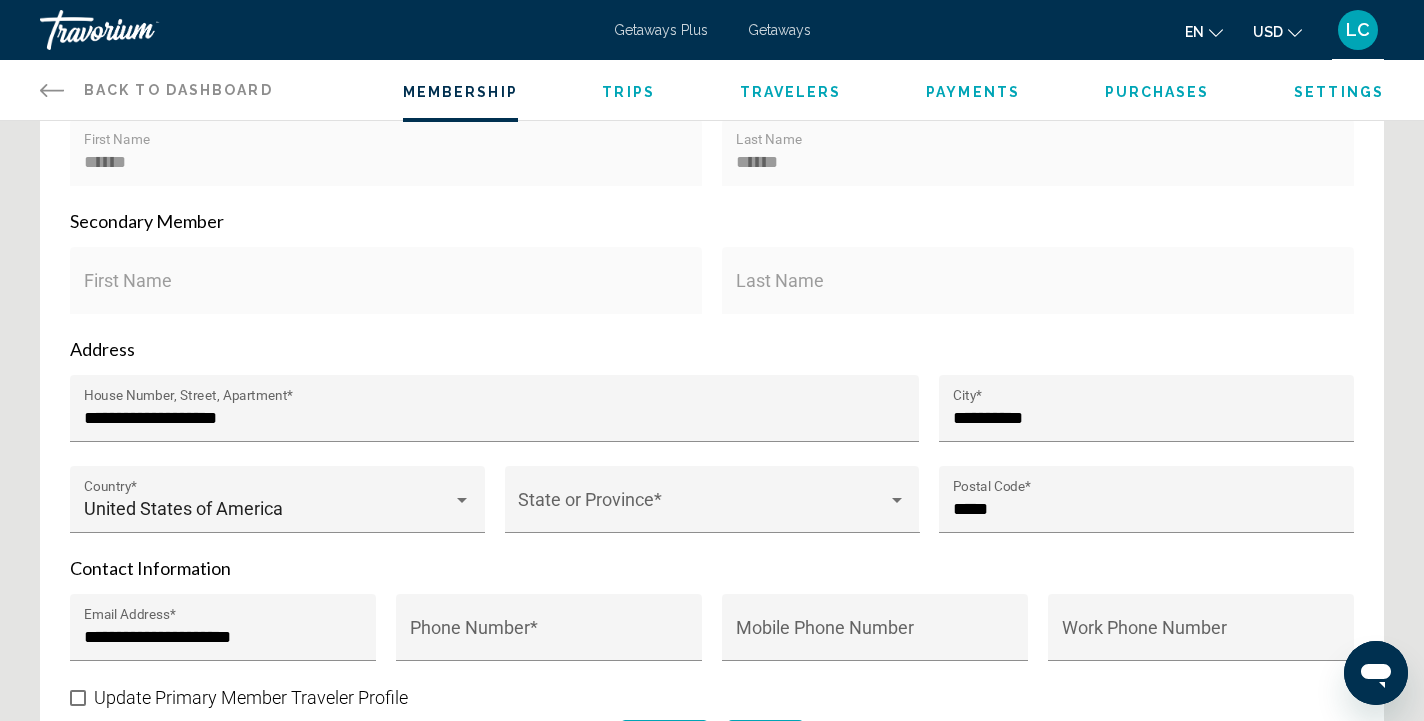 scroll, scrollTop: 532, scrollLeft: 0, axis: vertical 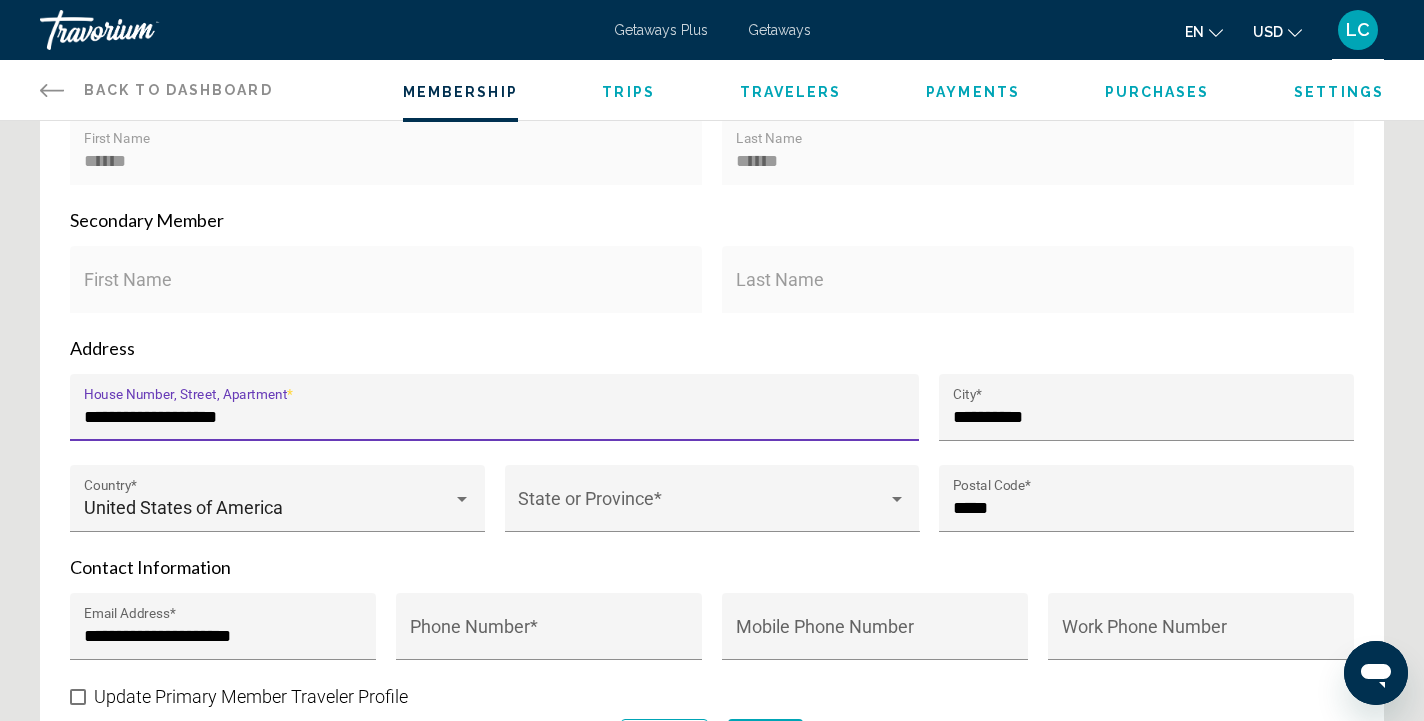 click on "**********" at bounding box center [495, 417] 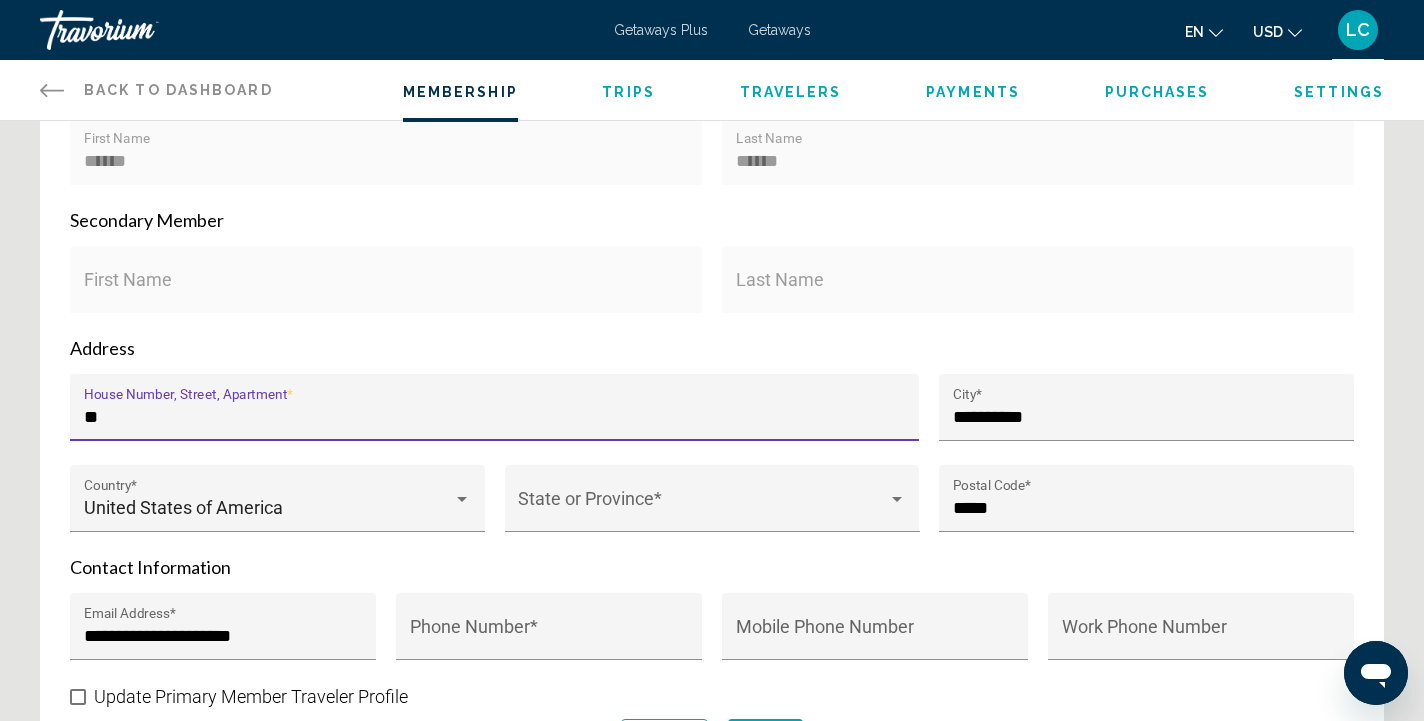 type on "*" 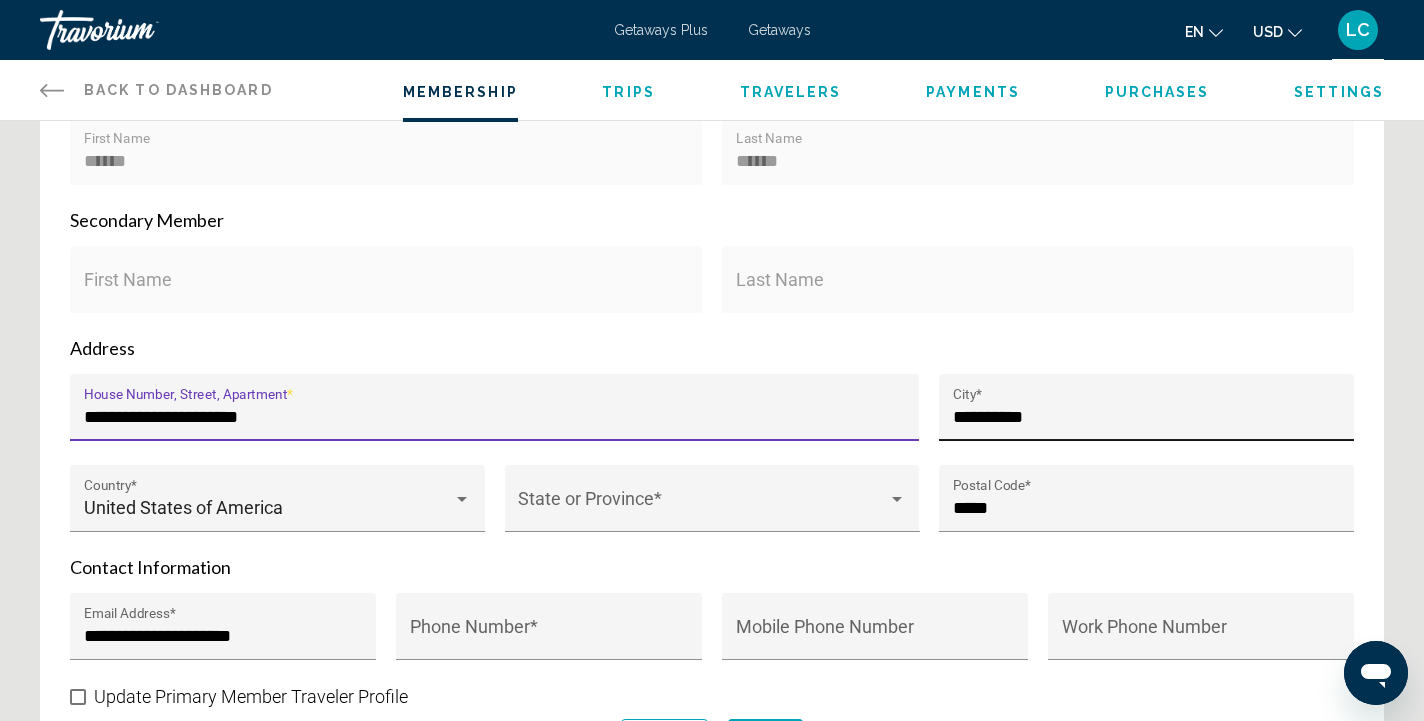 type on "**********" 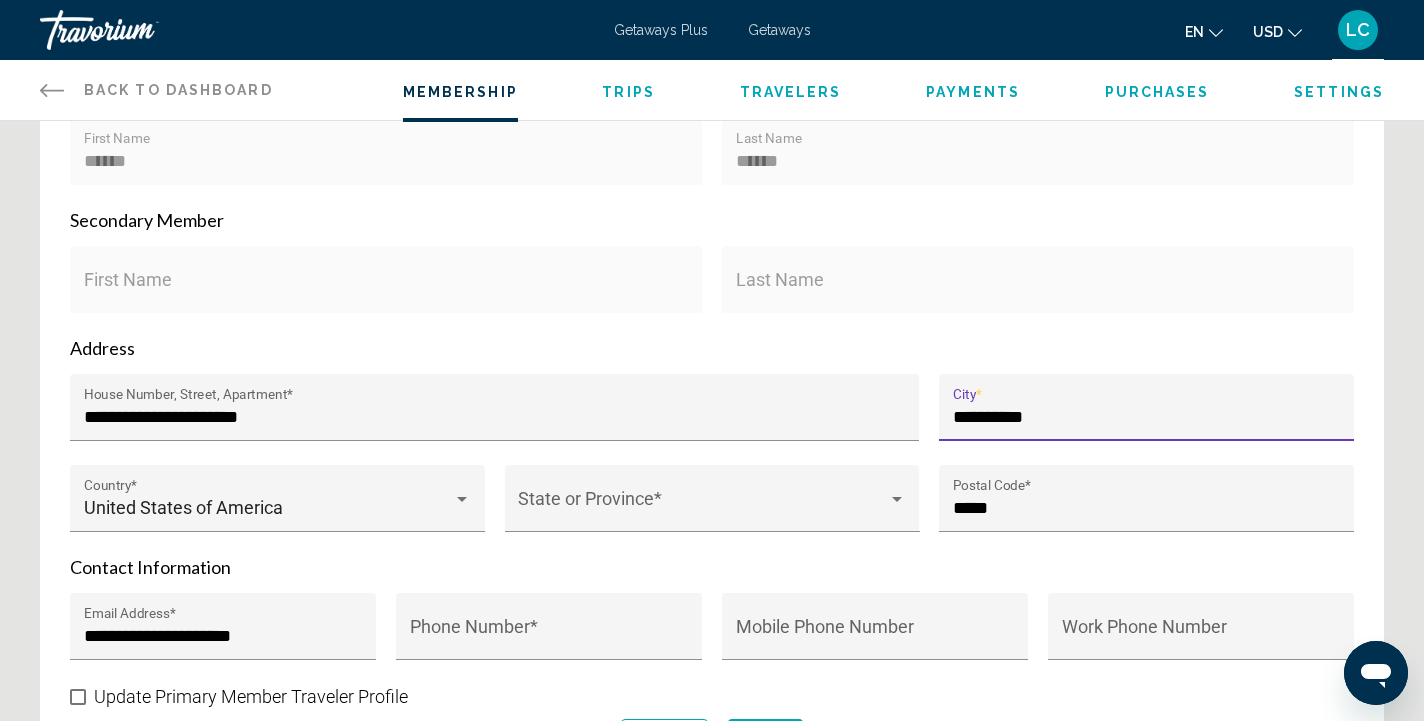 click on "**********" at bounding box center [1147, 417] 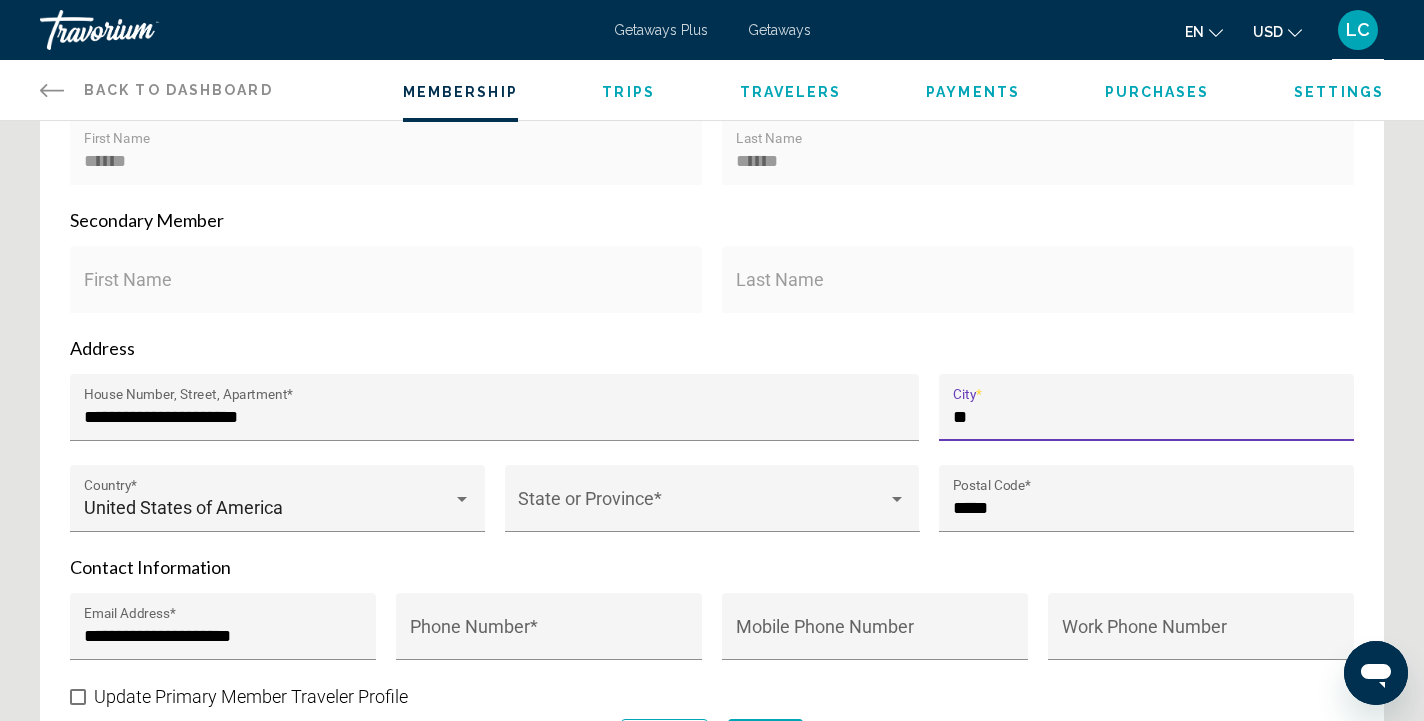 type on "*" 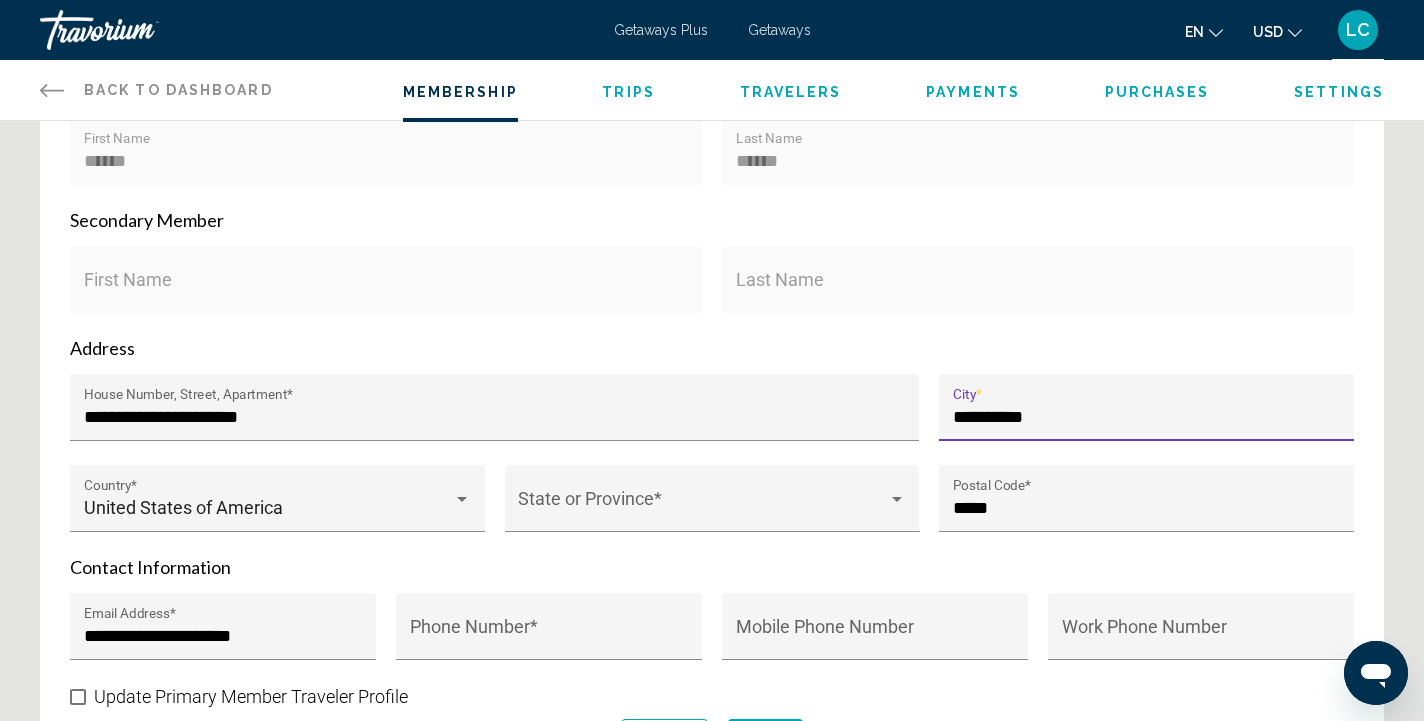 type on "**********" 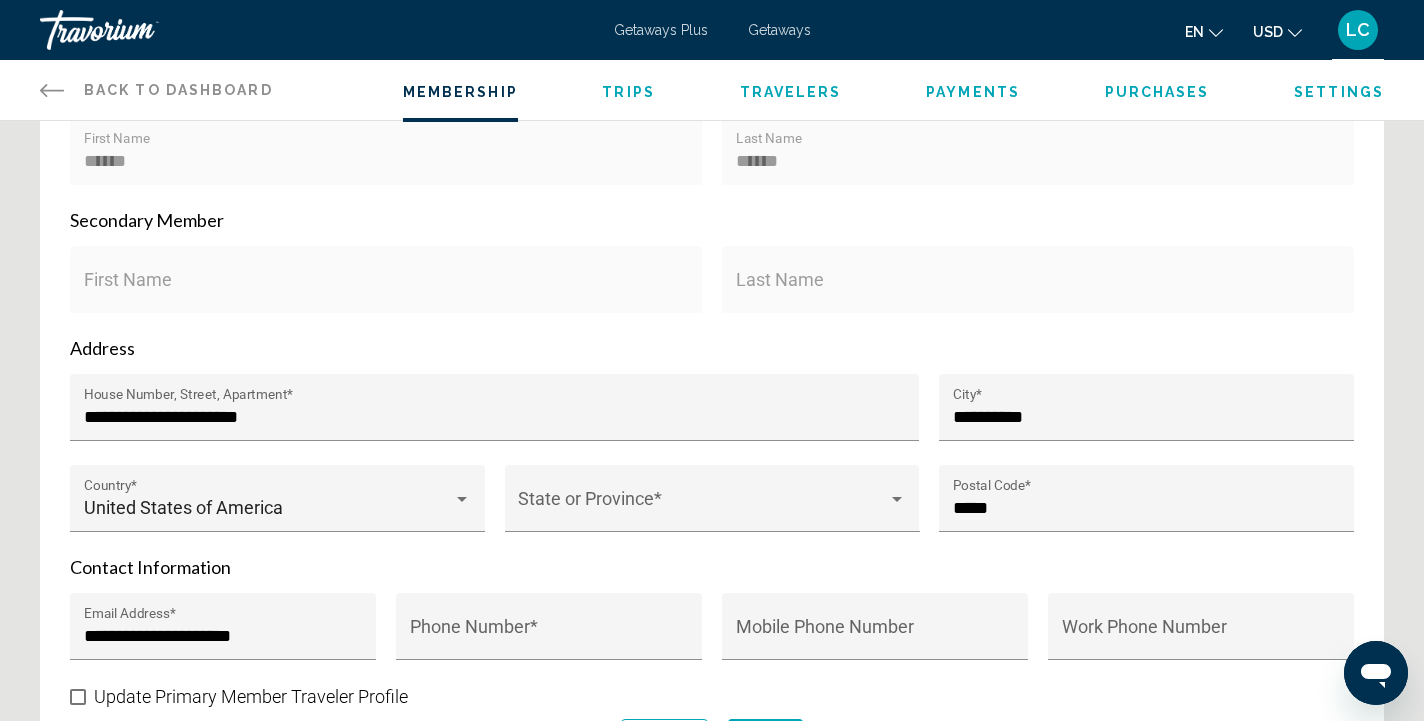 click on "**********" at bounding box center (1146, 419) 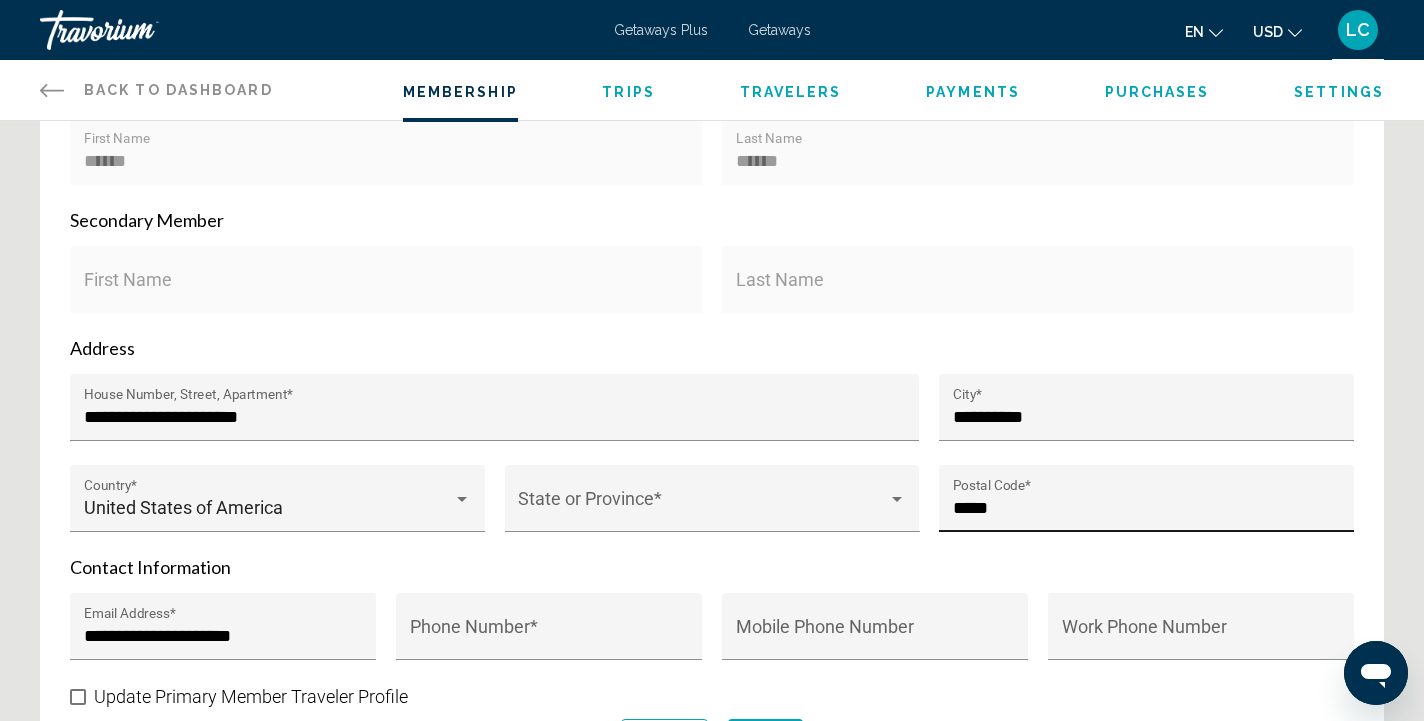 click on "*****" at bounding box center [1147, 508] 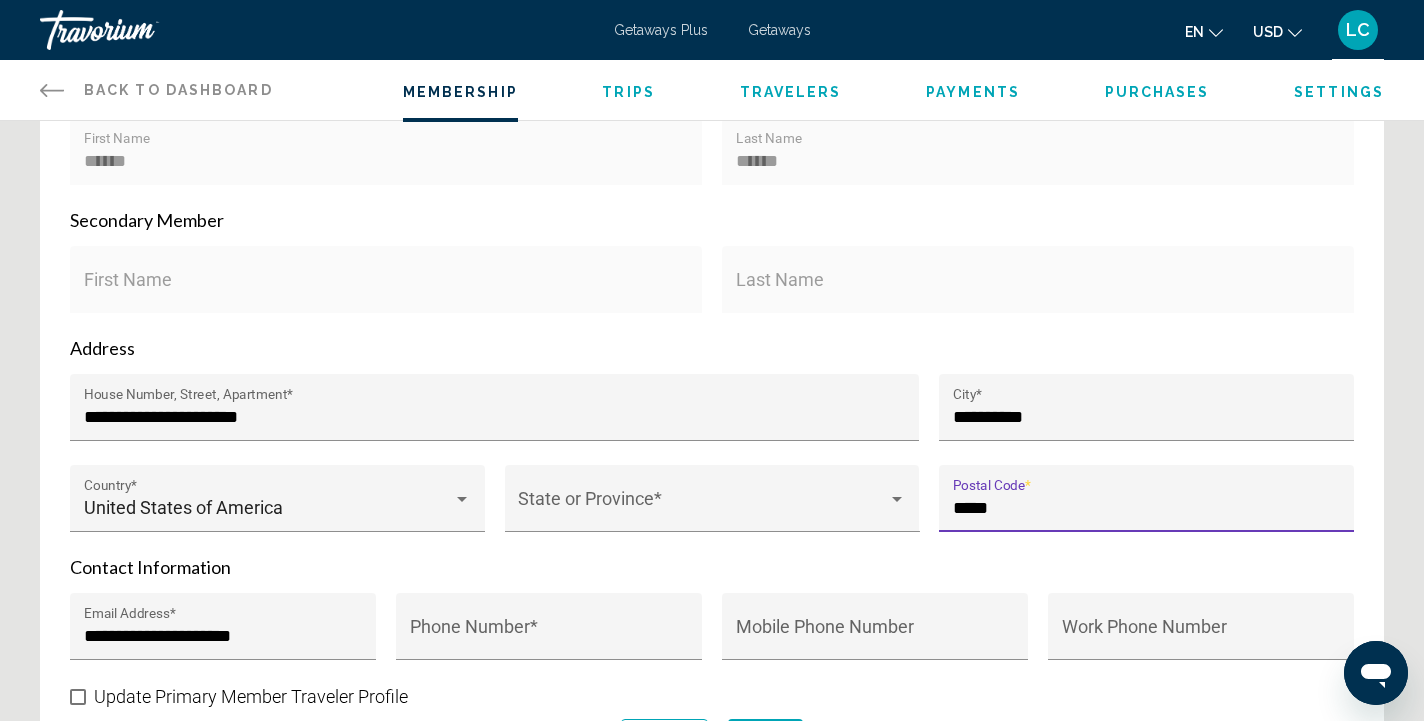 type on "*****" 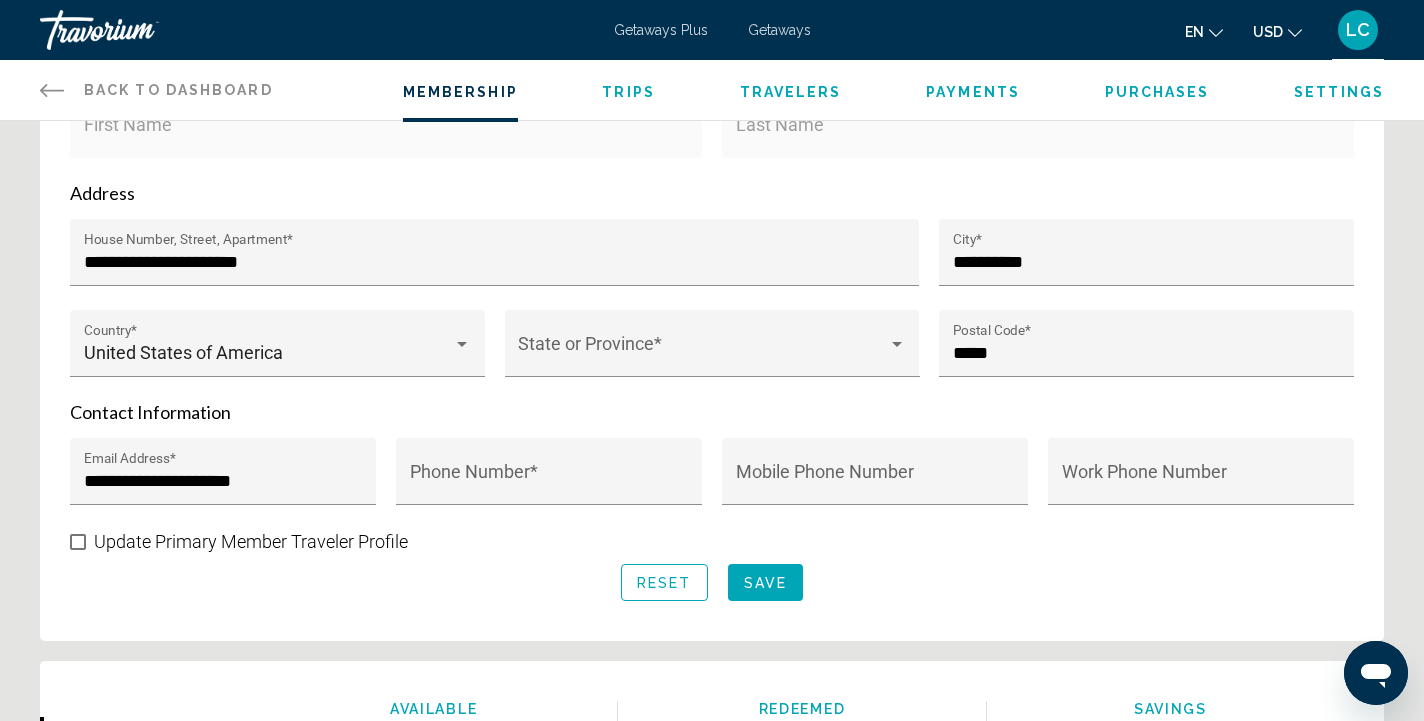 scroll, scrollTop: 686, scrollLeft: 0, axis: vertical 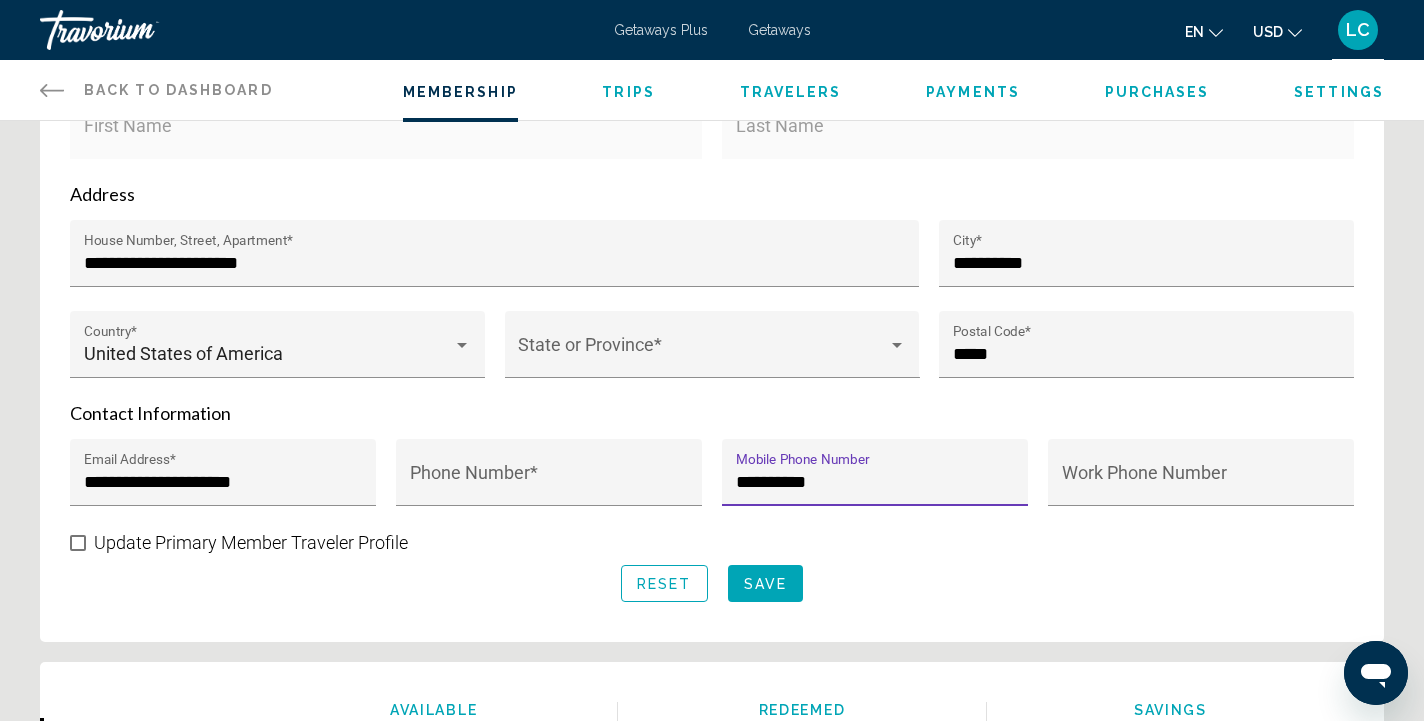 type on "**********" 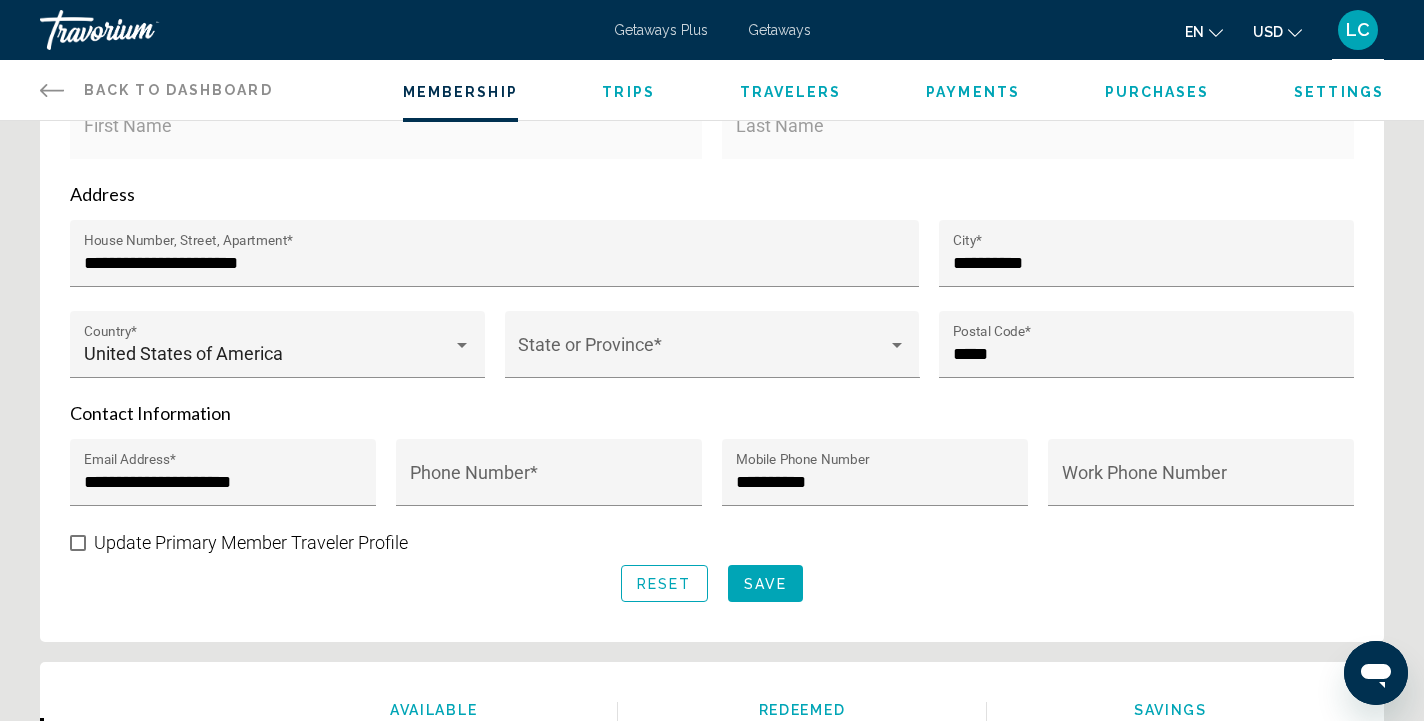 click on "Update Primary Member Traveler Profile" at bounding box center (712, 542) 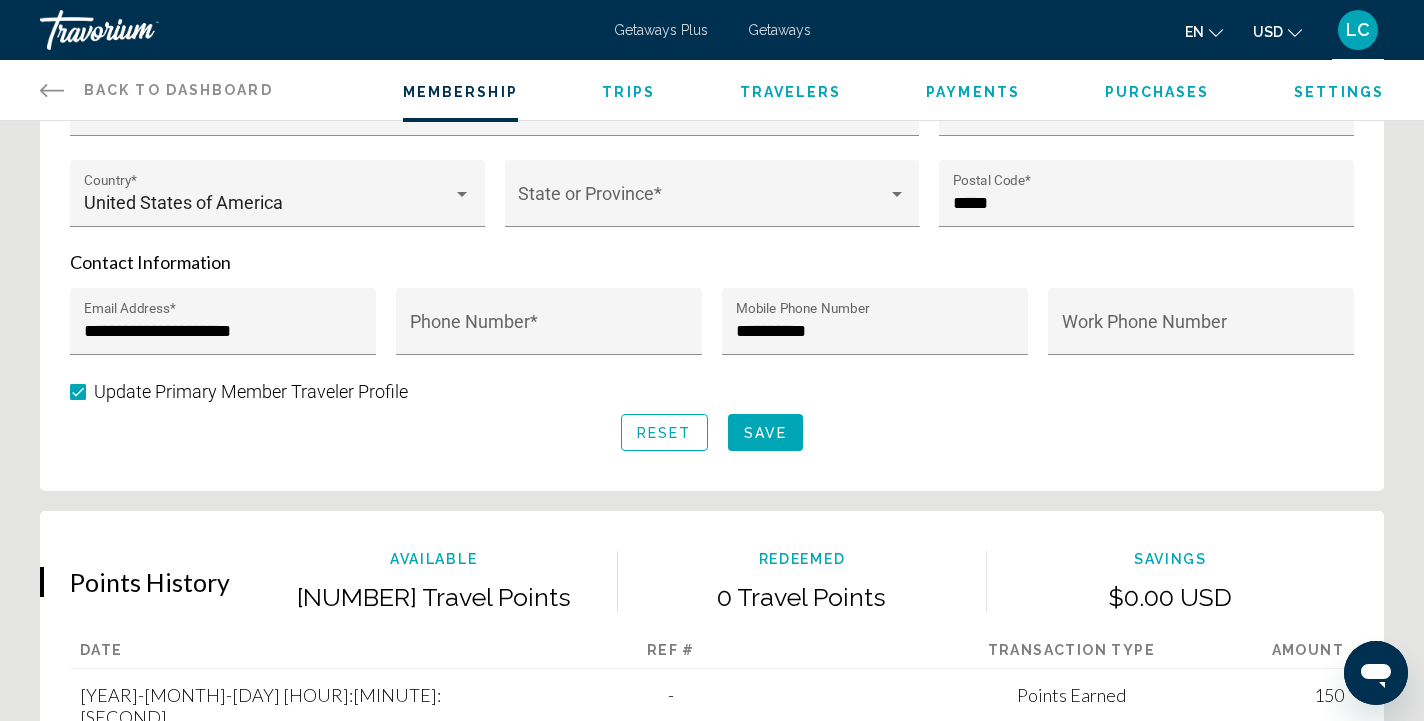 scroll, scrollTop: 848, scrollLeft: 0, axis: vertical 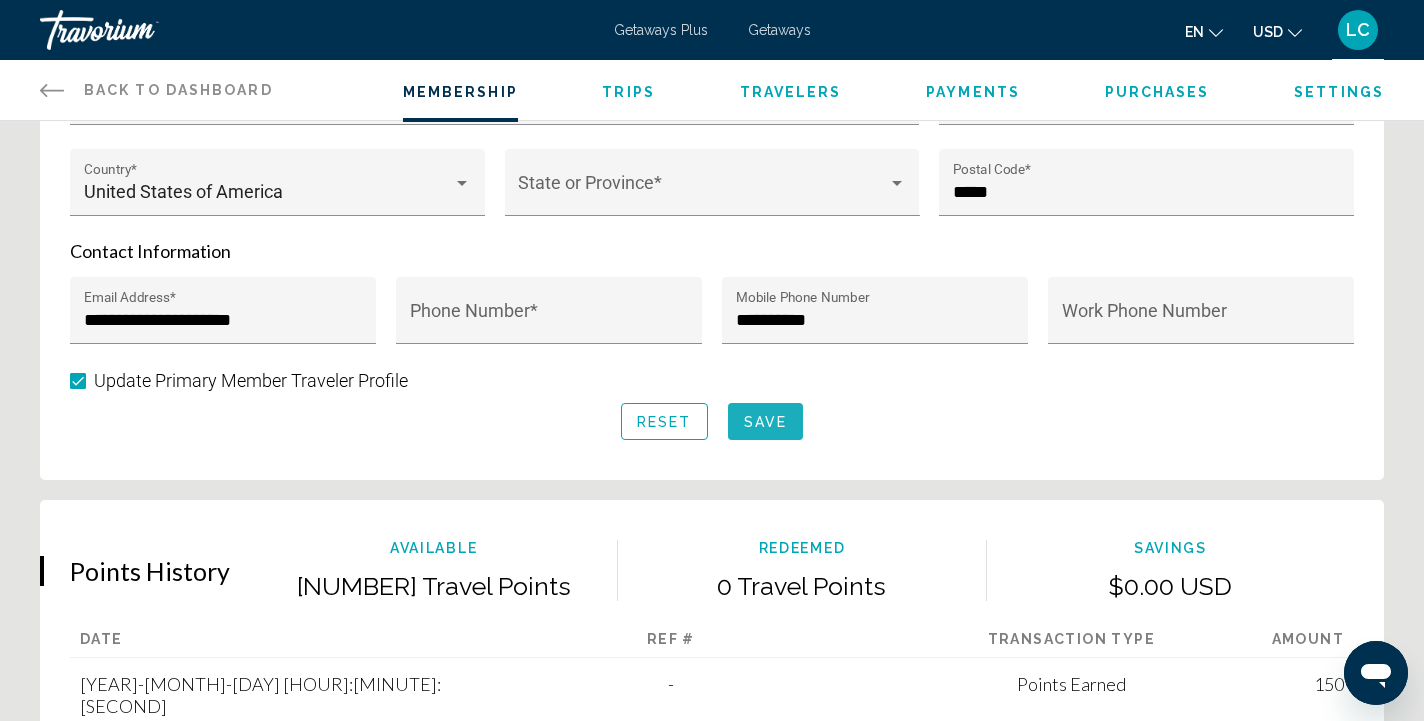 click on "Save" at bounding box center (765, 422) 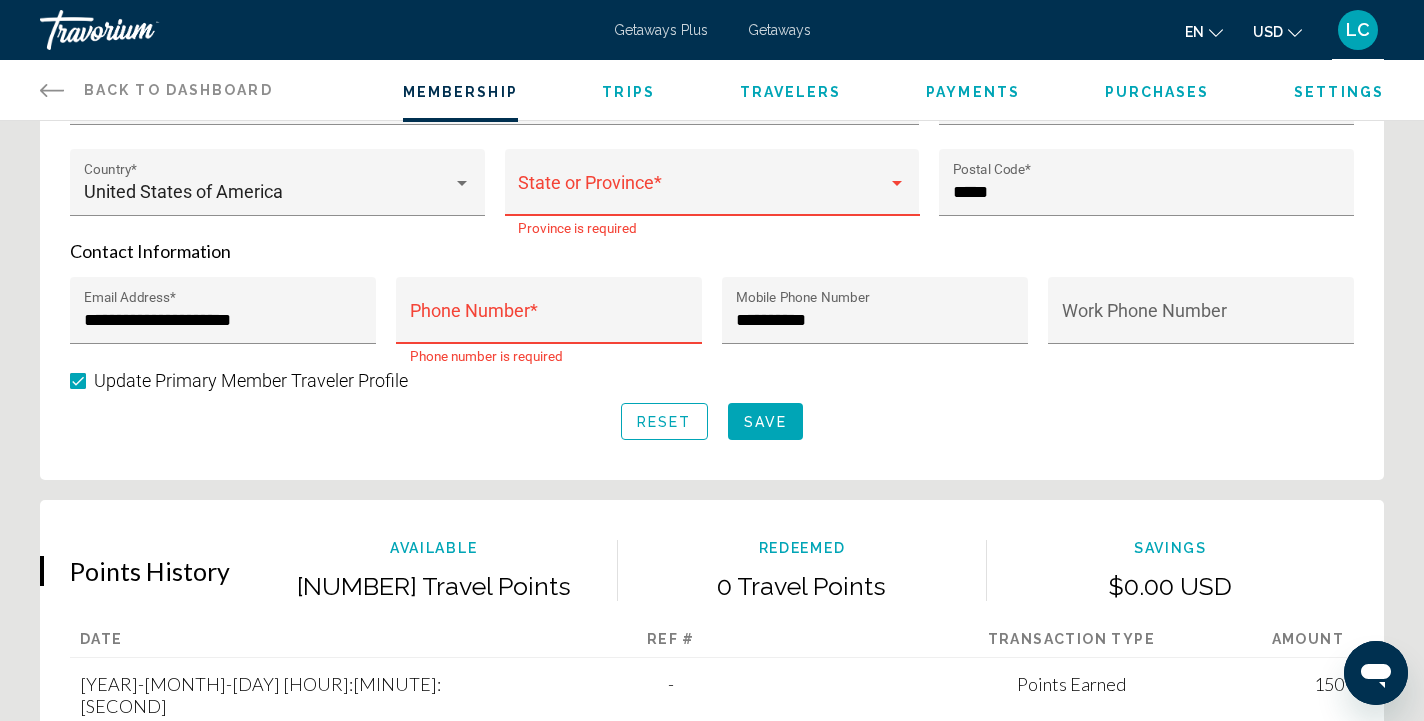 click on "State or Province  *" at bounding box center [712, 188] 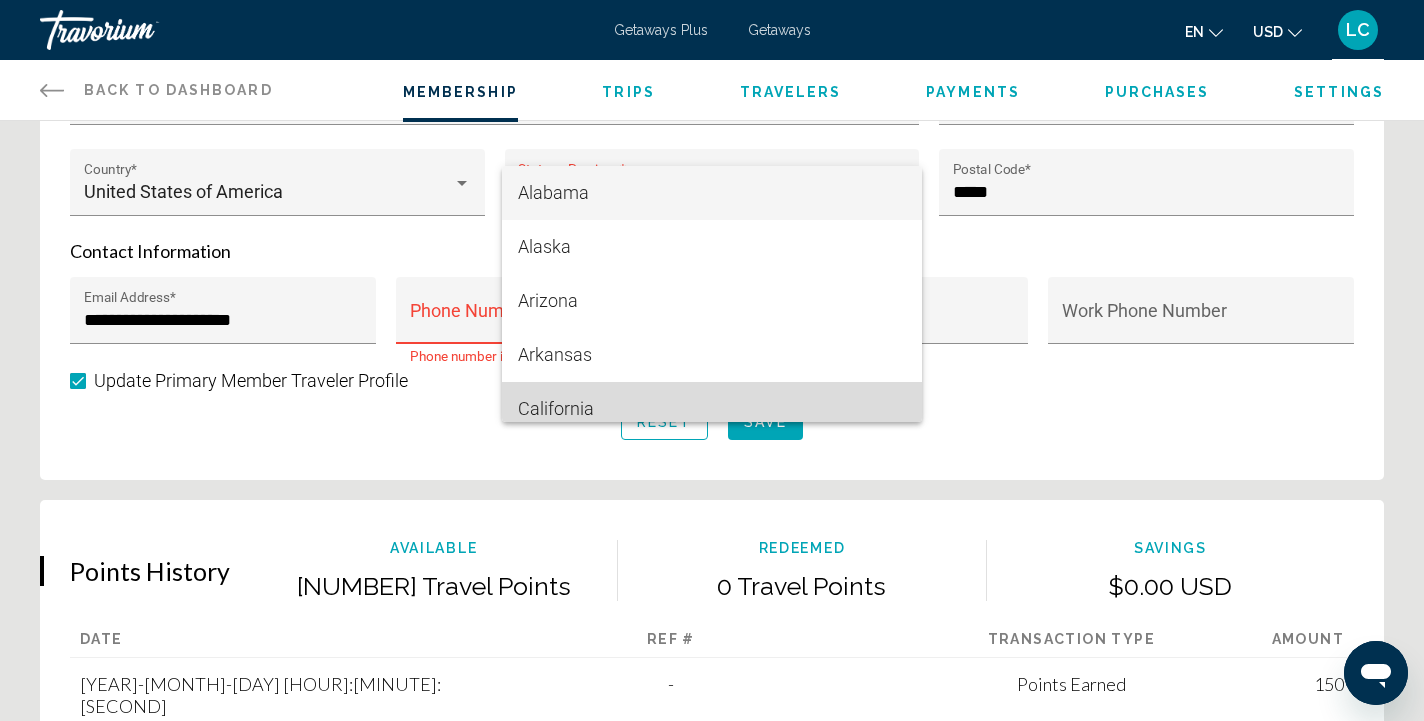 click on "California" at bounding box center (712, 409) 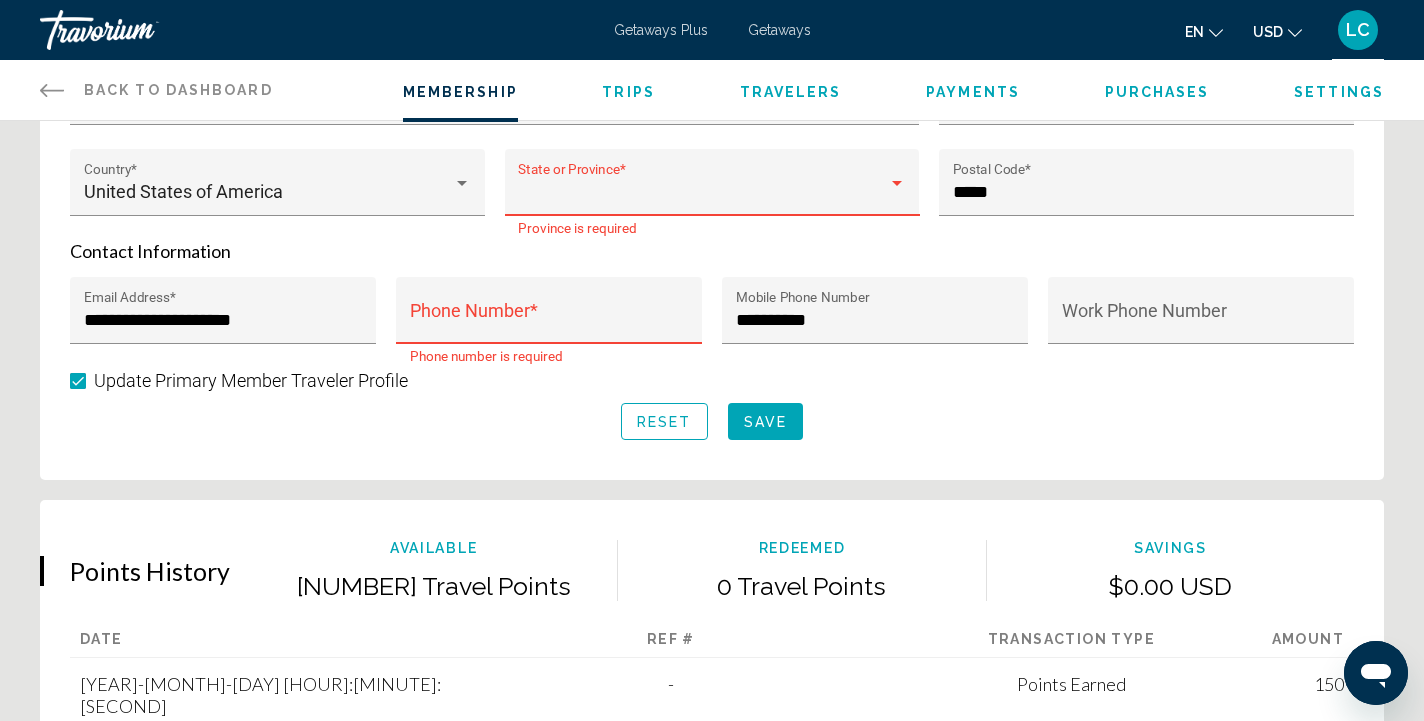 scroll, scrollTop: 14, scrollLeft: 0, axis: vertical 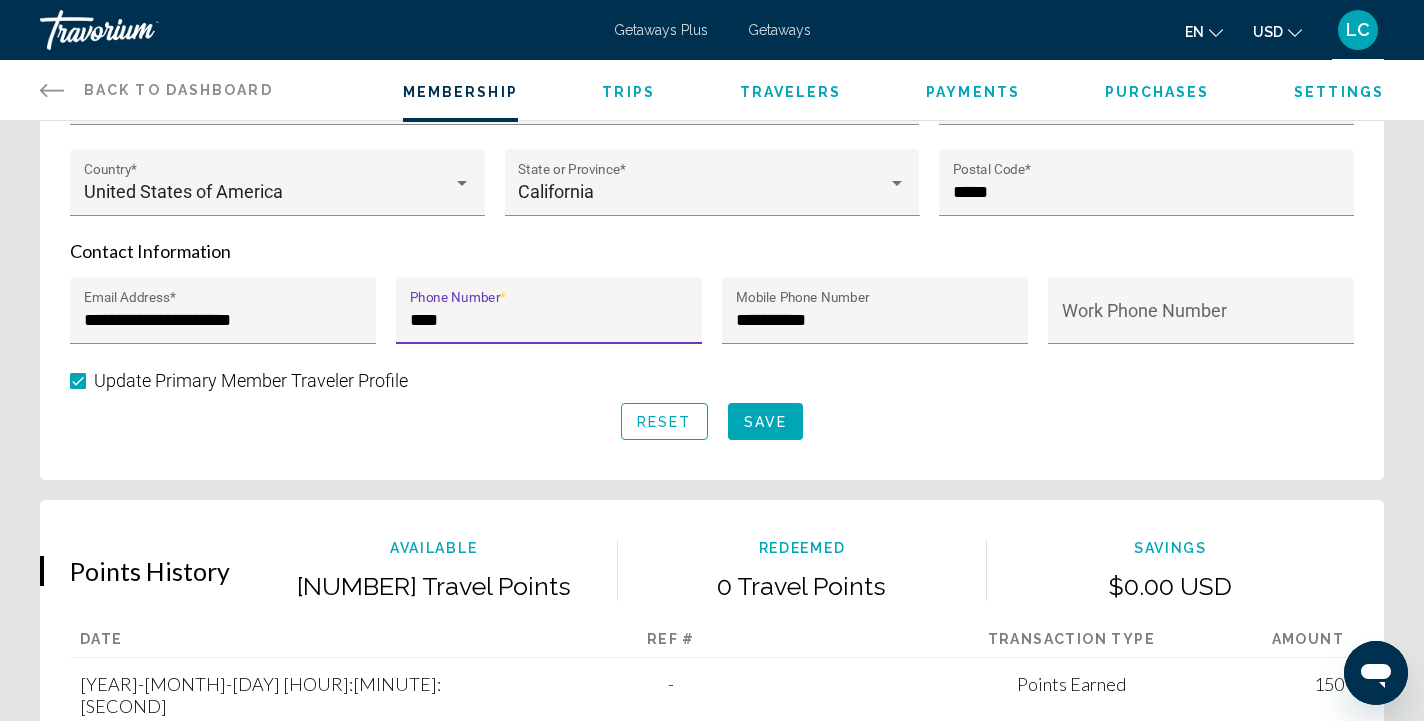 click on "****" at bounding box center (549, 320) 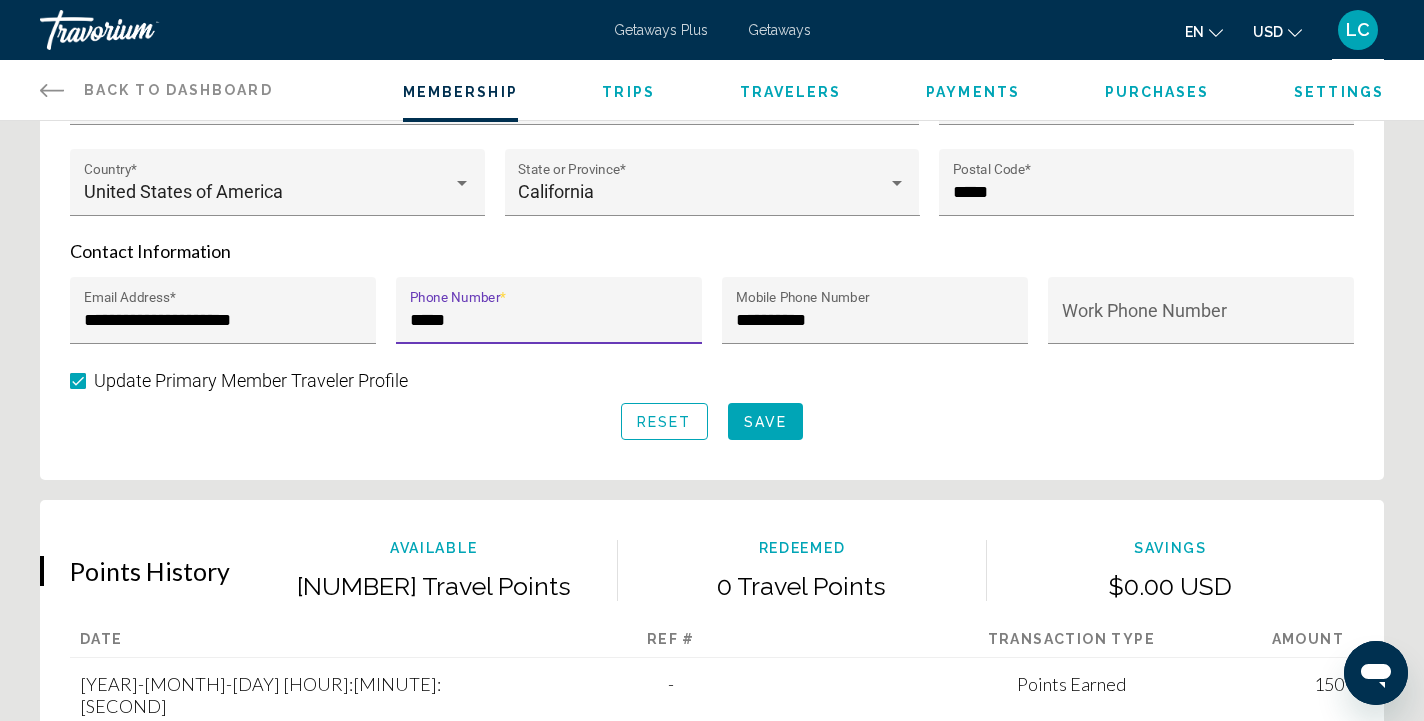click on "*****" at bounding box center [549, 320] 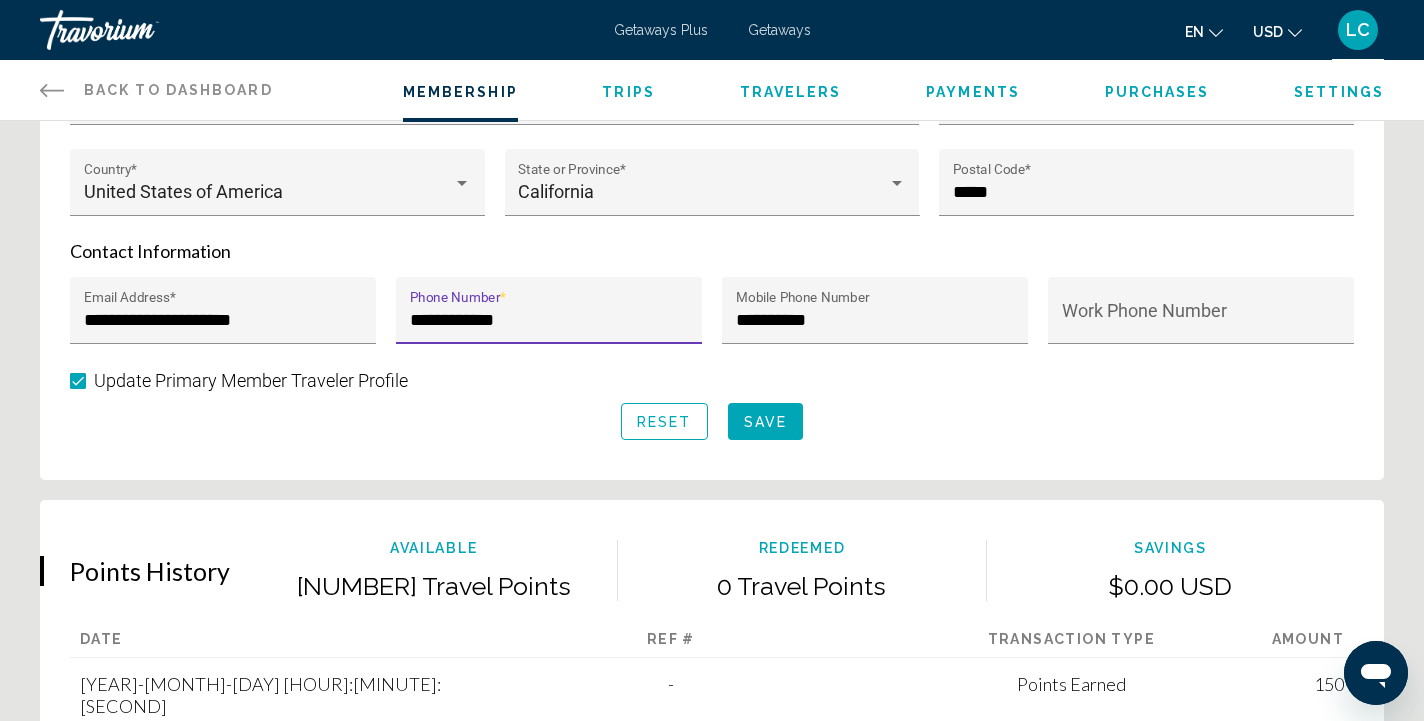 type on "**********" 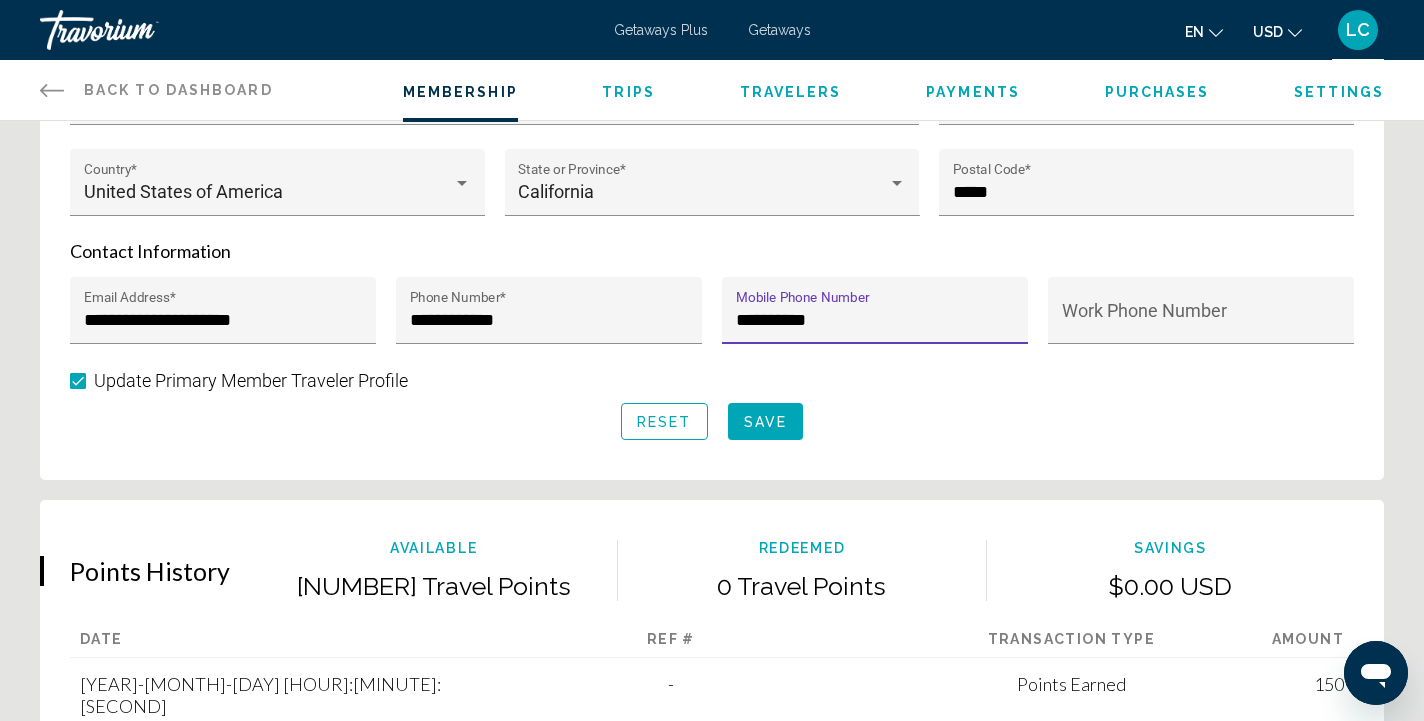 click on "**********" at bounding box center (875, 320) 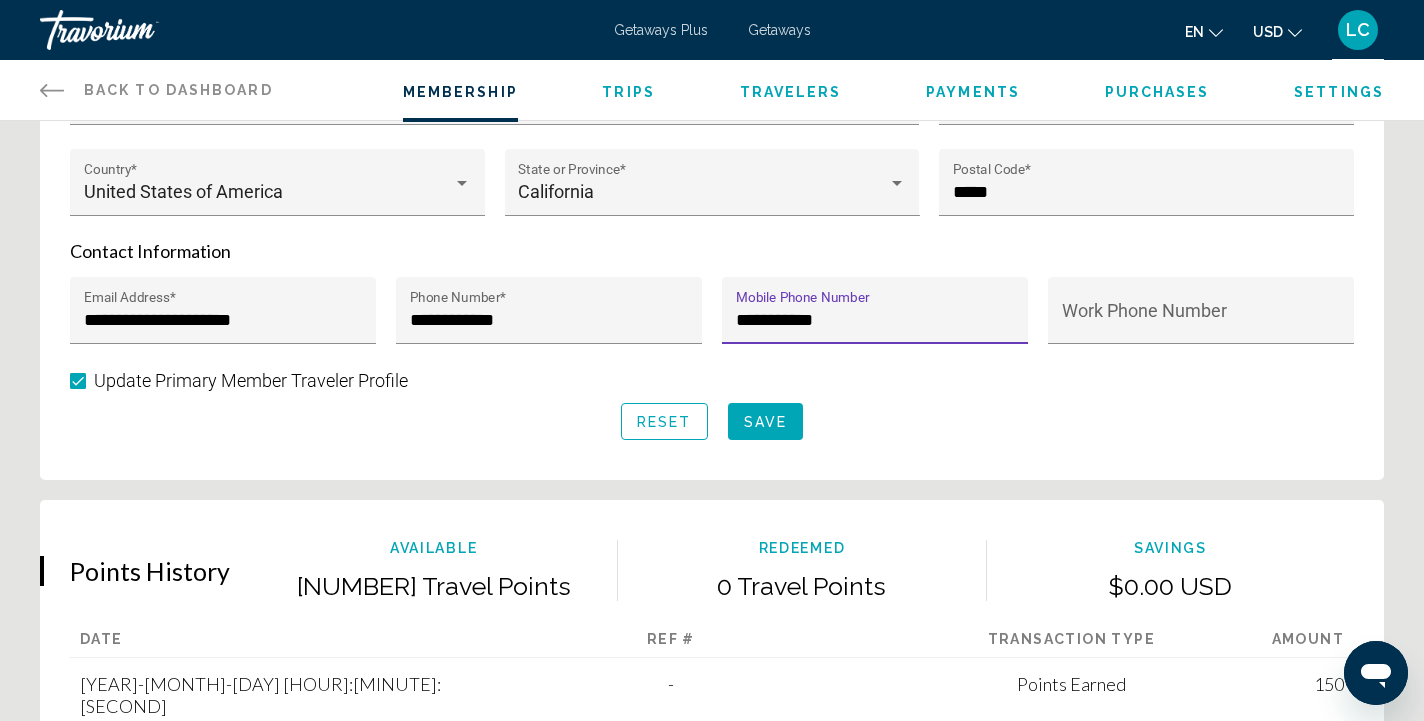 click on "**********" at bounding box center (875, 320) 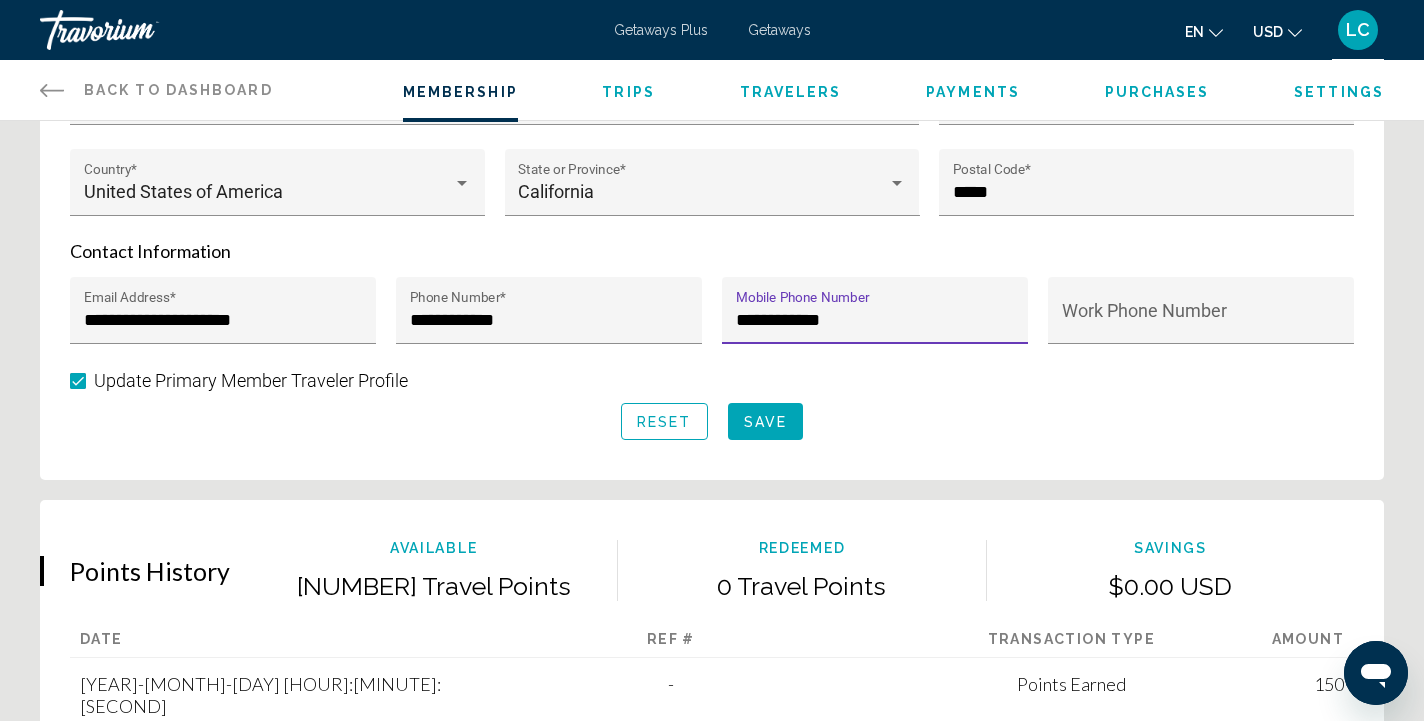 type on "**********" 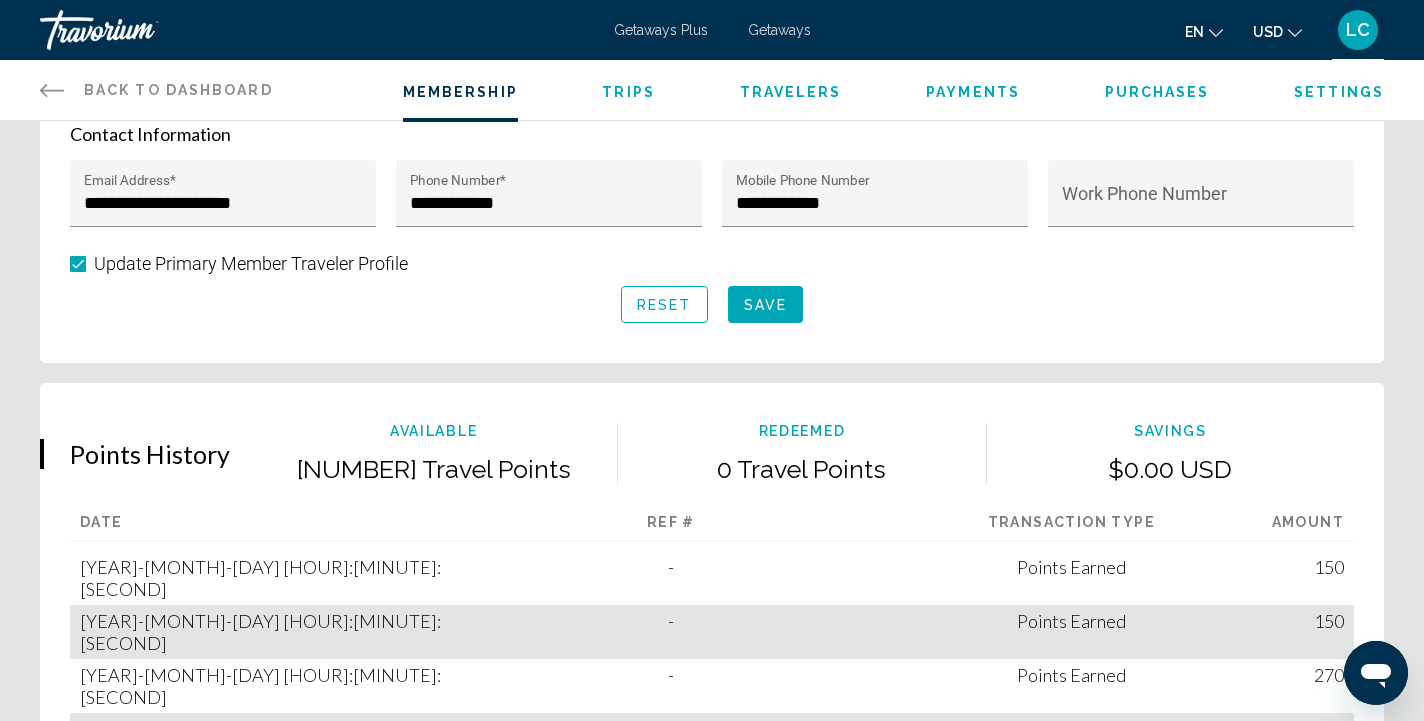 scroll, scrollTop: 968, scrollLeft: 0, axis: vertical 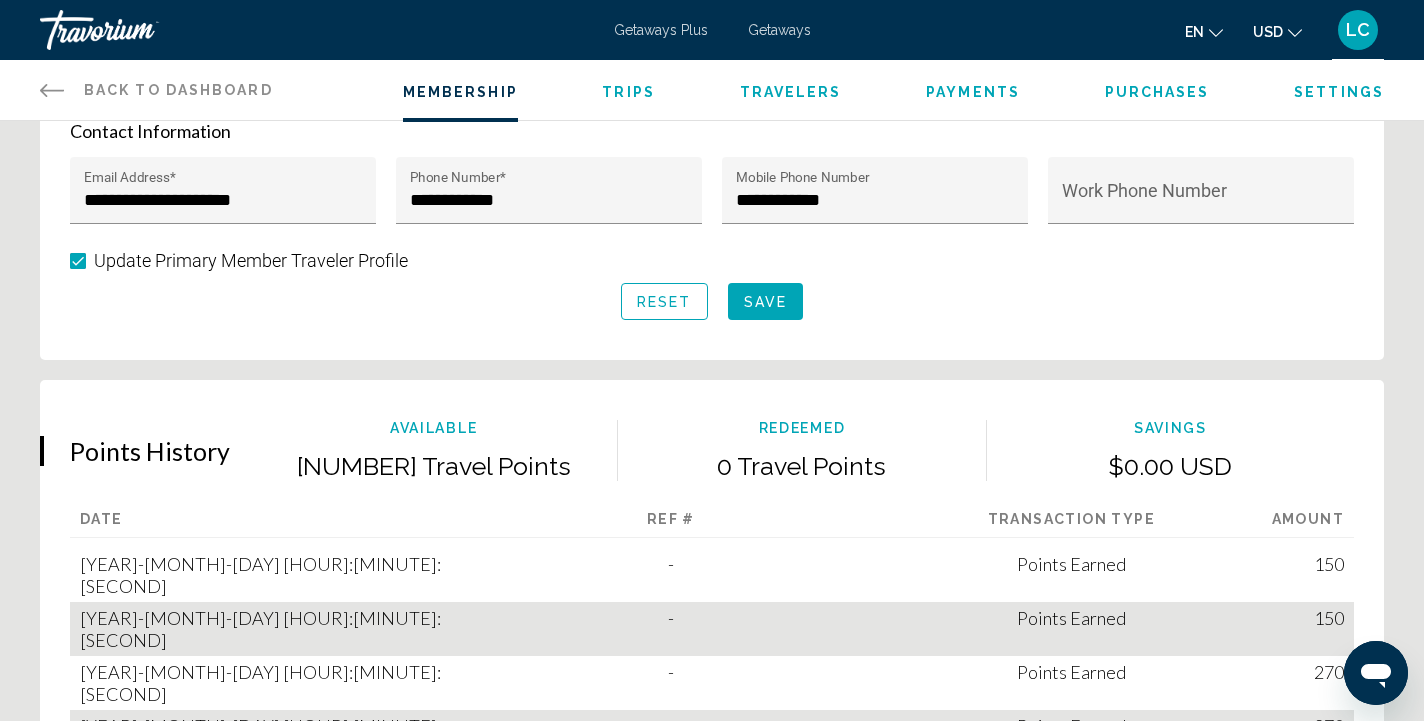 click on "Save" at bounding box center (765, 302) 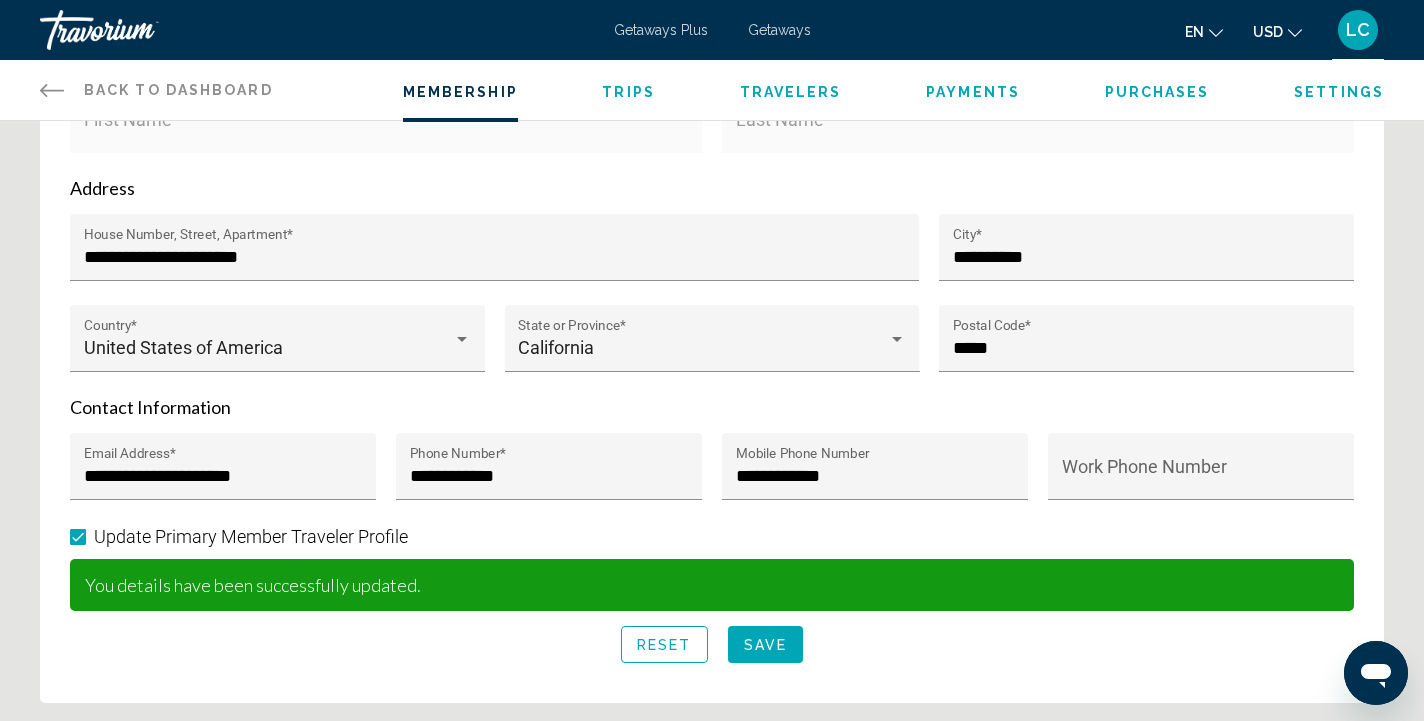 scroll, scrollTop: 692, scrollLeft: 0, axis: vertical 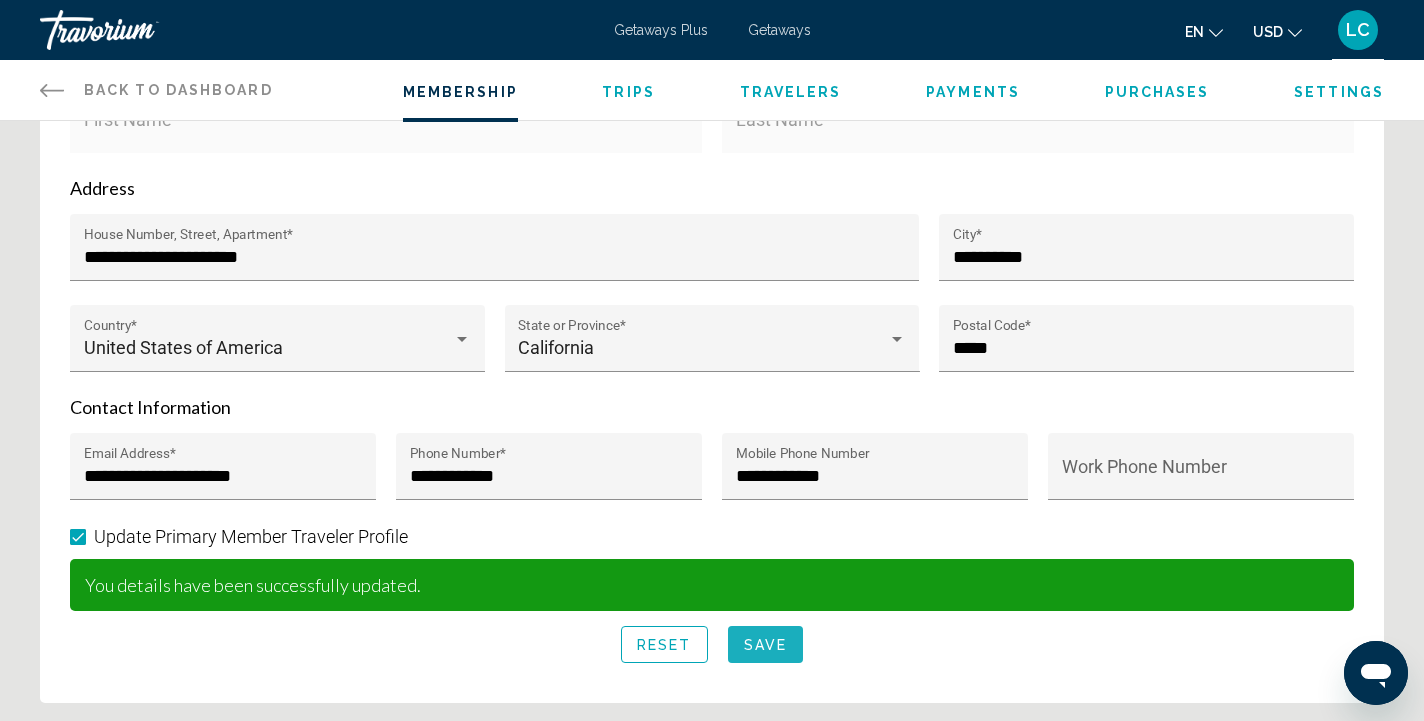 click on "Save" at bounding box center [765, 644] 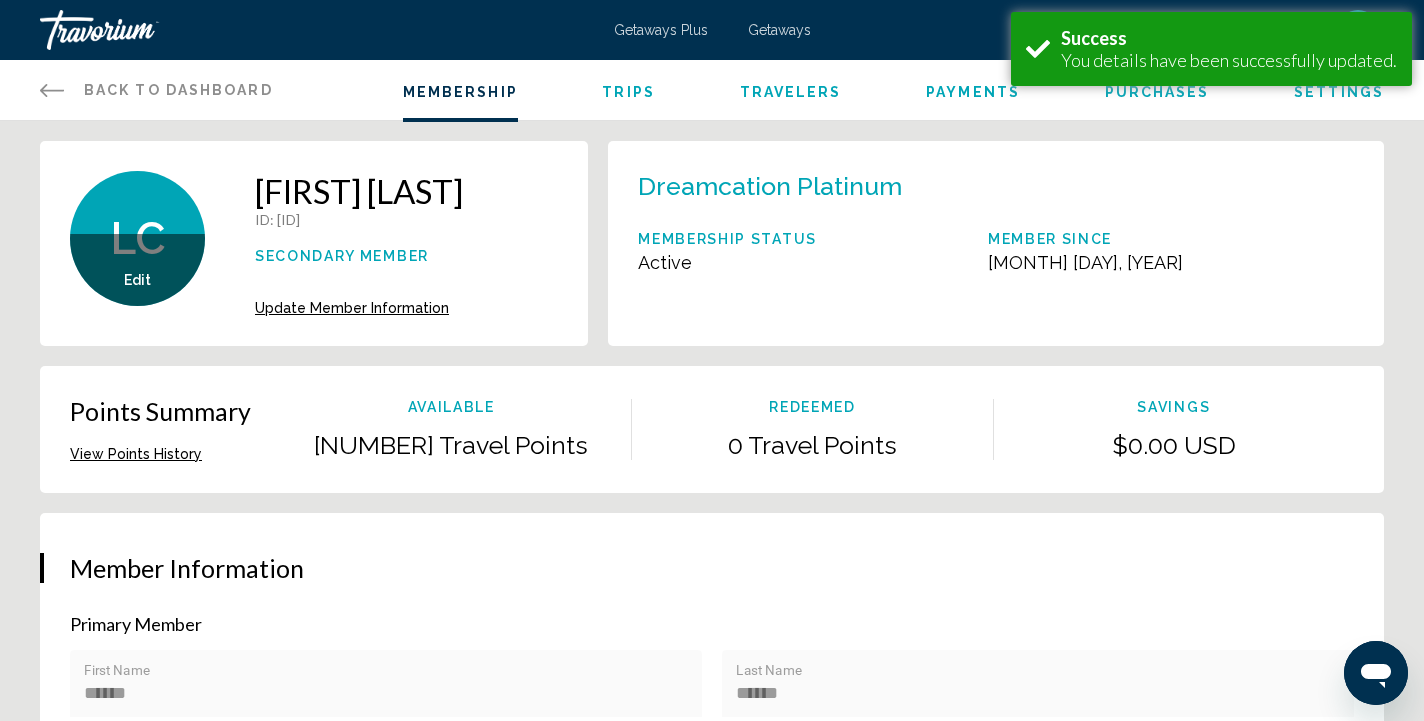 scroll, scrollTop: 0, scrollLeft: 0, axis: both 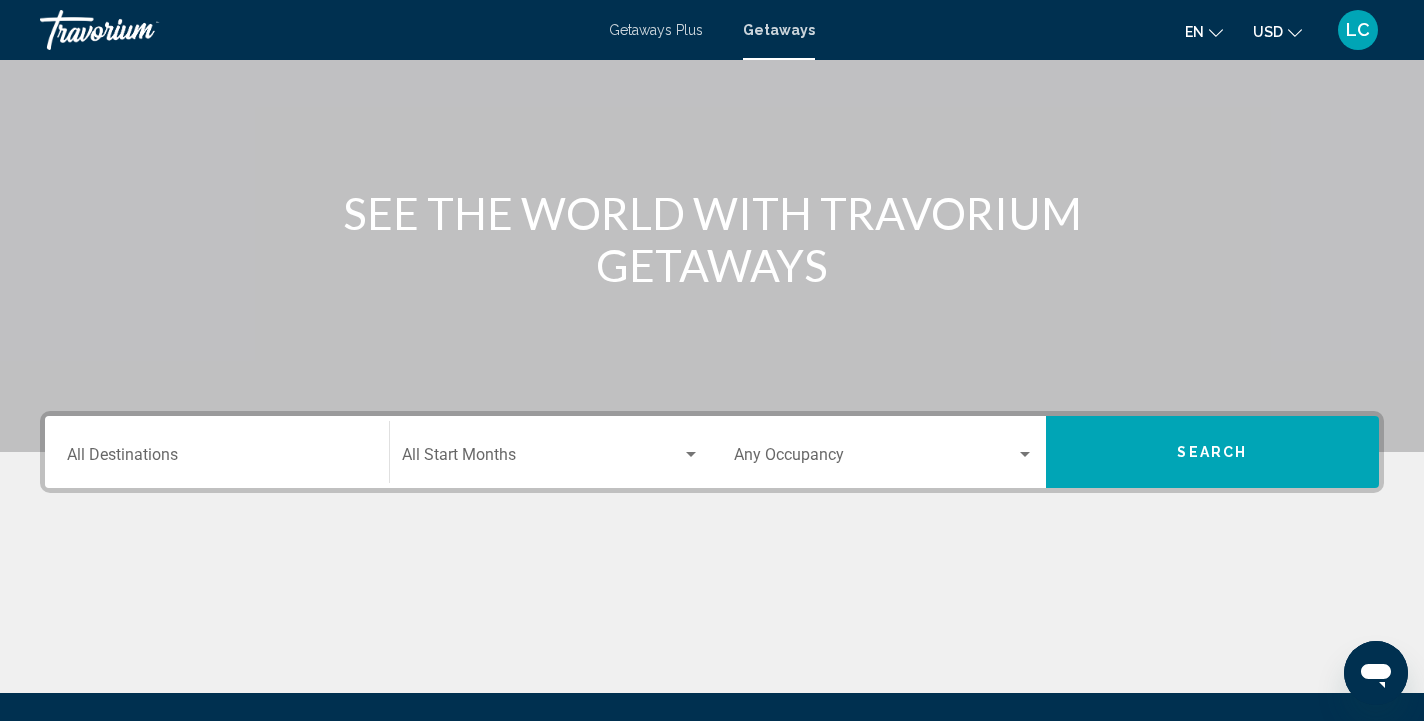 click on "Destination All Destinations" at bounding box center (217, 452) 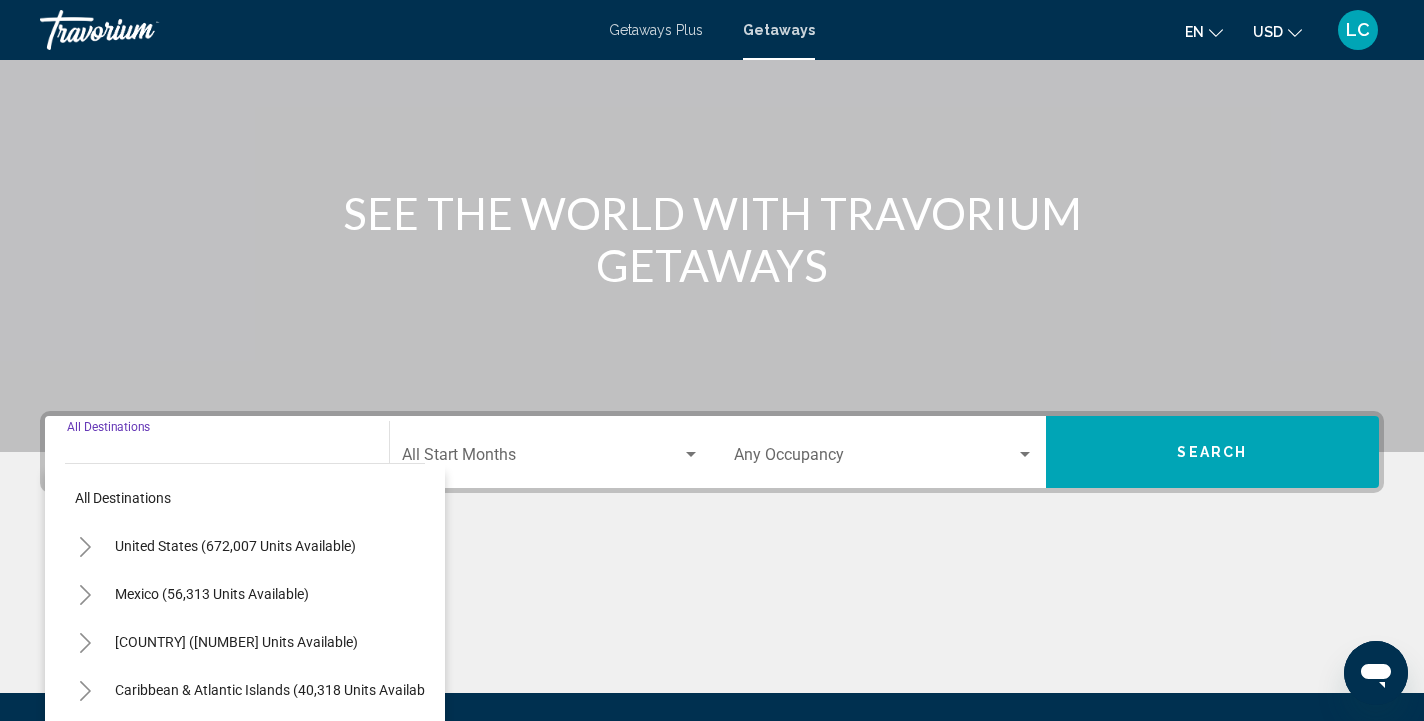 scroll, scrollTop: 365, scrollLeft: 0, axis: vertical 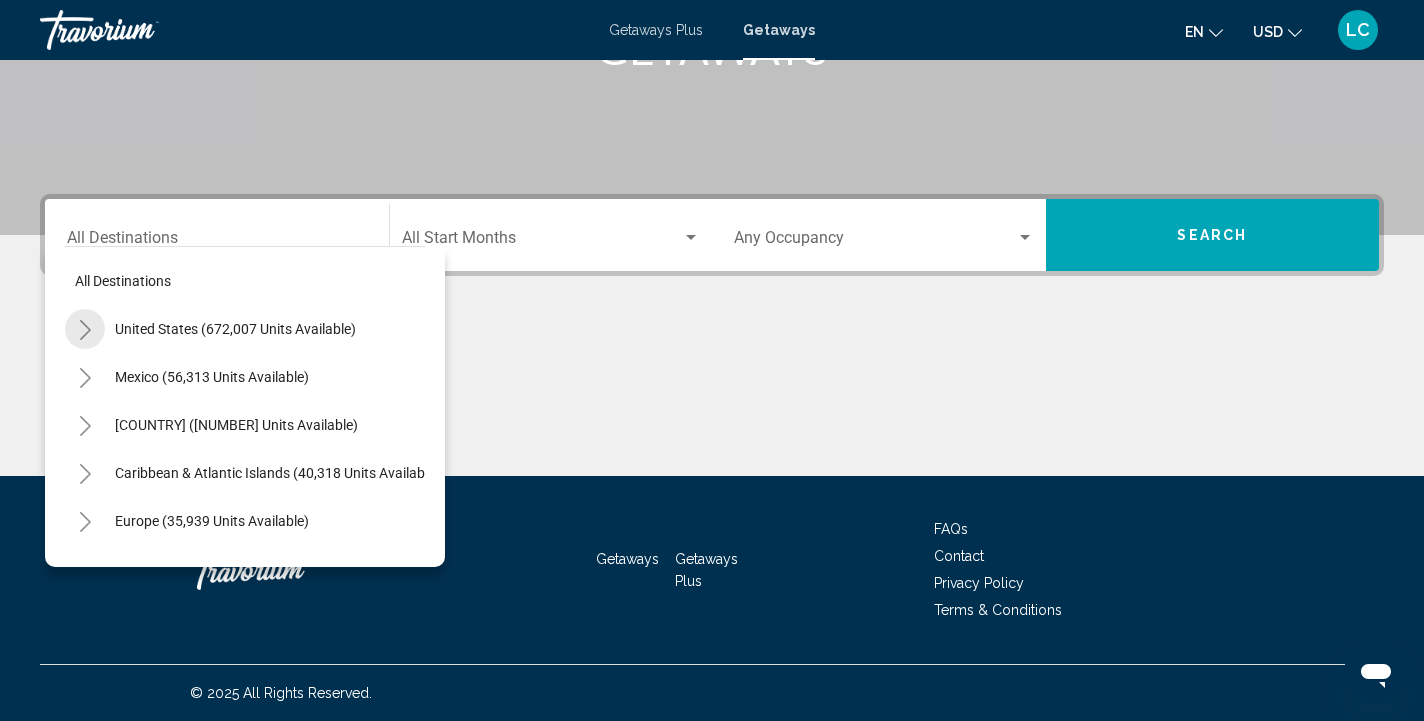 click 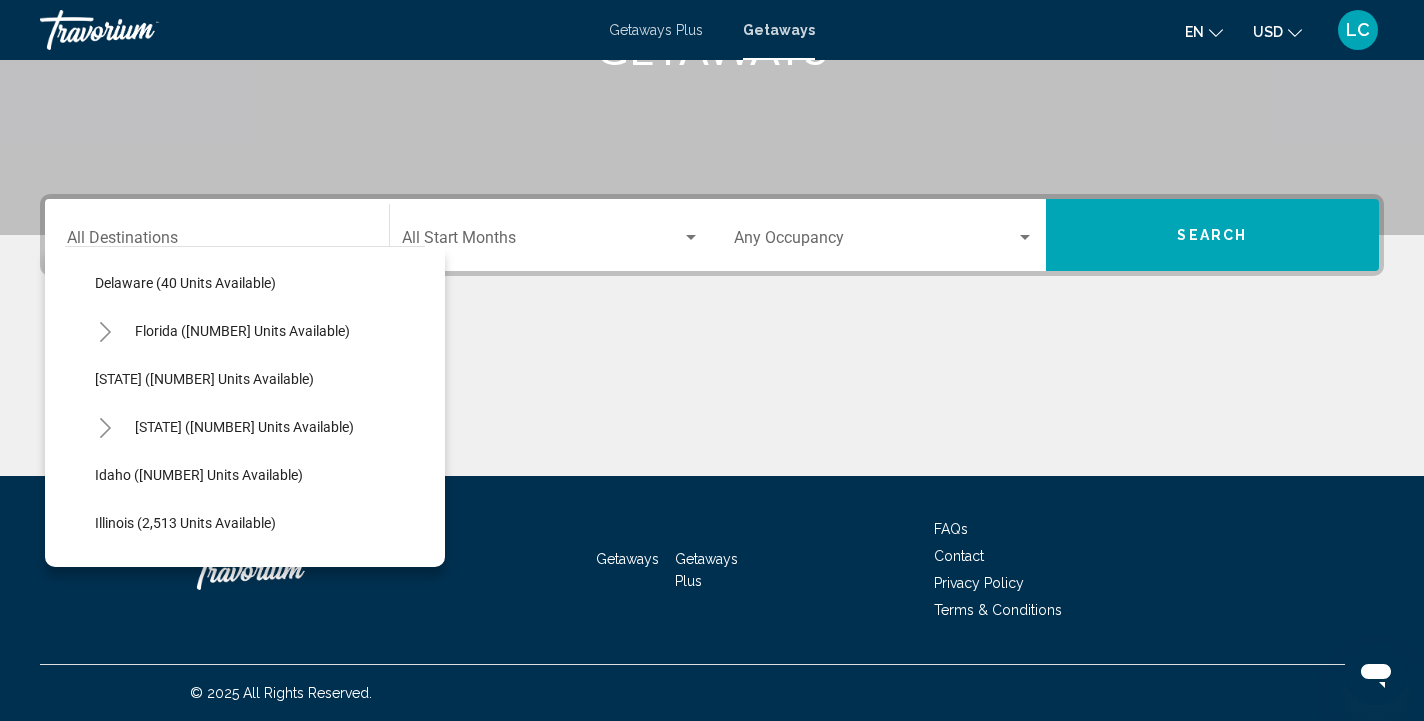 scroll, scrollTop: 348, scrollLeft: 0, axis: vertical 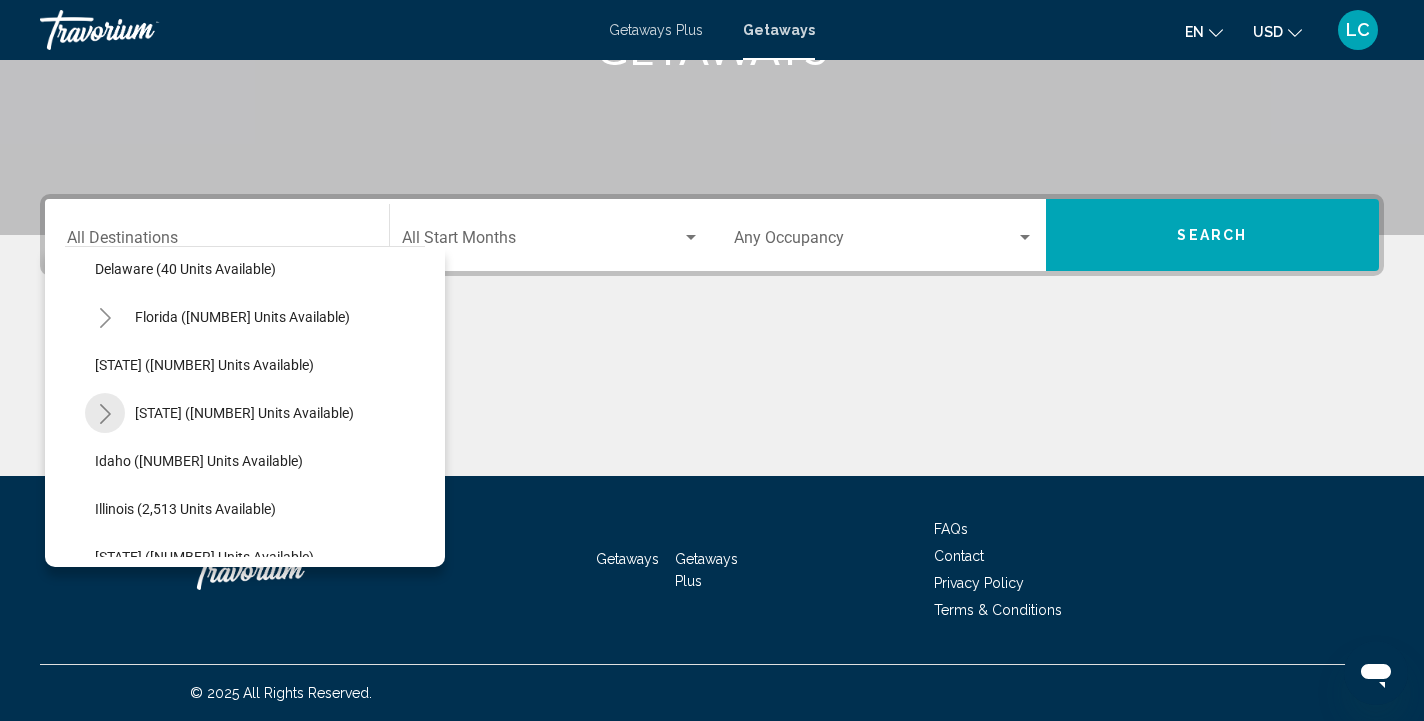 click 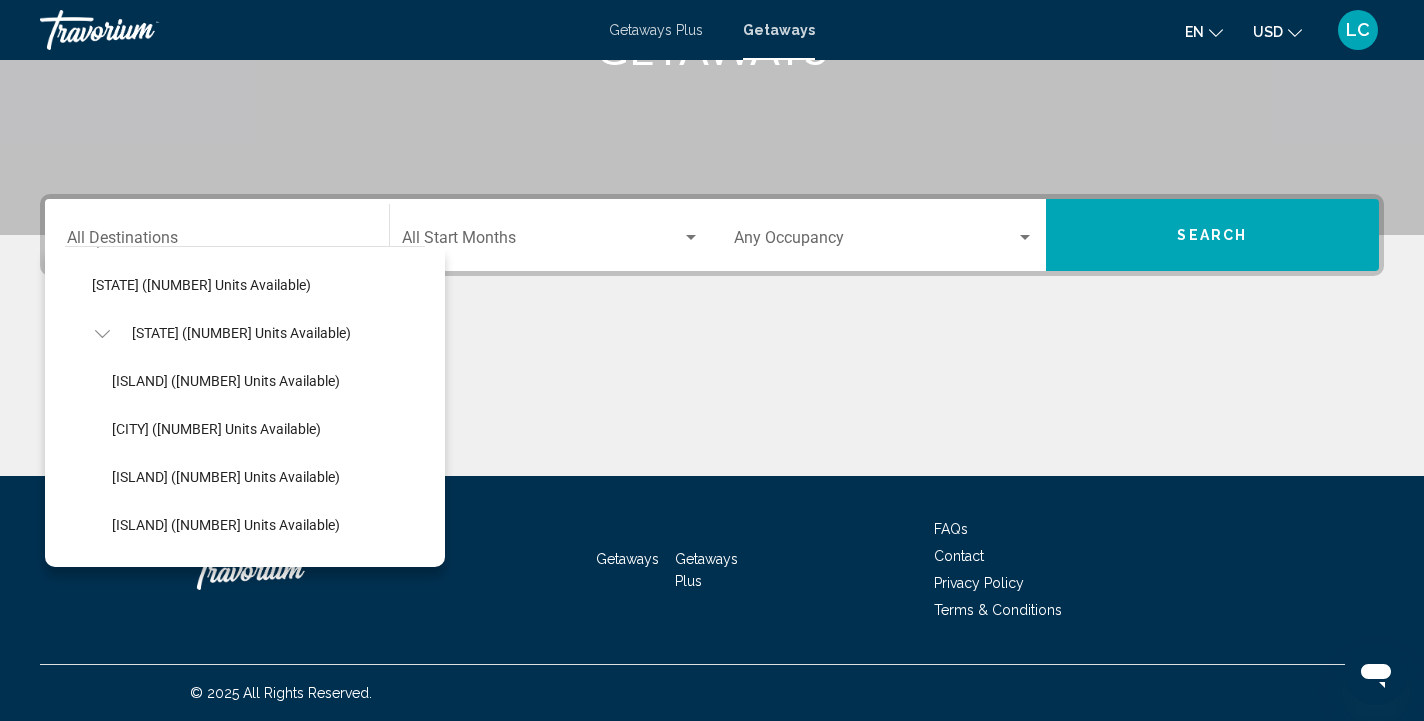 scroll, scrollTop: 428, scrollLeft: 4, axis: both 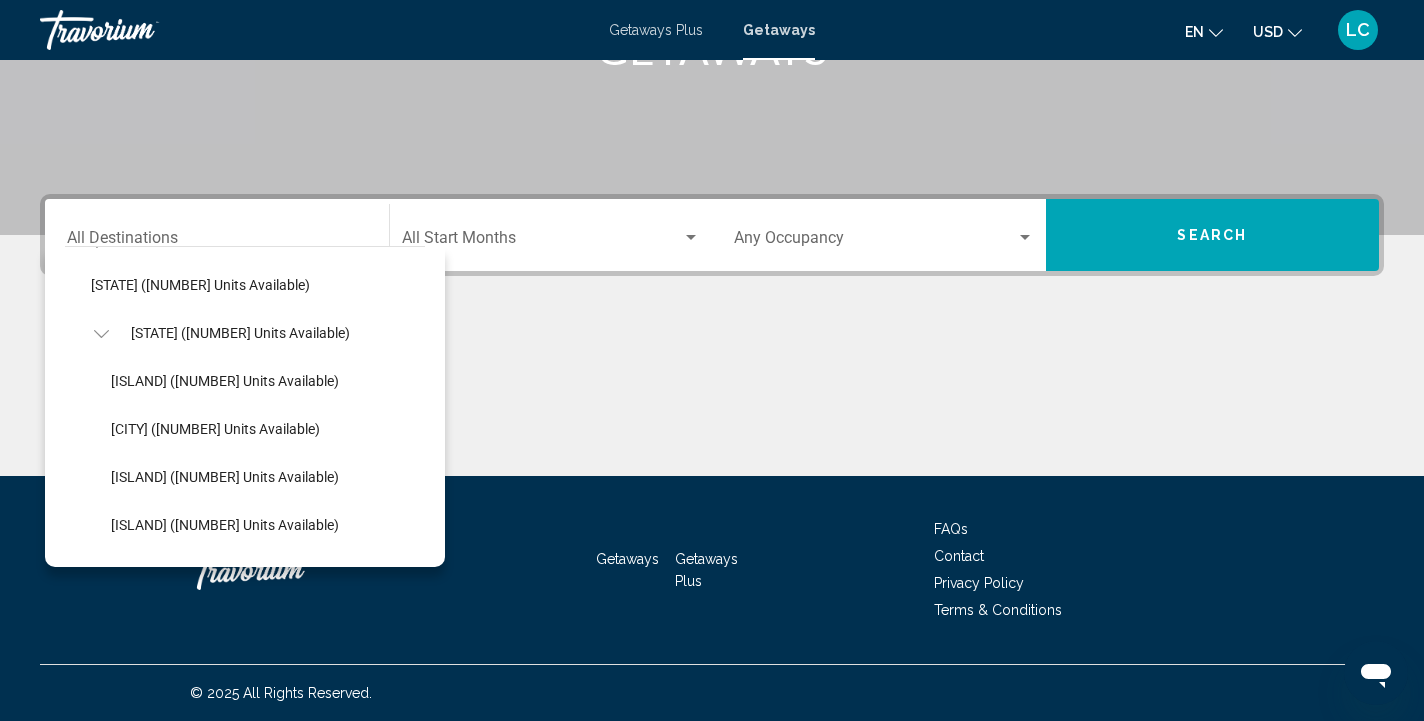 click at bounding box center (712, -65) 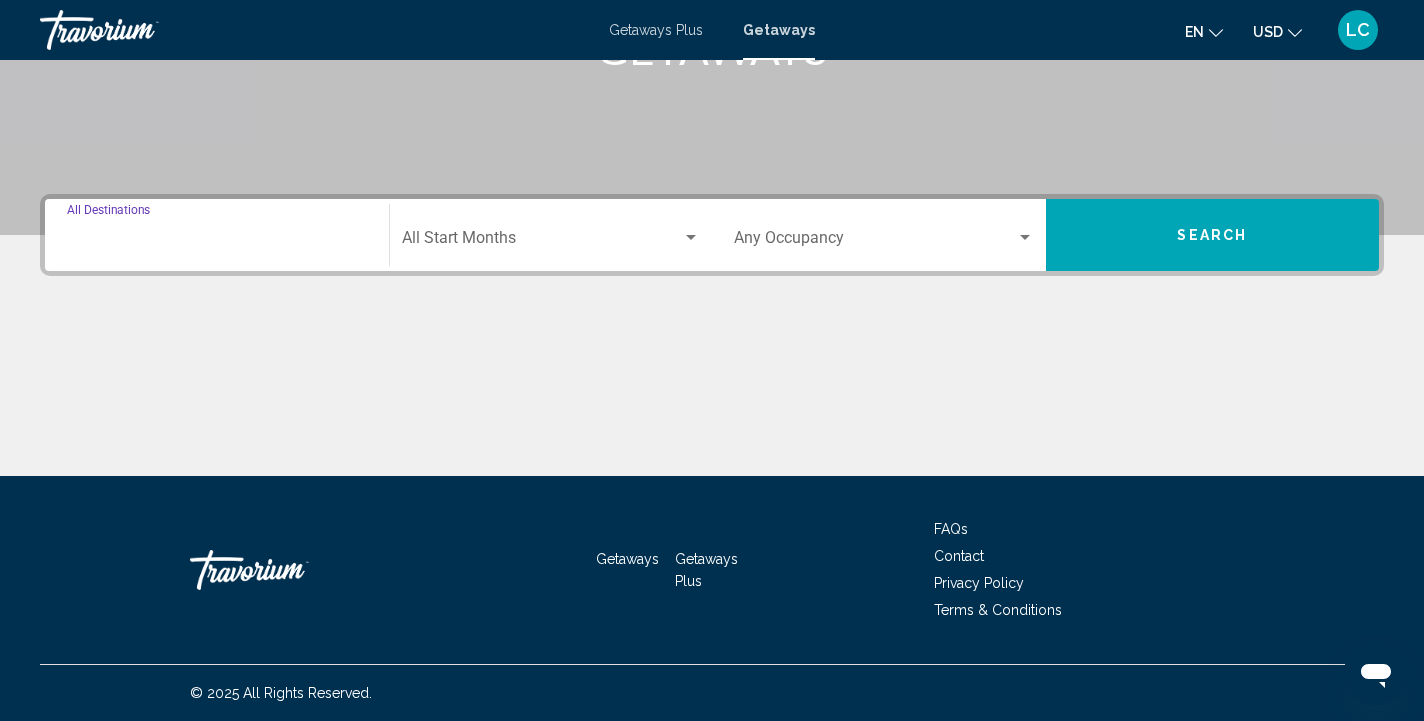 click on "Destination All Destinations" at bounding box center [217, 242] 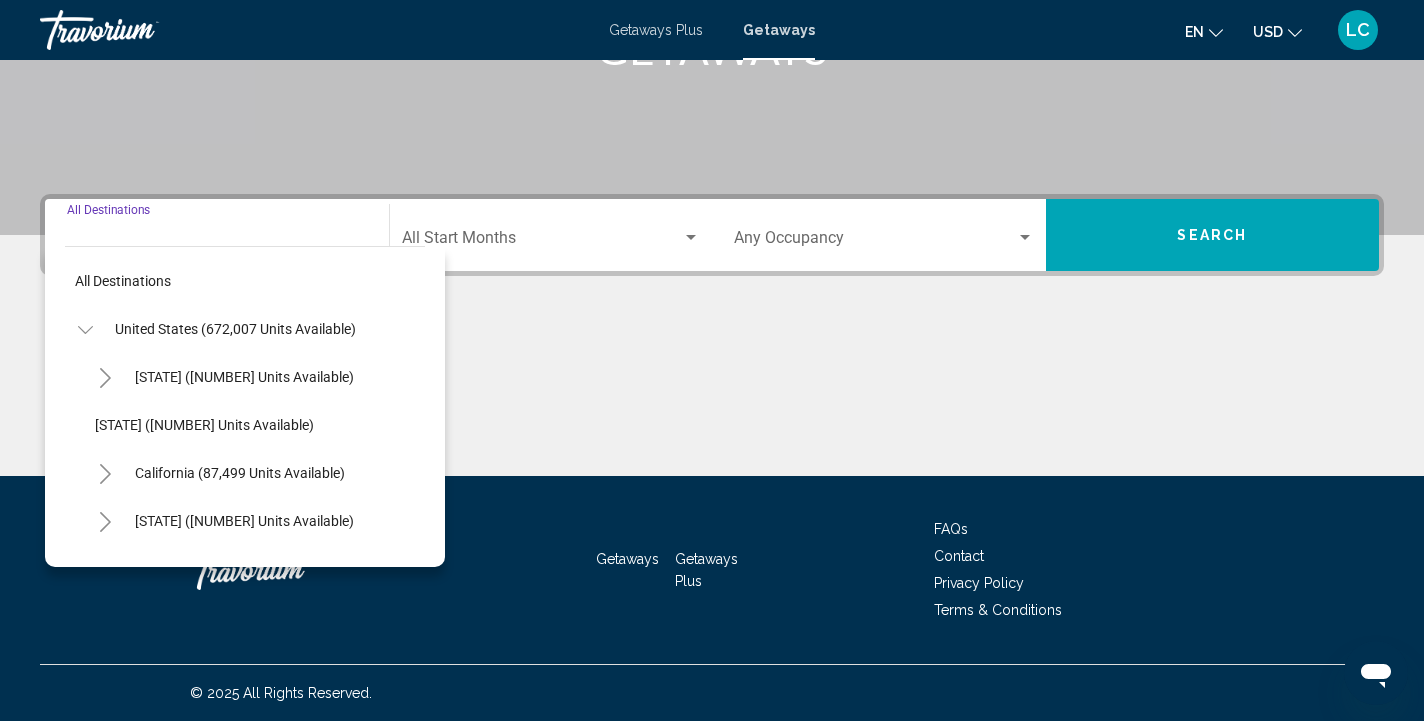 click on "Destination All Destinations" at bounding box center (217, 242) 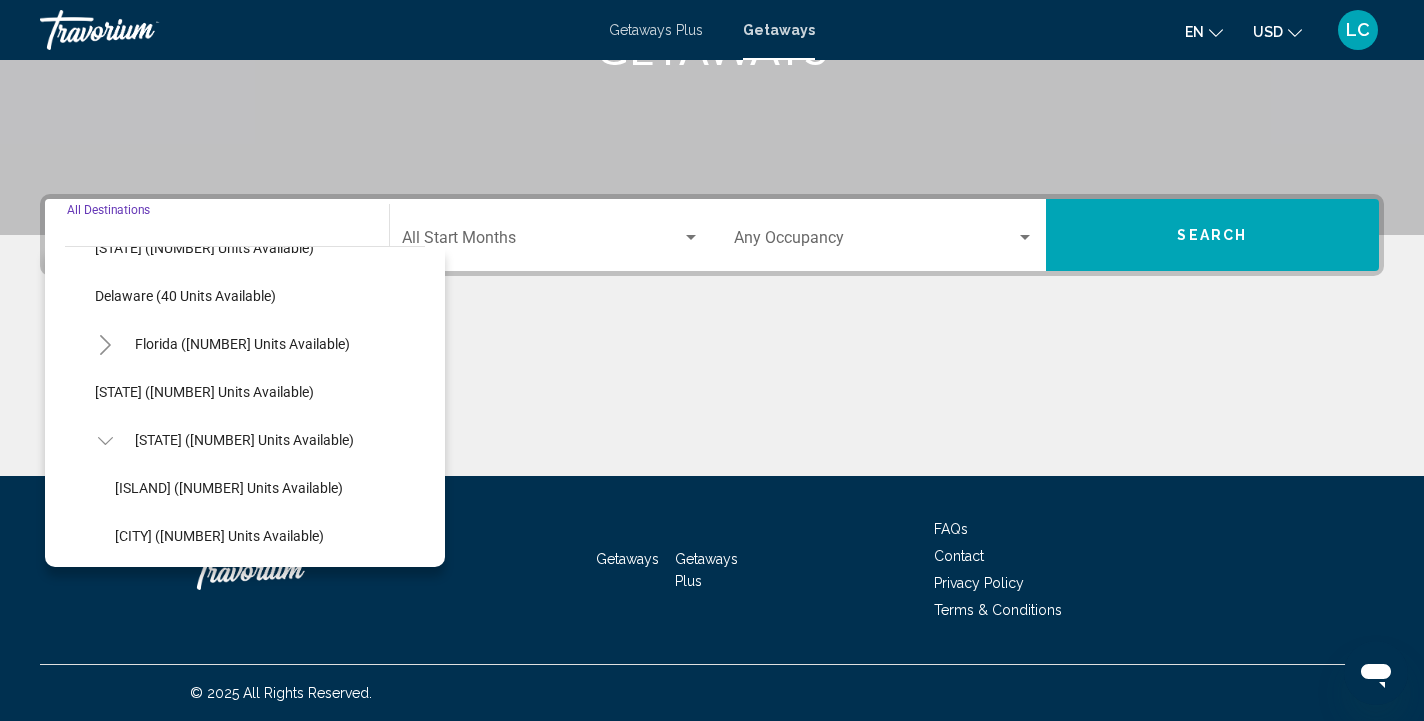 scroll, scrollTop: 327, scrollLeft: 0, axis: vertical 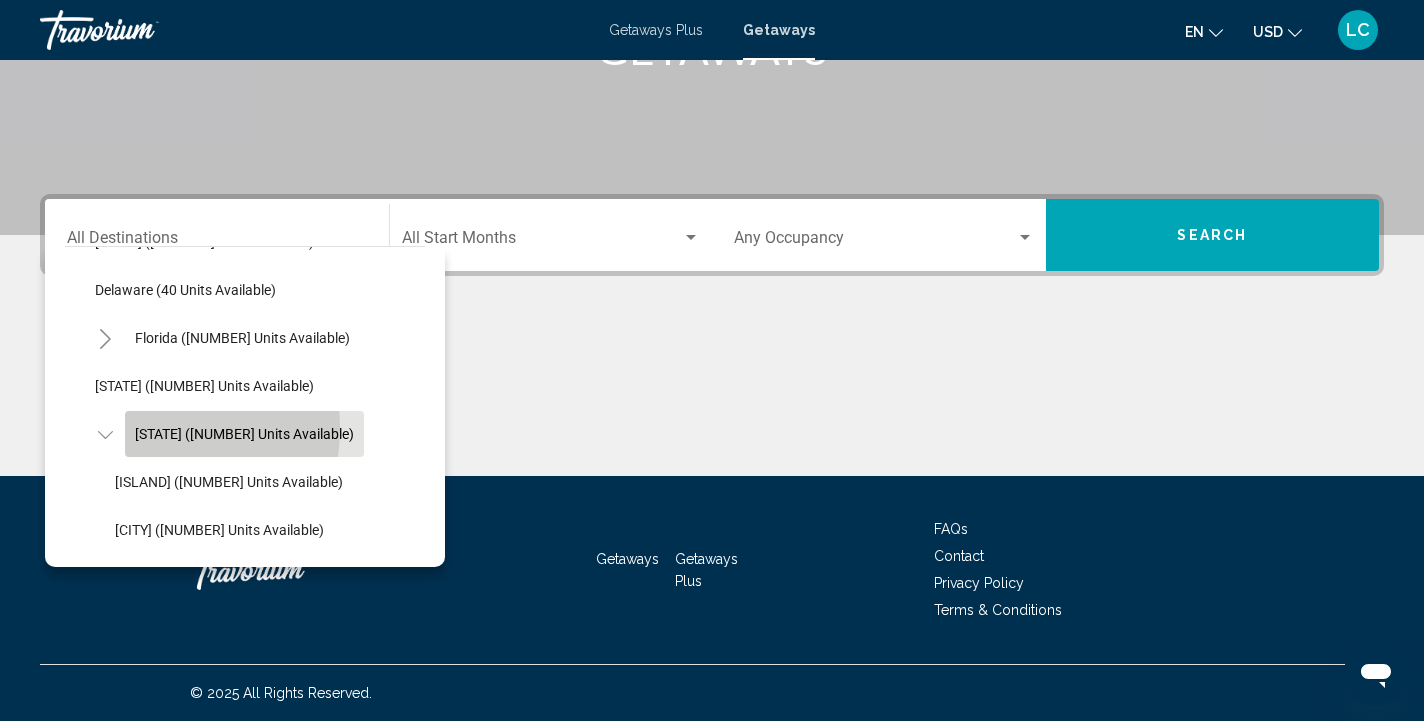 click on "Hawaii (30,830 units available)" 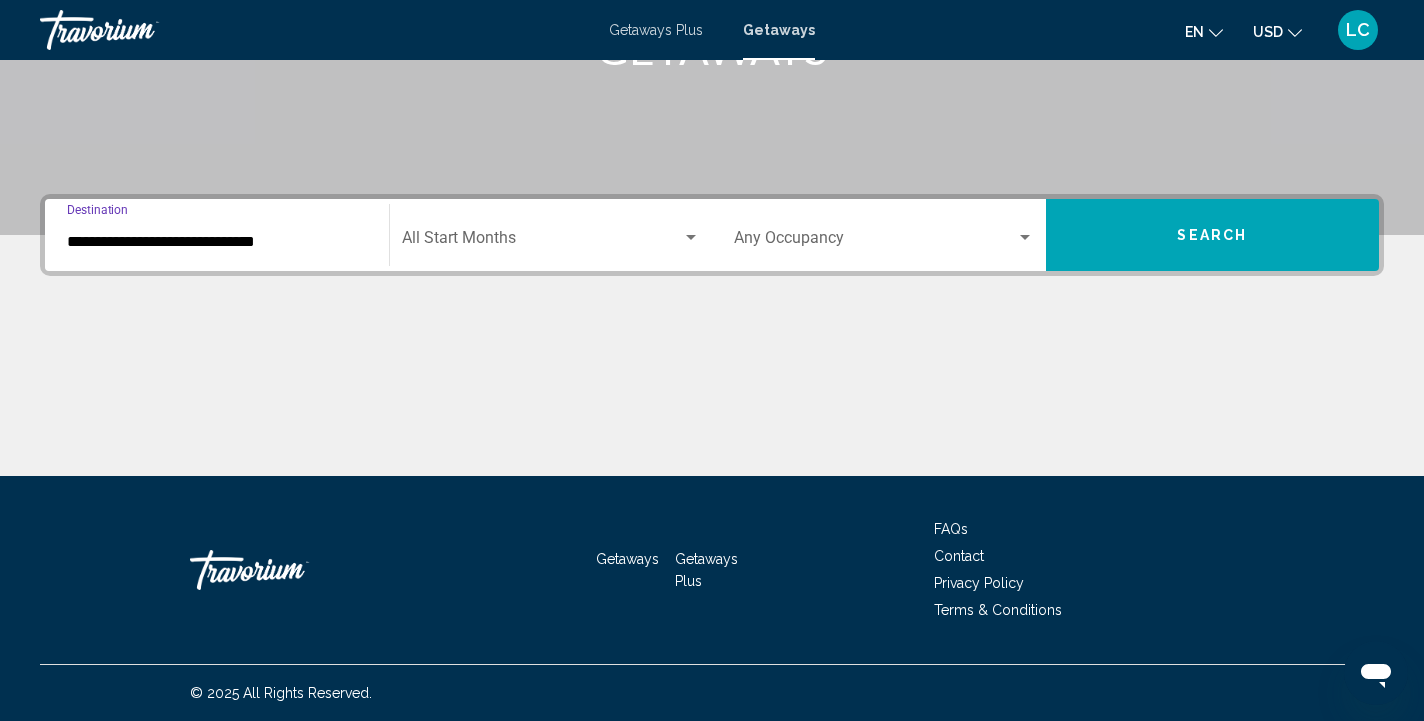 click on "**********" at bounding box center [217, 242] 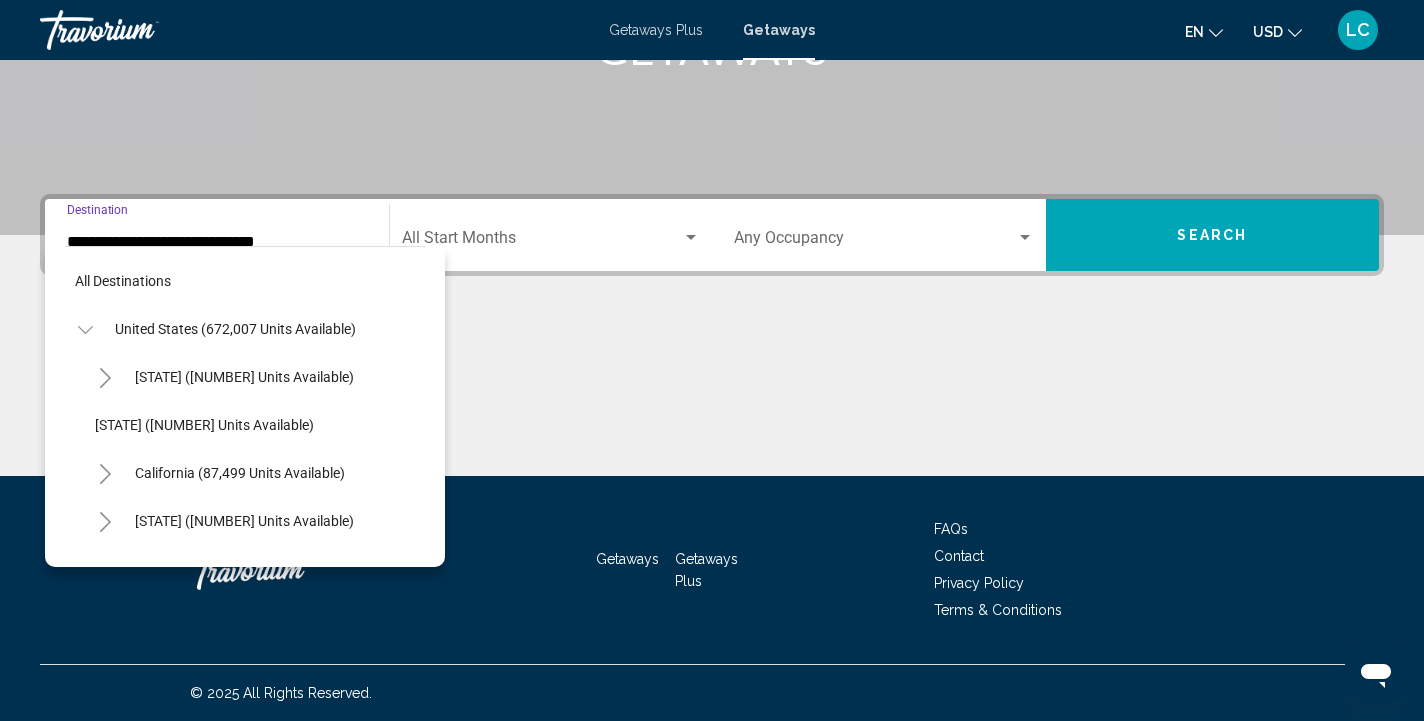 scroll, scrollTop: 359, scrollLeft: 0, axis: vertical 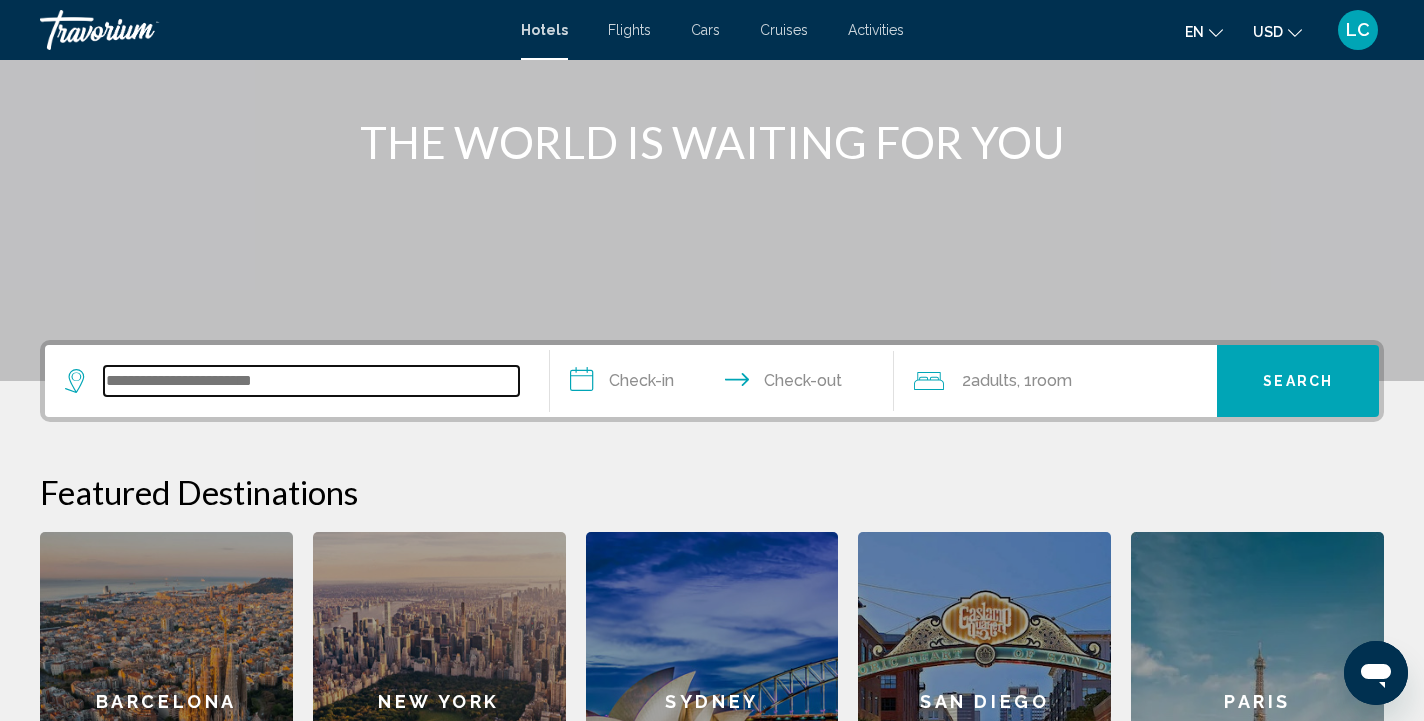 click at bounding box center (311, 381) 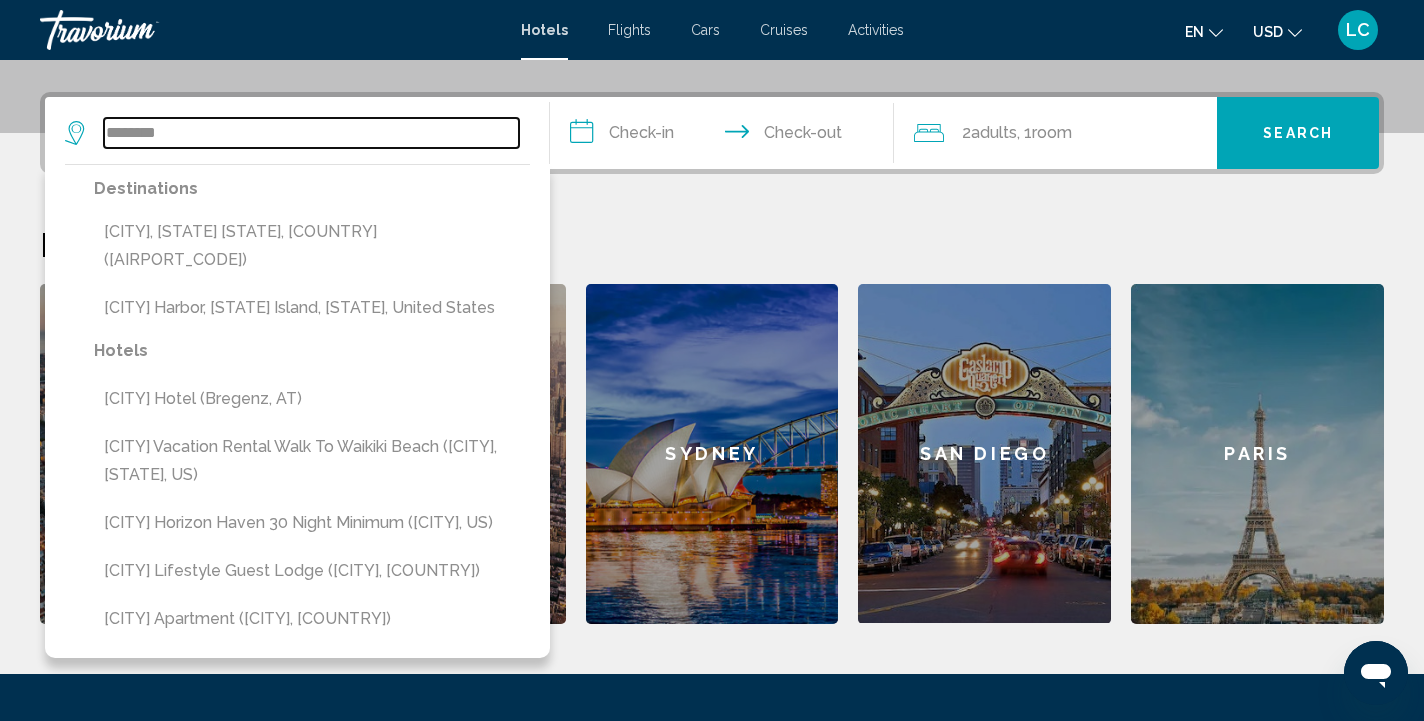 scroll, scrollTop: 457, scrollLeft: 0, axis: vertical 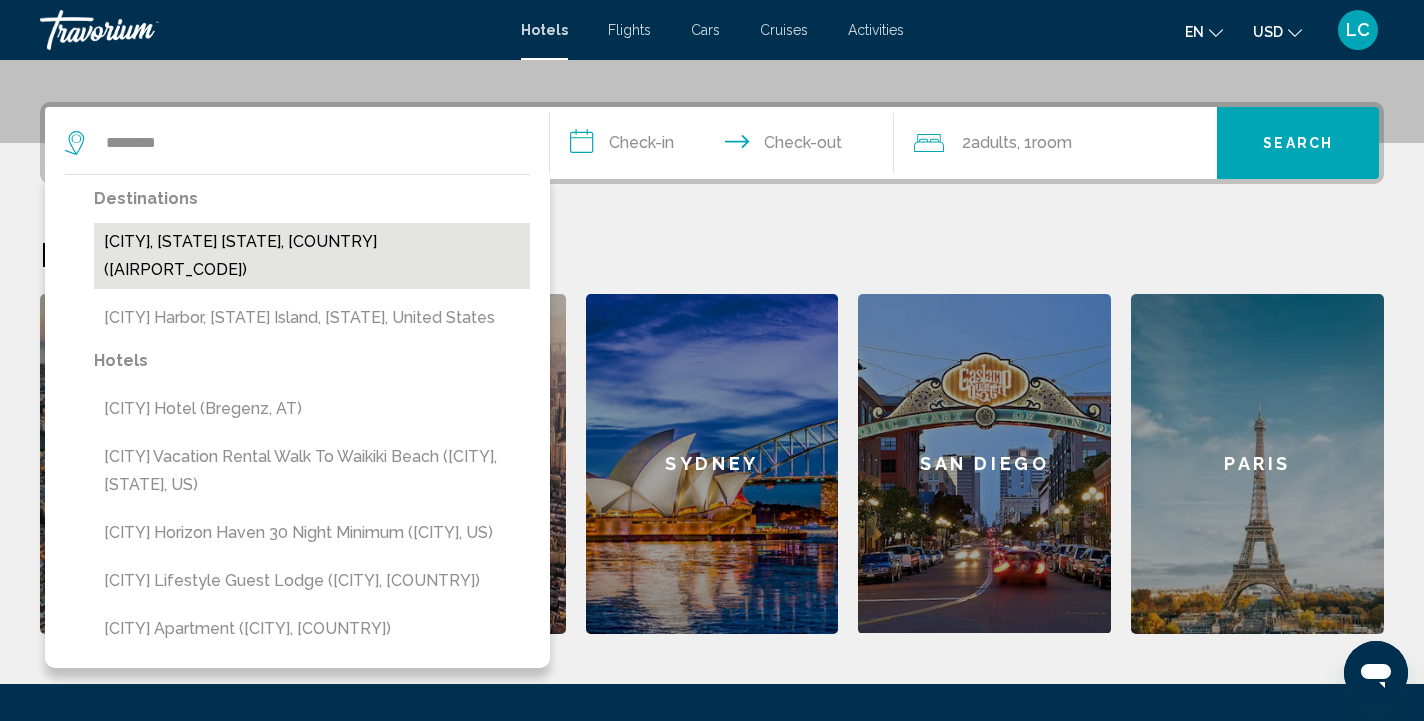 click on "[CITY], [STATE] [STATE], [COUNTRY] ([AIRPORT_CODE])" at bounding box center (312, 256) 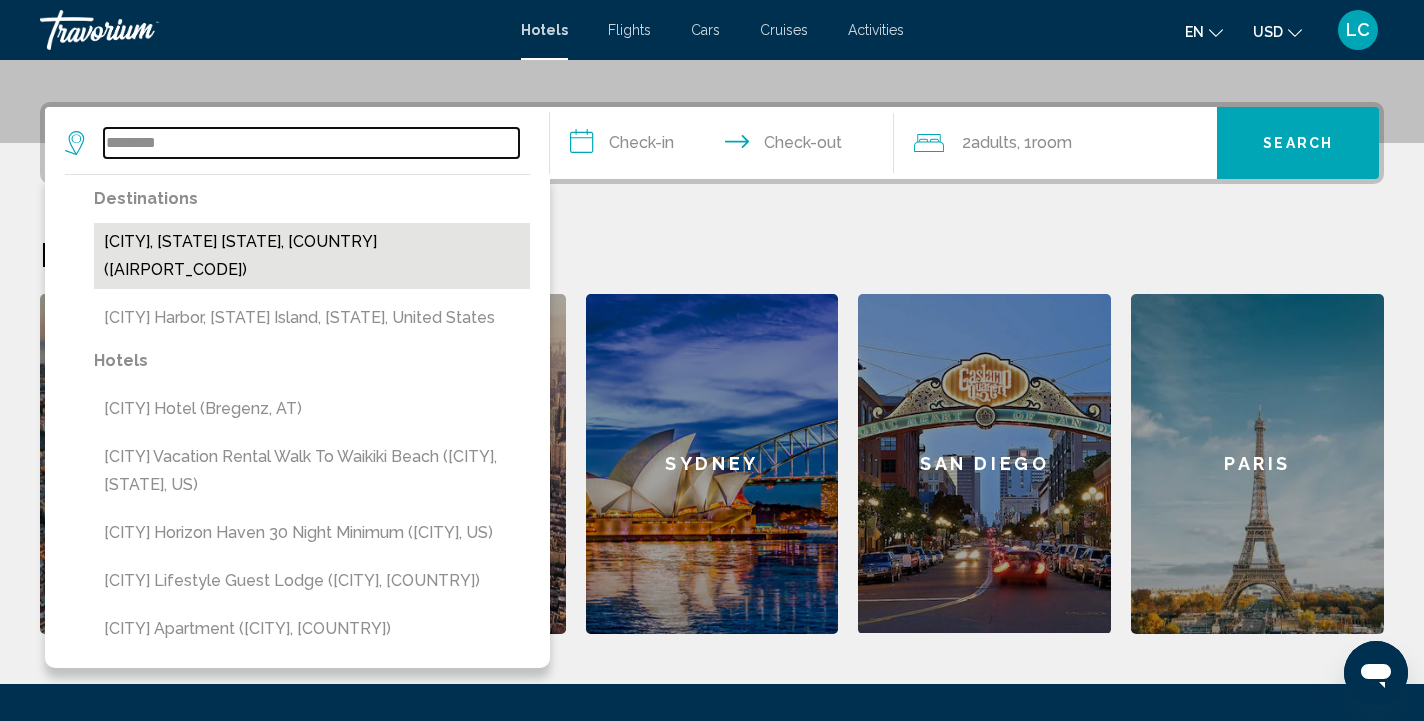 type on "**********" 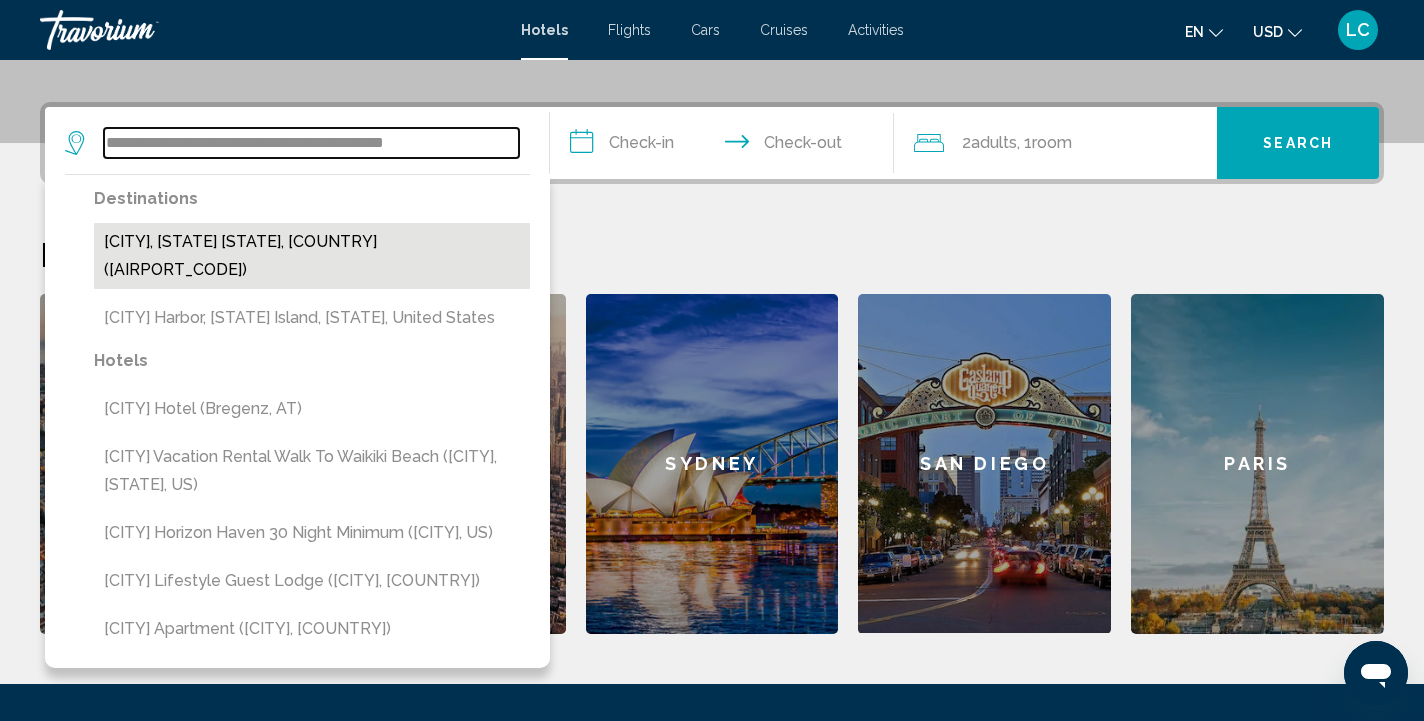scroll, scrollTop: 494, scrollLeft: 0, axis: vertical 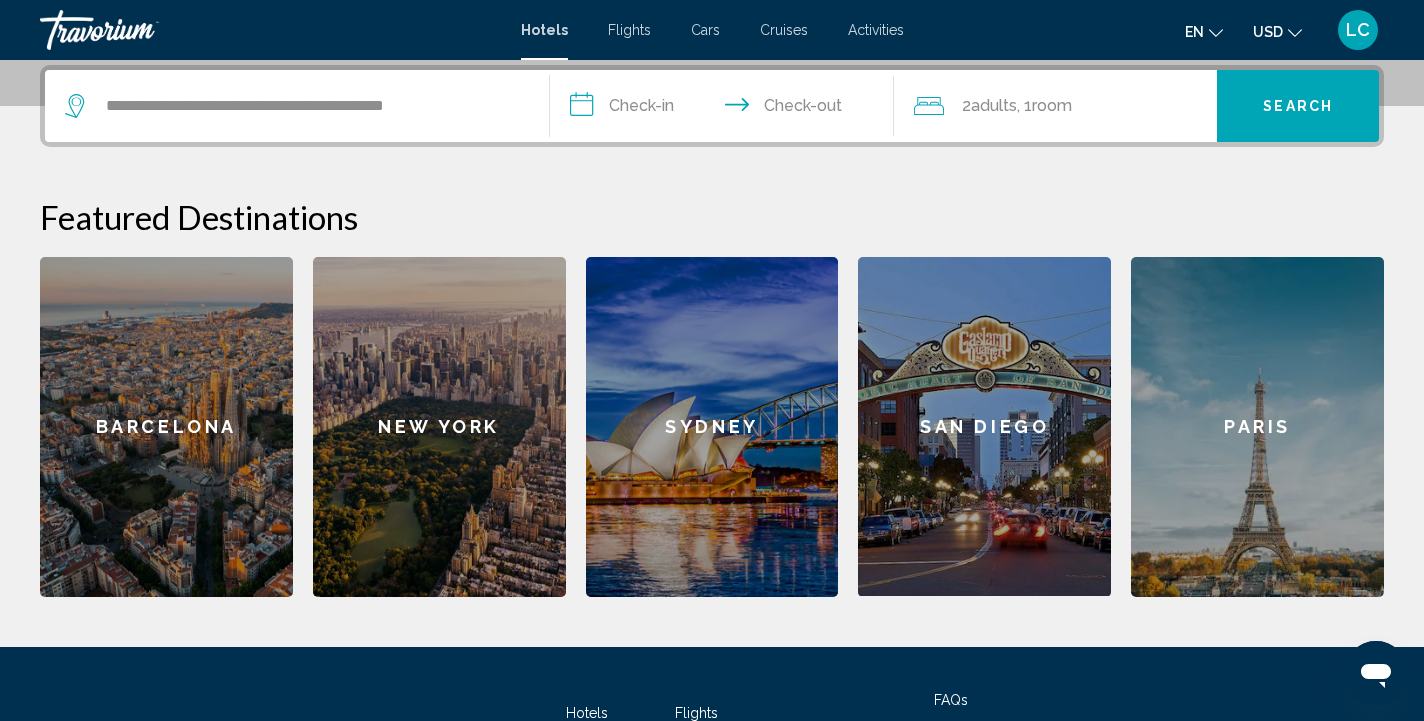 click on "**********" at bounding box center [726, 109] 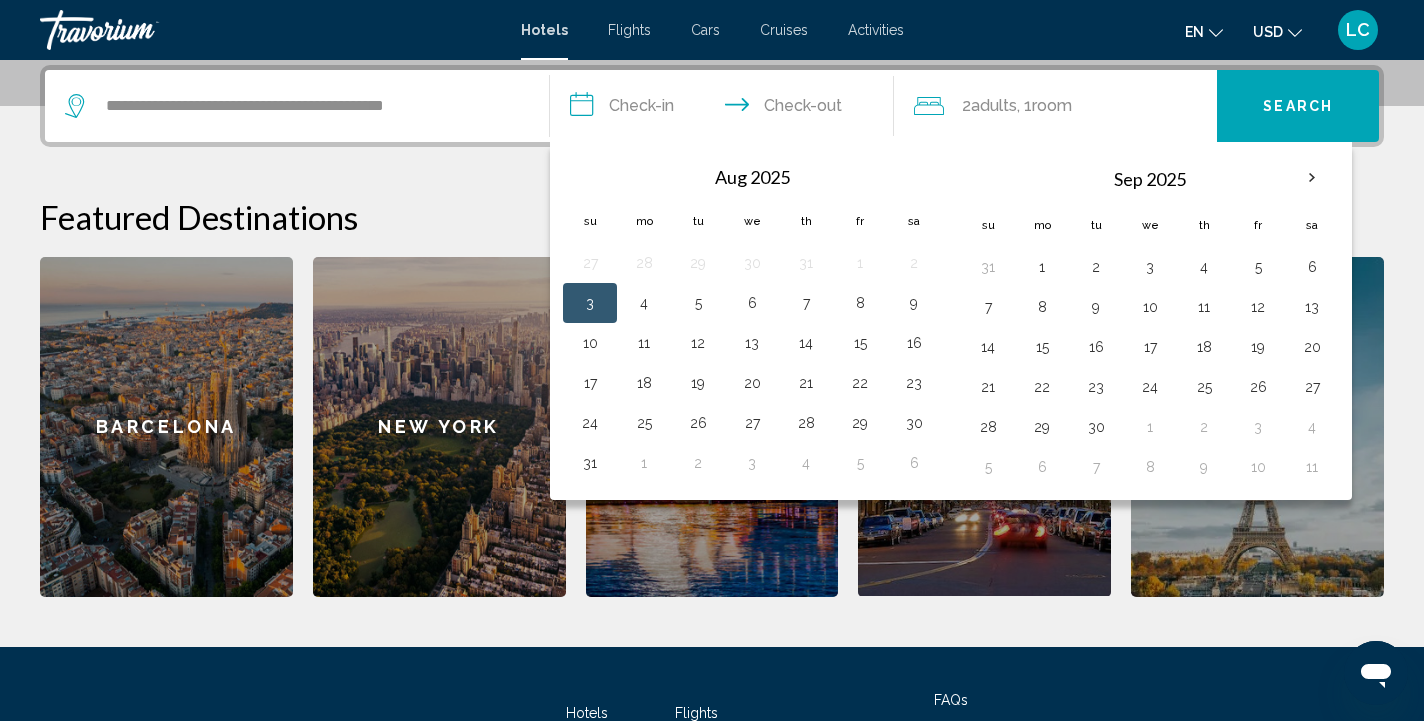 click on "Adults" 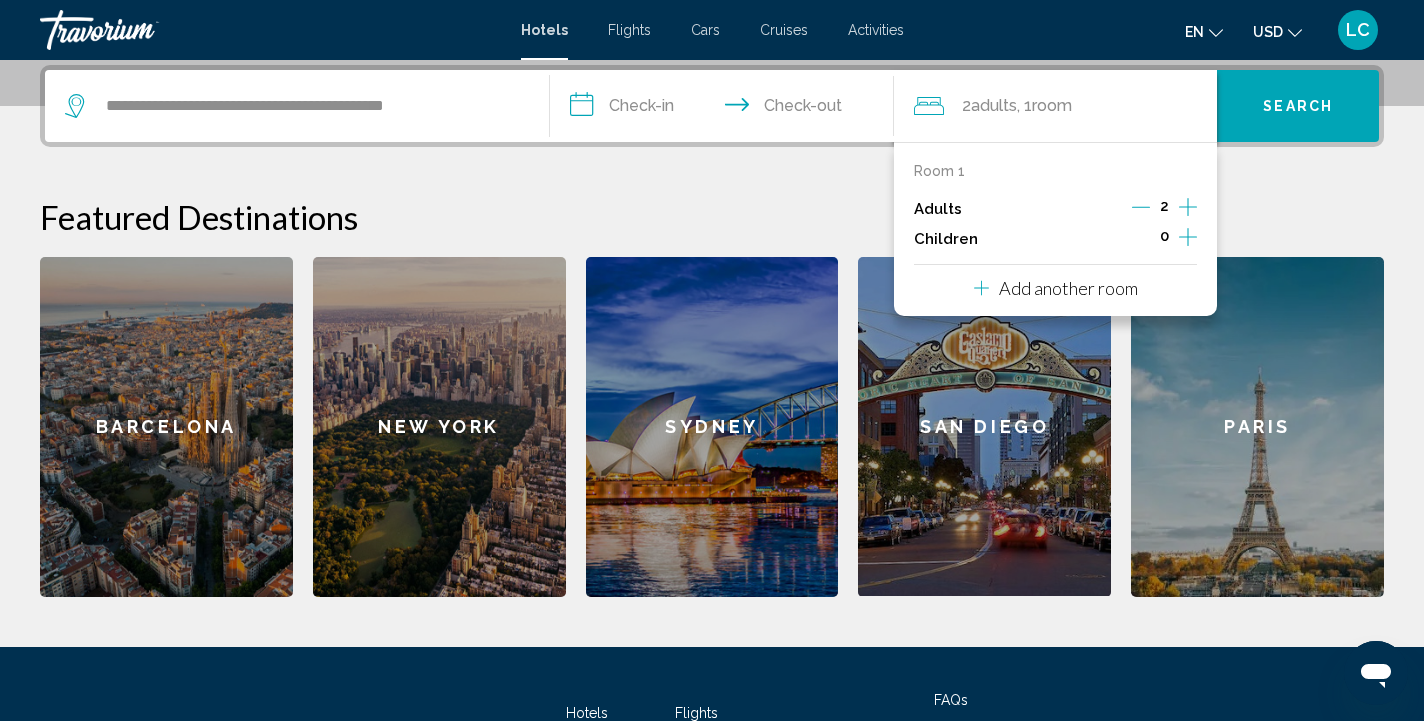 click 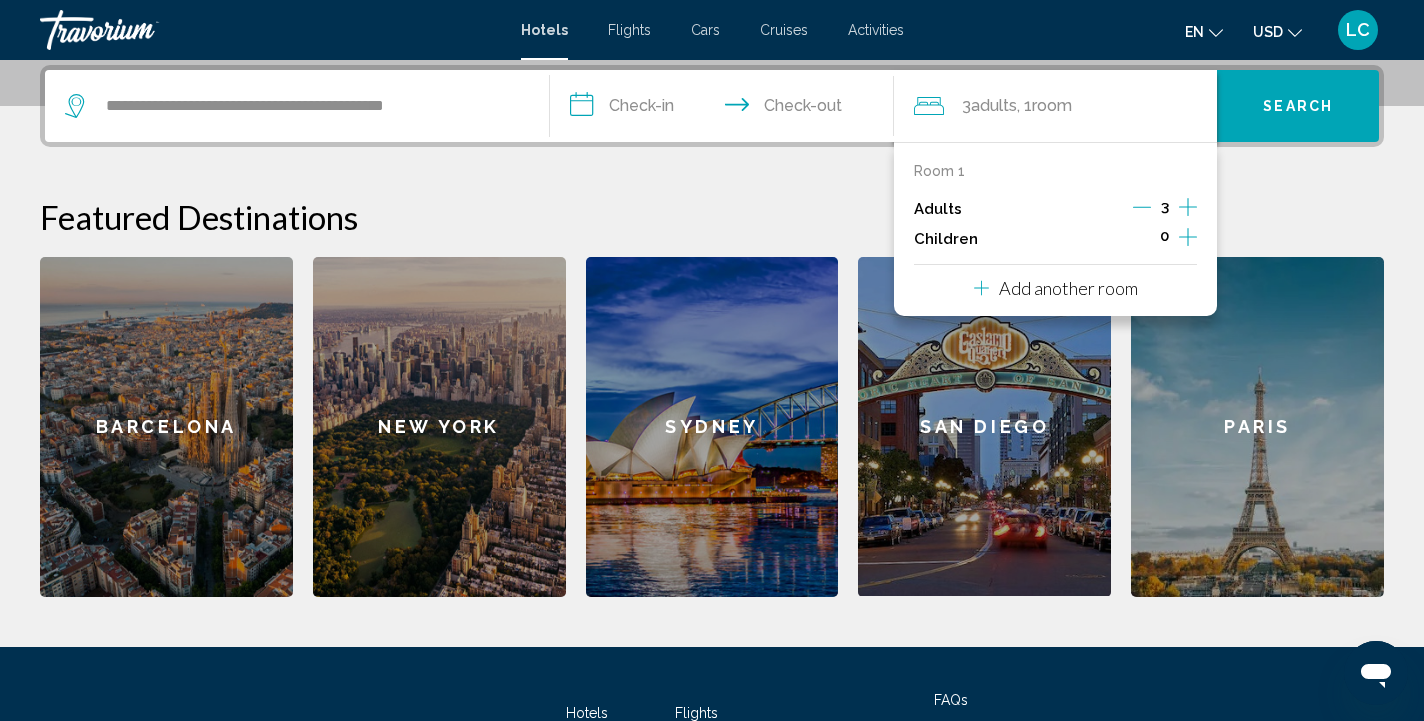 click 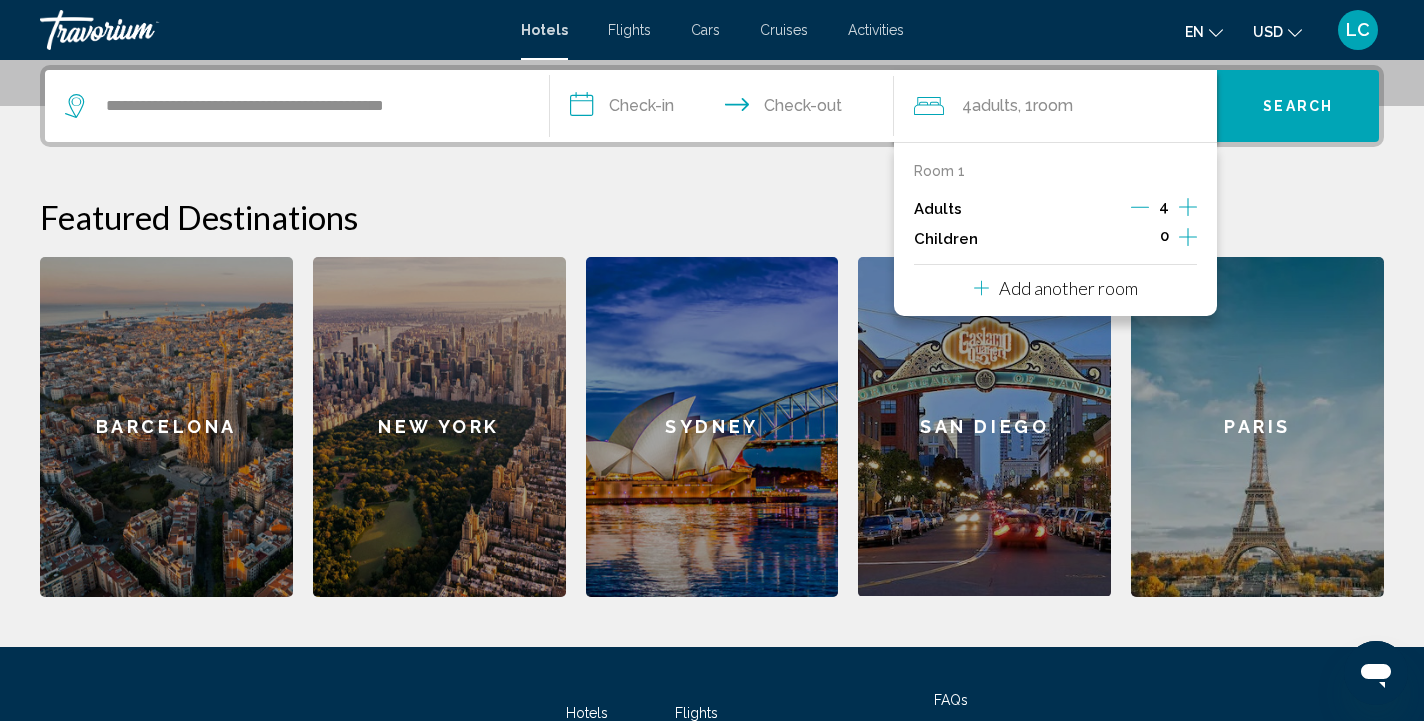 click 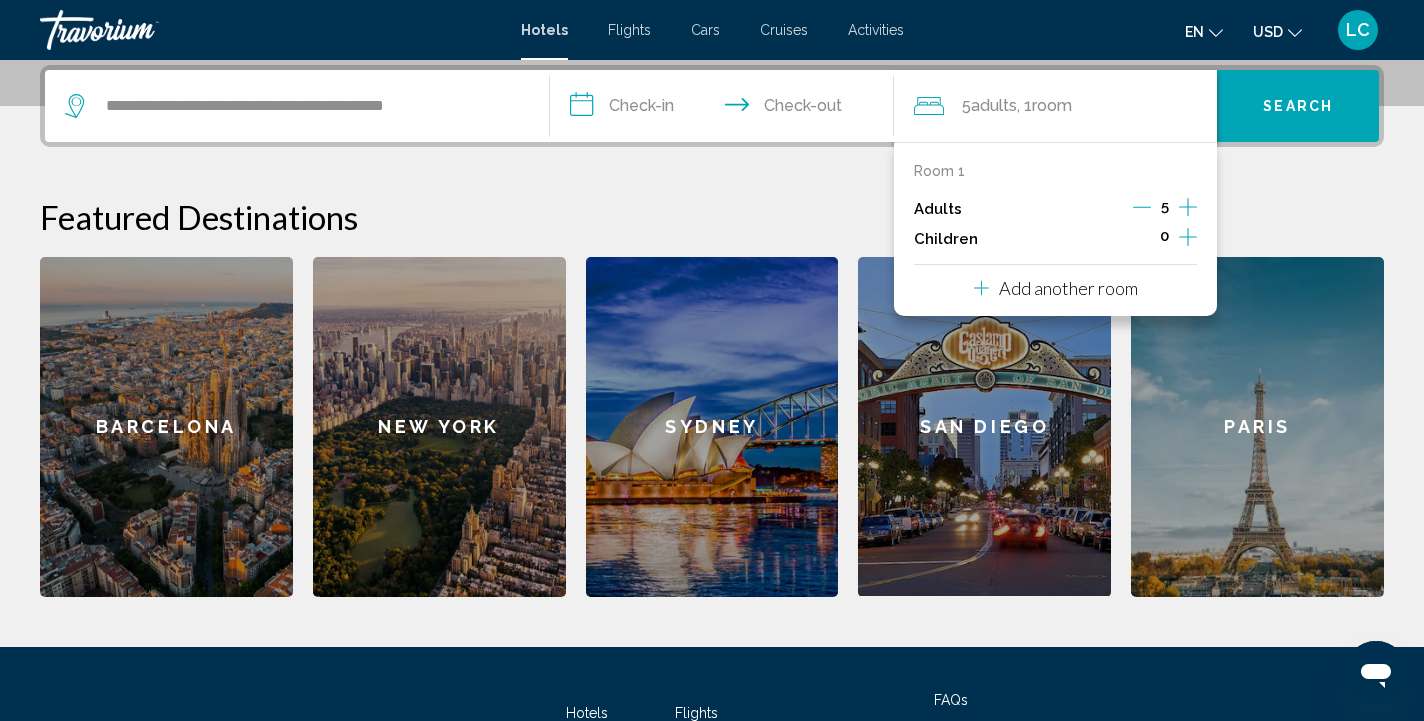 click on "Featured Destinations" at bounding box center (712, 217) 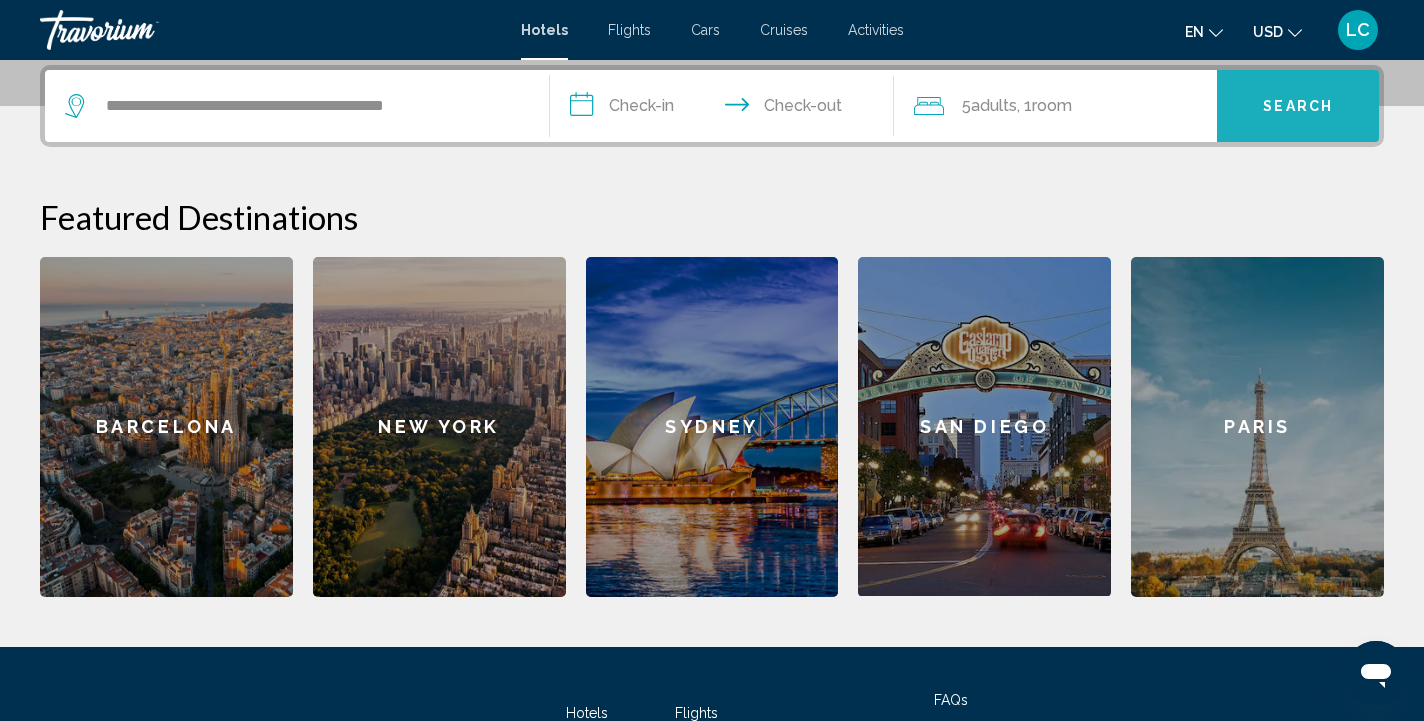 click on "Search" at bounding box center [1298, 107] 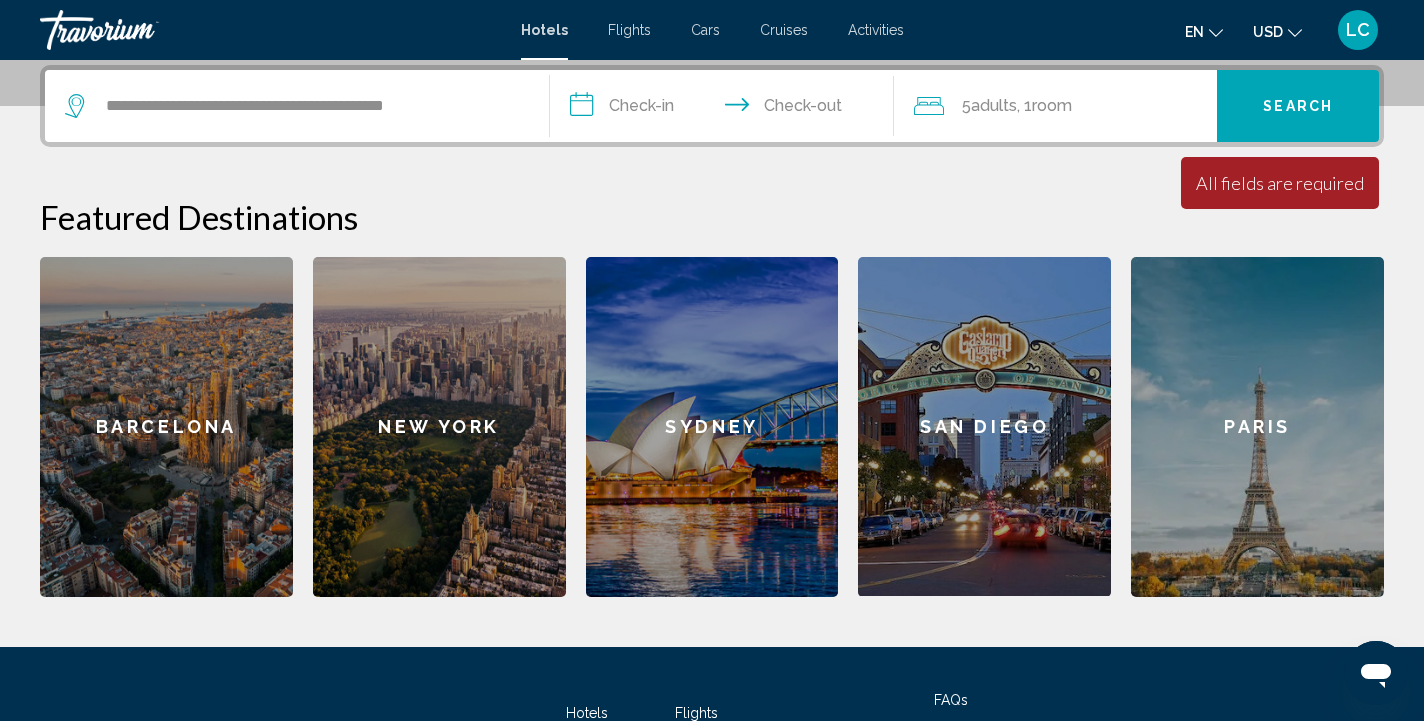 click on "**********" at bounding box center (726, 109) 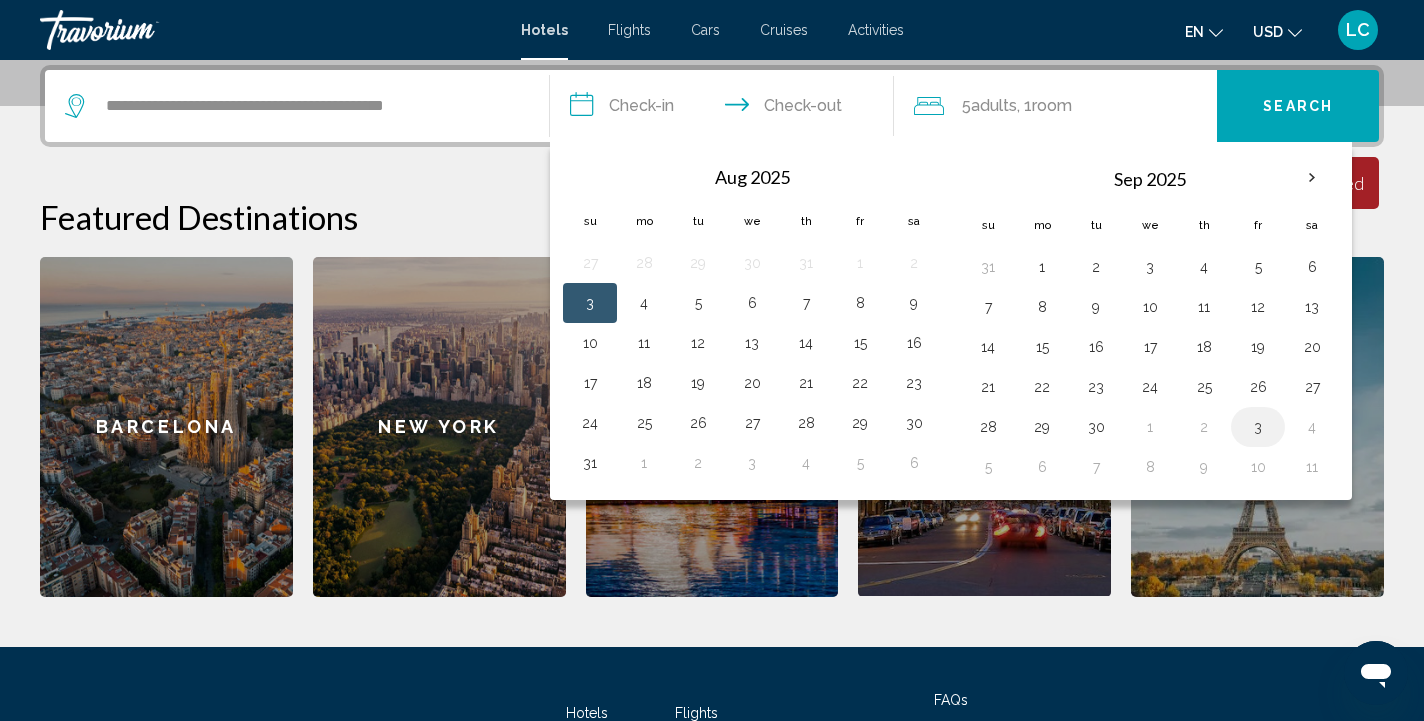 click on "3" at bounding box center [1258, 427] 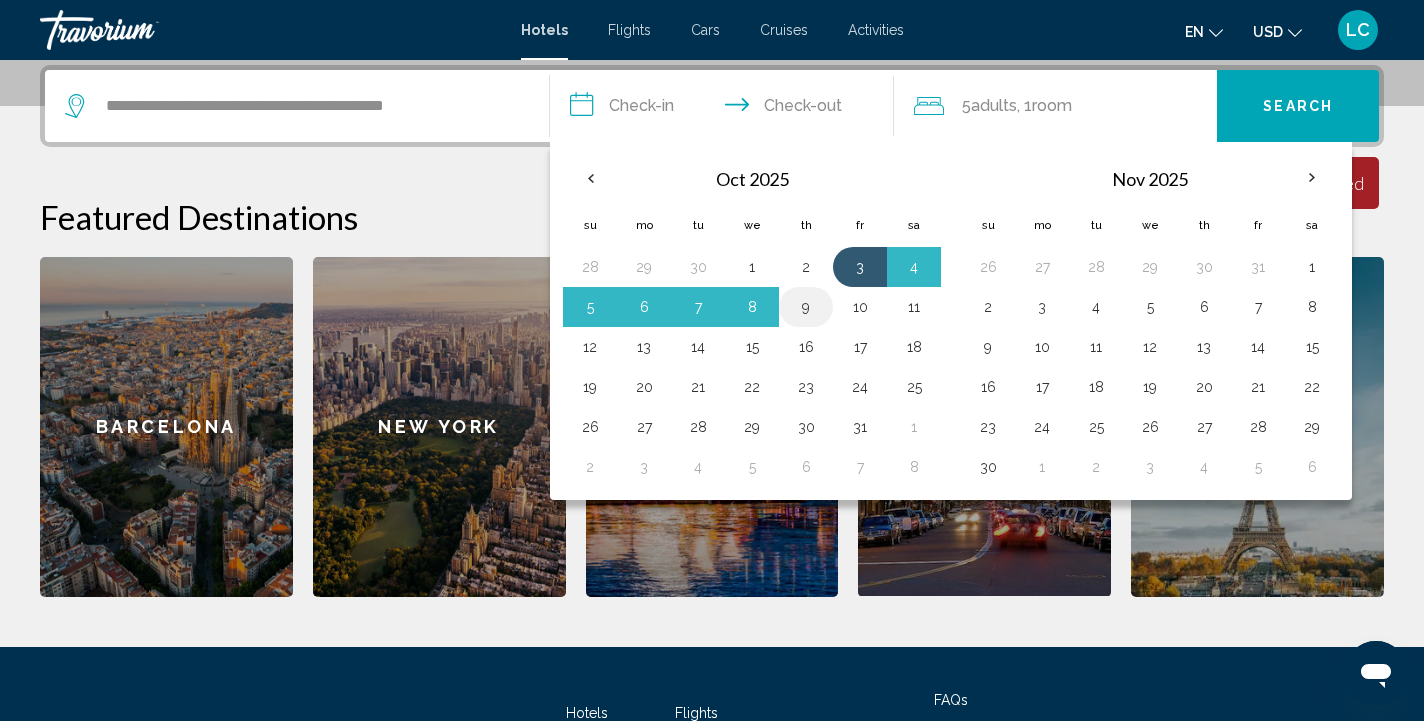 click on "9" at bounding box center [806, 307] 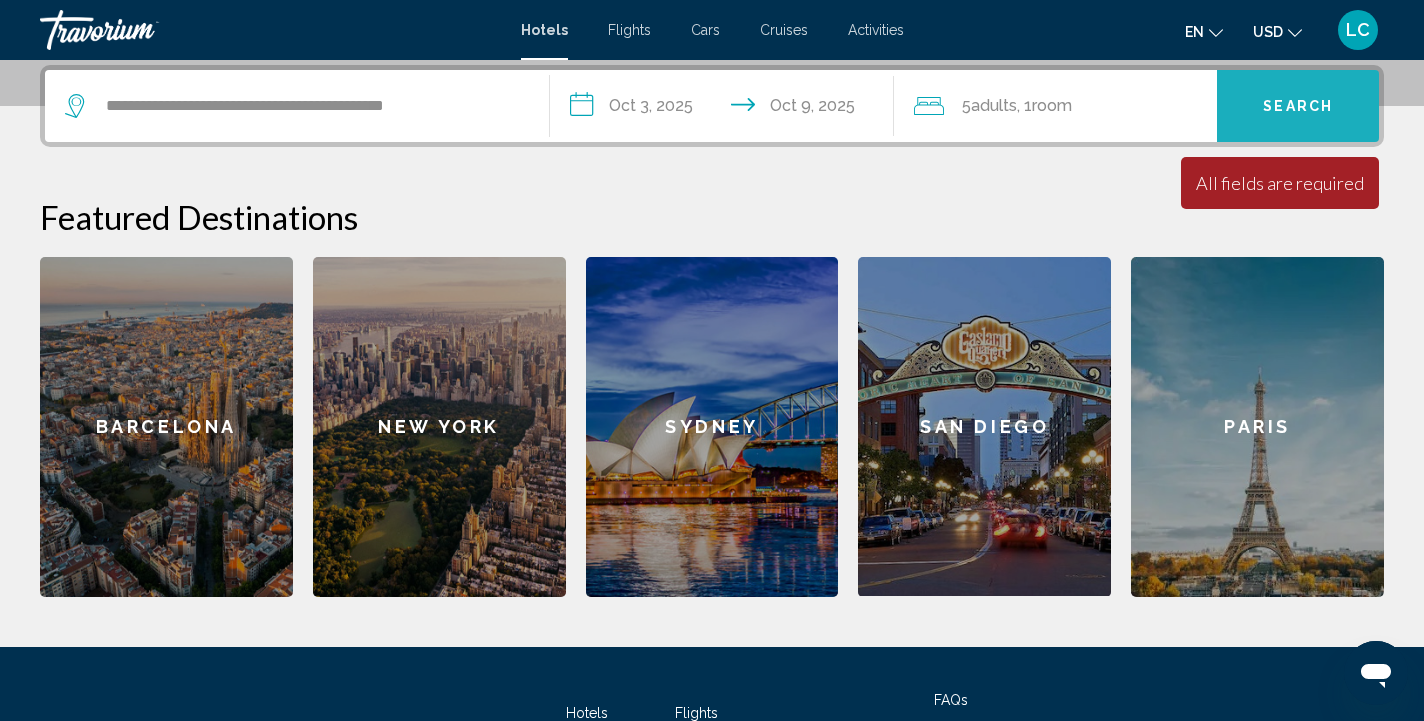 click on "Search" at bounding box center (1298, 107) 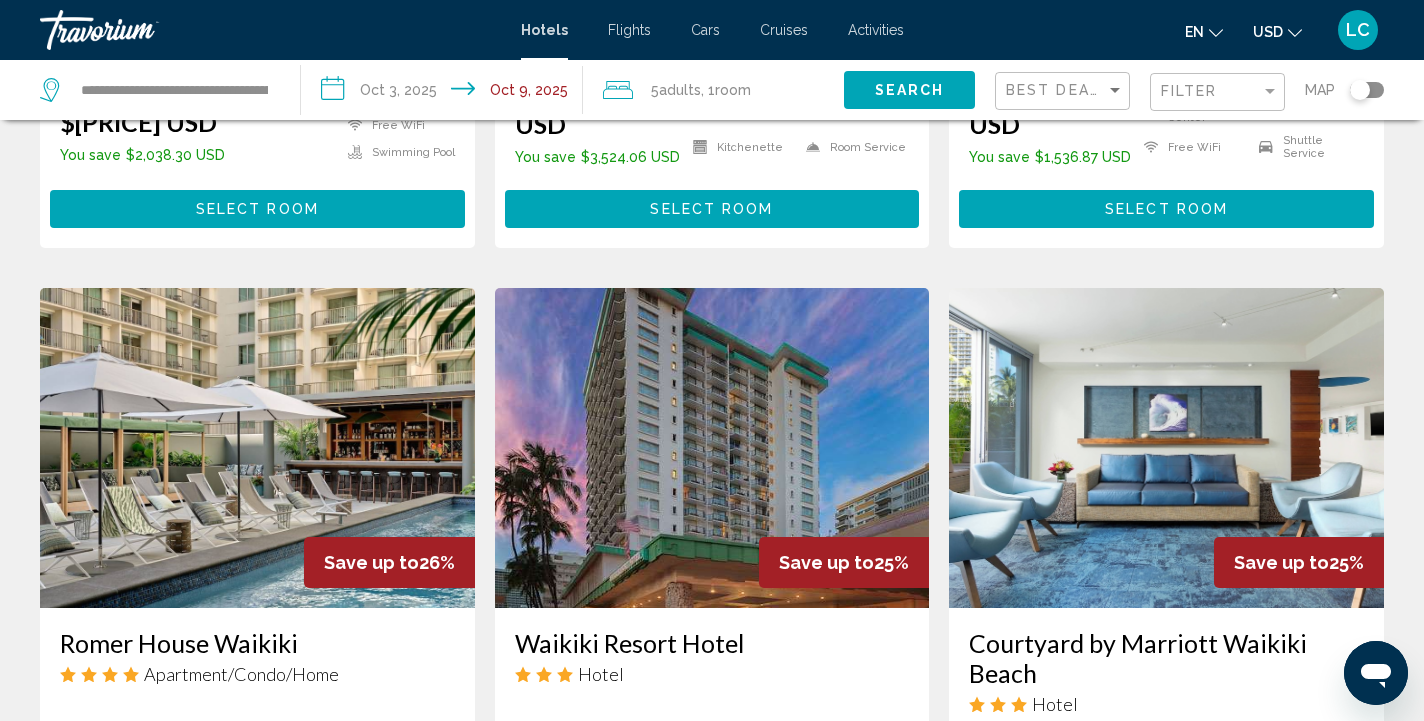 scroll, scrollTop: 672, scrollLeft: 0, axis: vertical 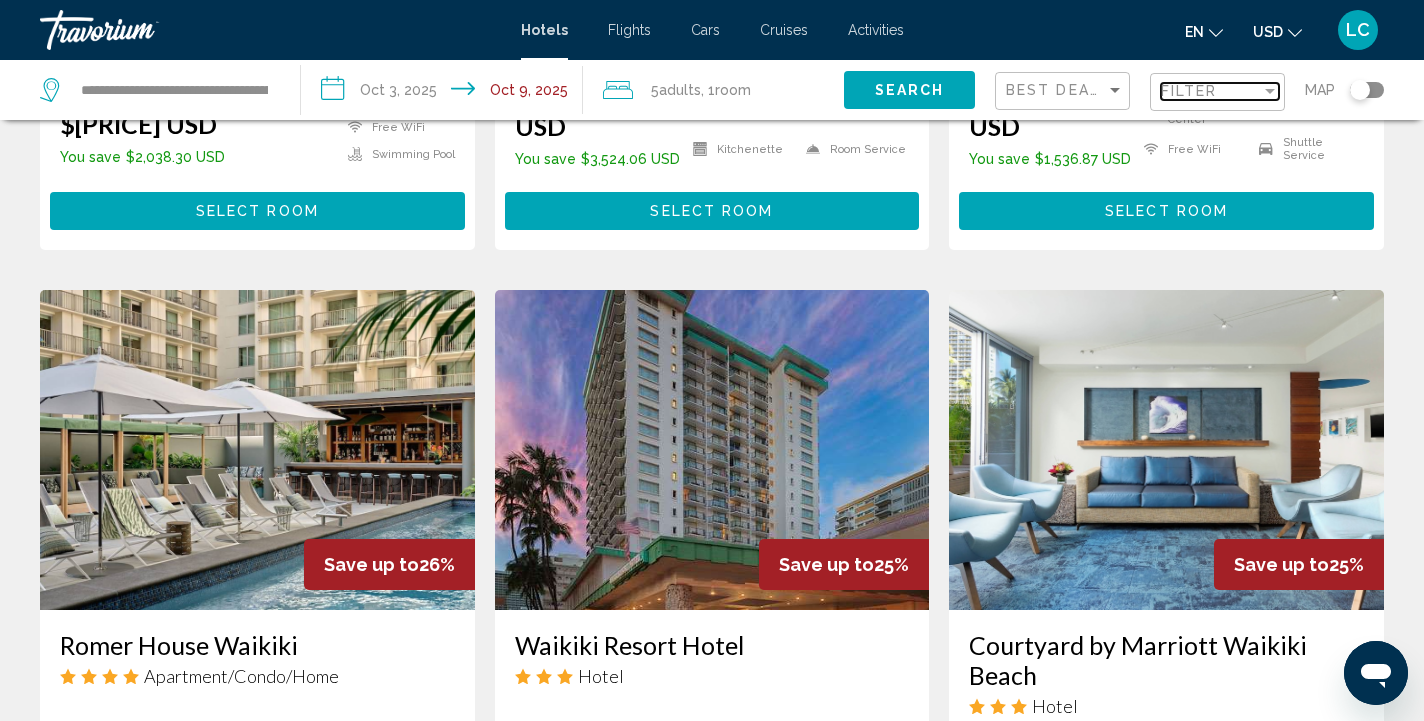 click at bounding box center (1270, 91) 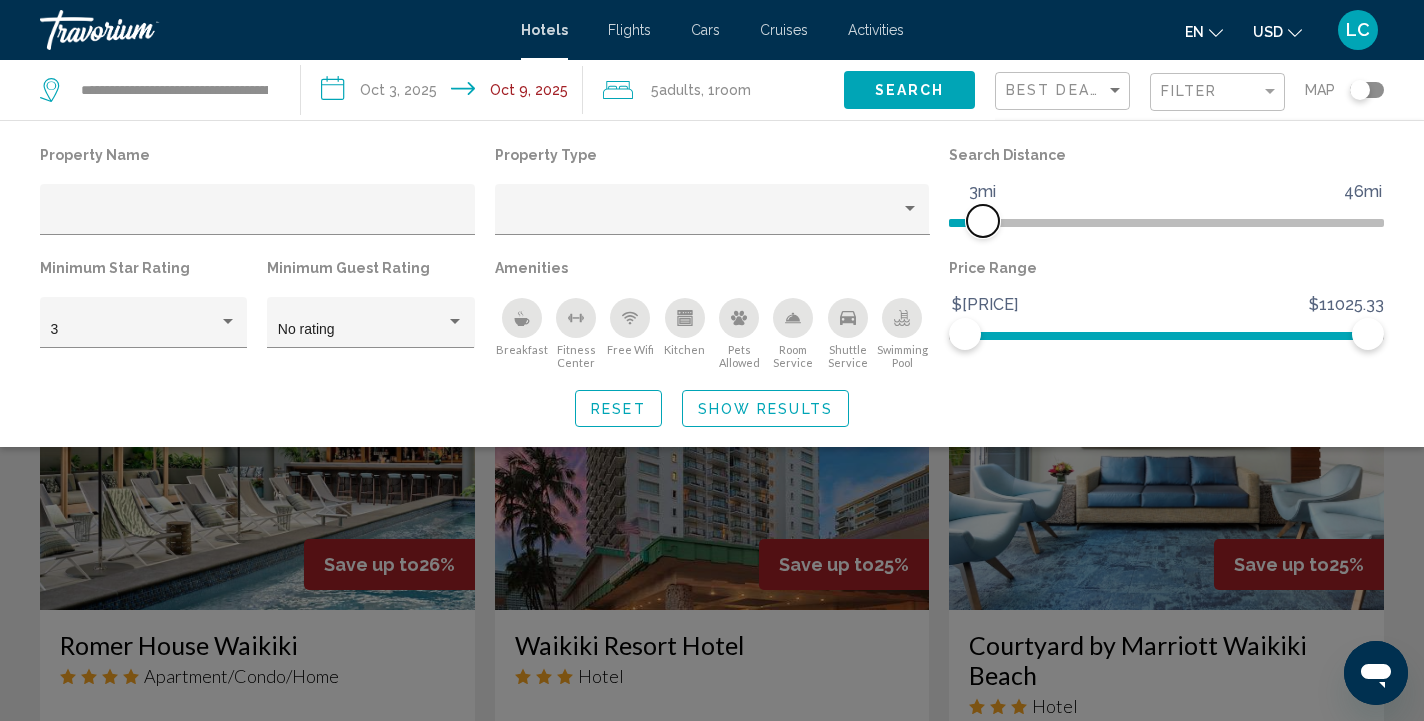 drag, startPoint x: 1228, startPoint y: 211, endPoint x: 983, endPoint y: 225, distance: 245.39967 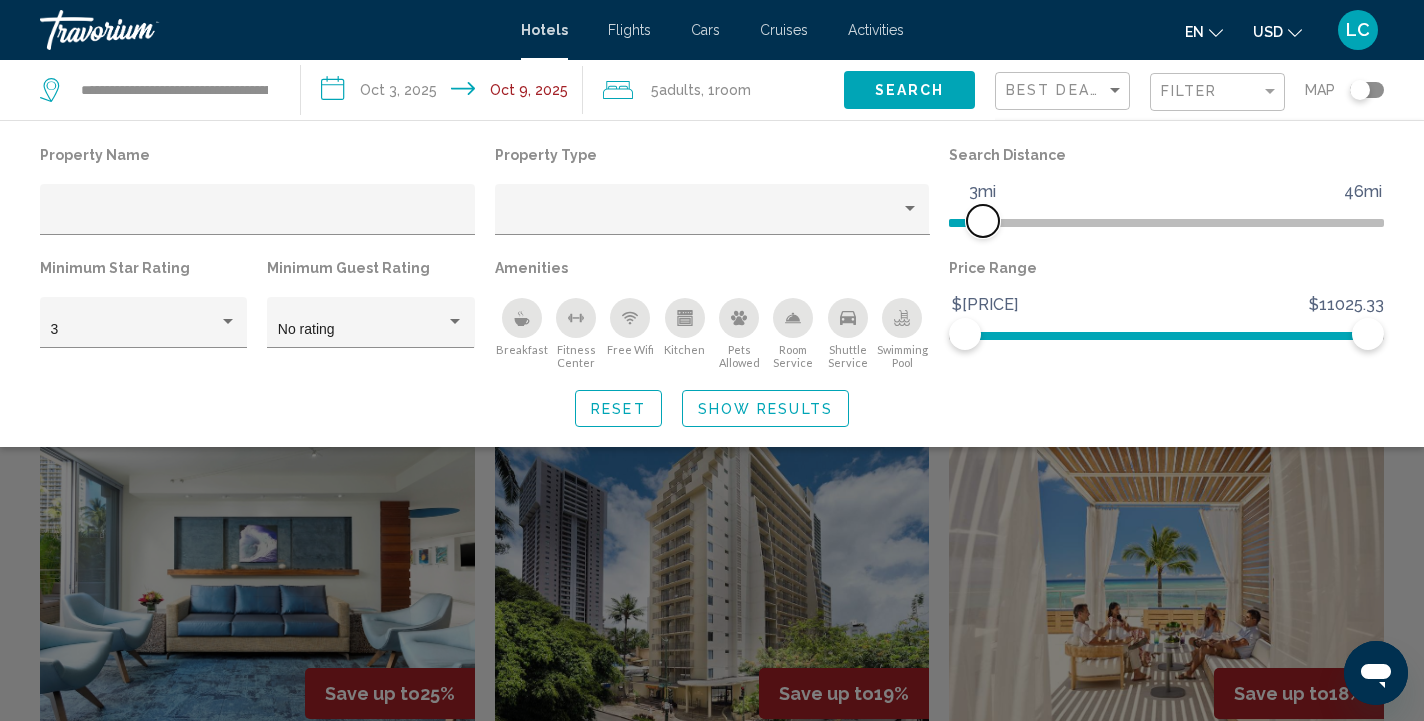 scroll, scrollTop: 540, scrollLeft: 0, axis: vertical 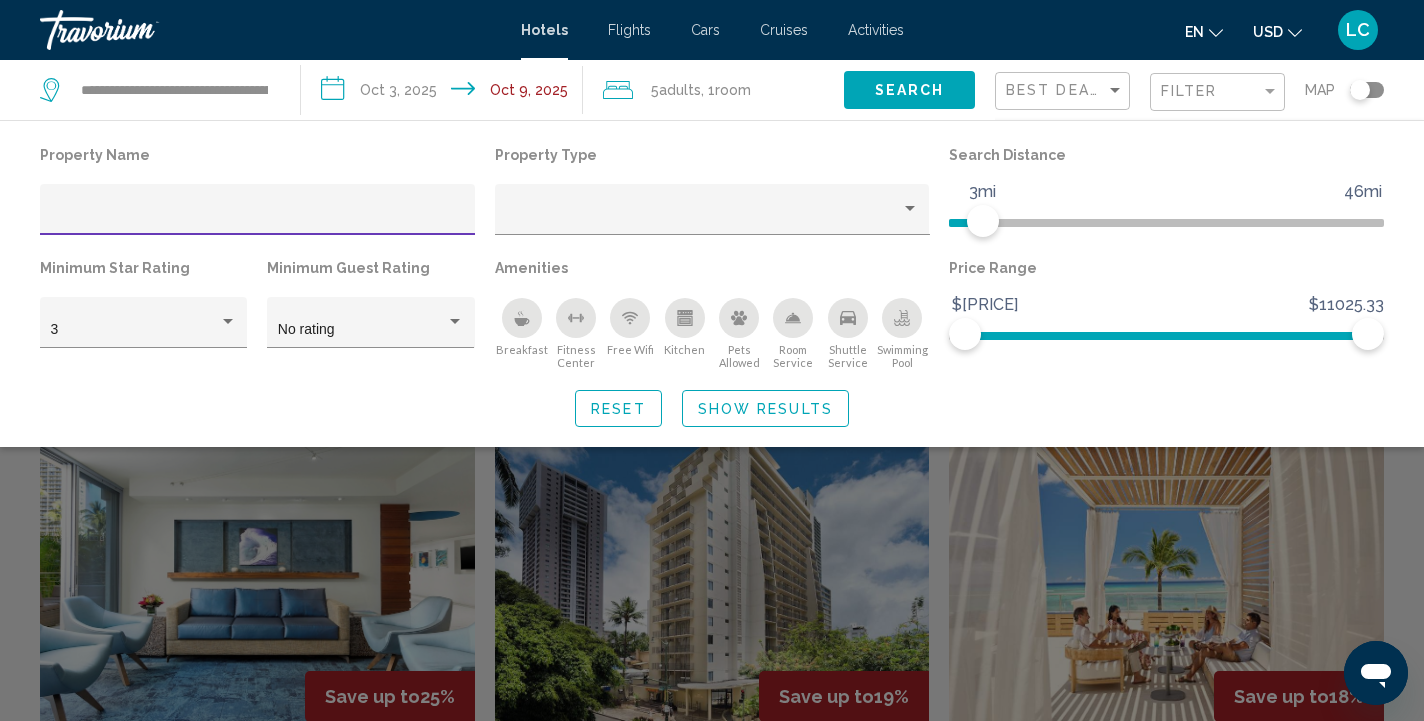click at bounding box center (258, 217) 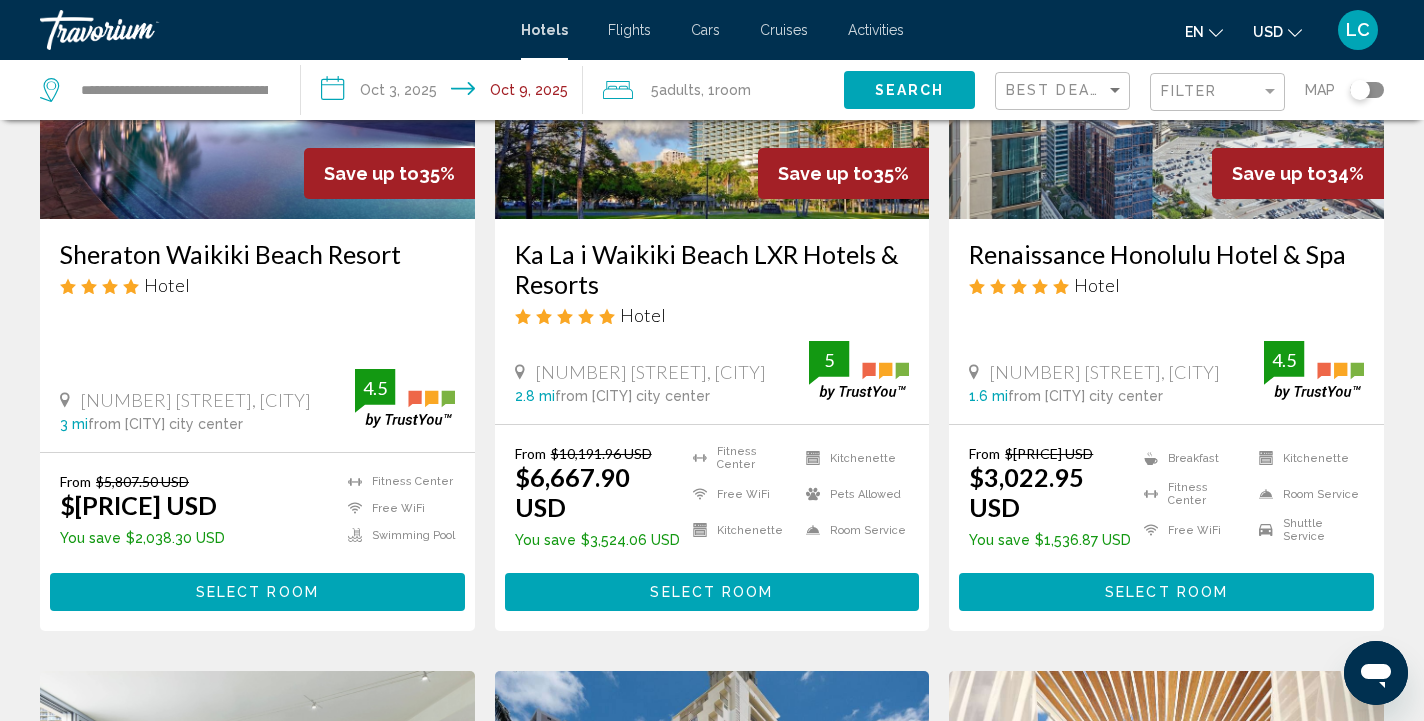scroll, scrollTop: 298, scrollLeft: 0, axis: vertical 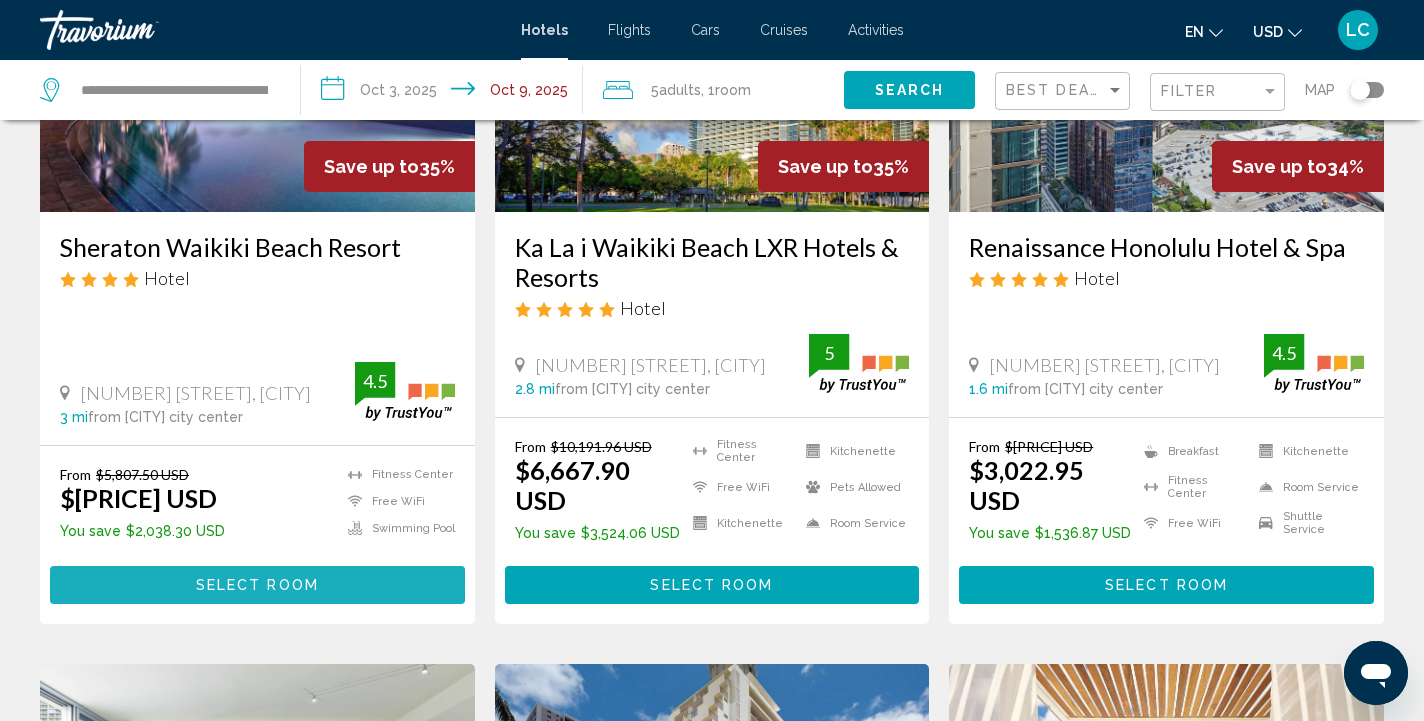 click on "Select Room" at bounding box center (257, 586) 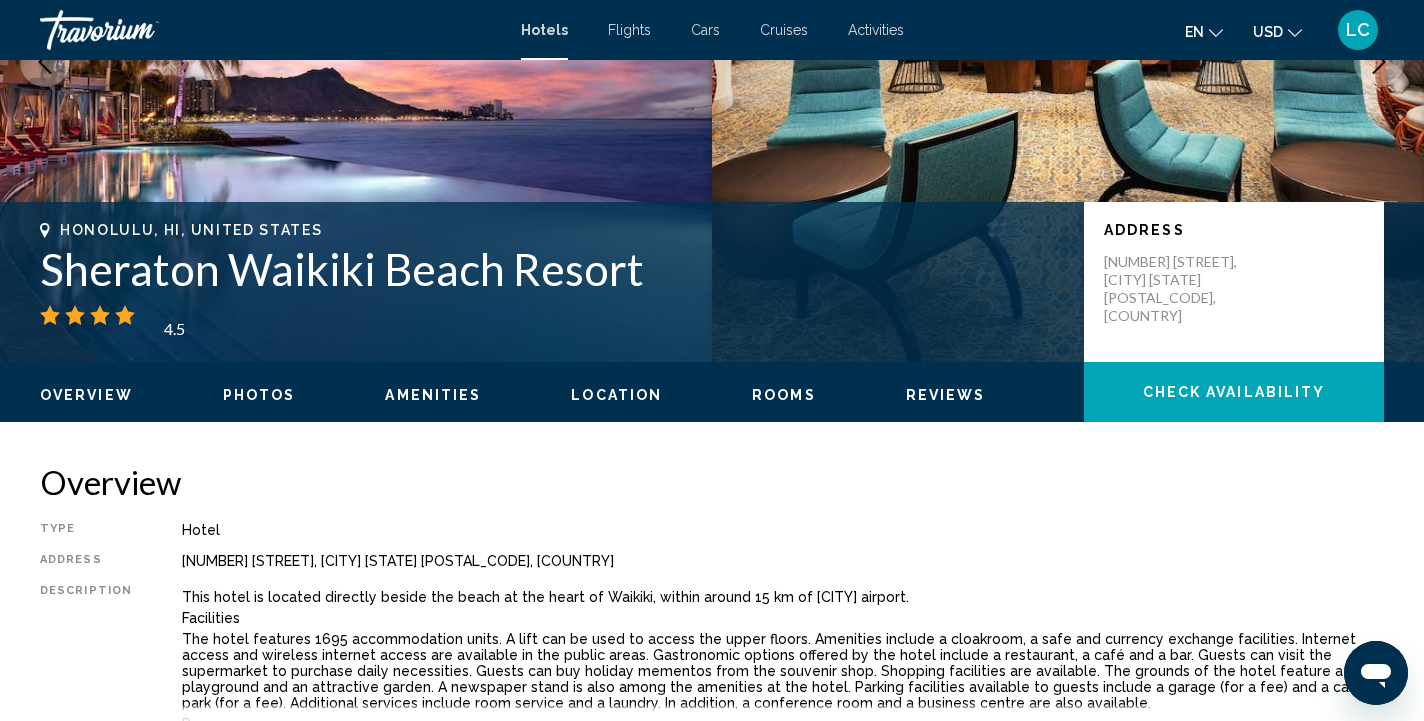 scroll, scrollTop: 0, scrollLeft: 0, axis: both 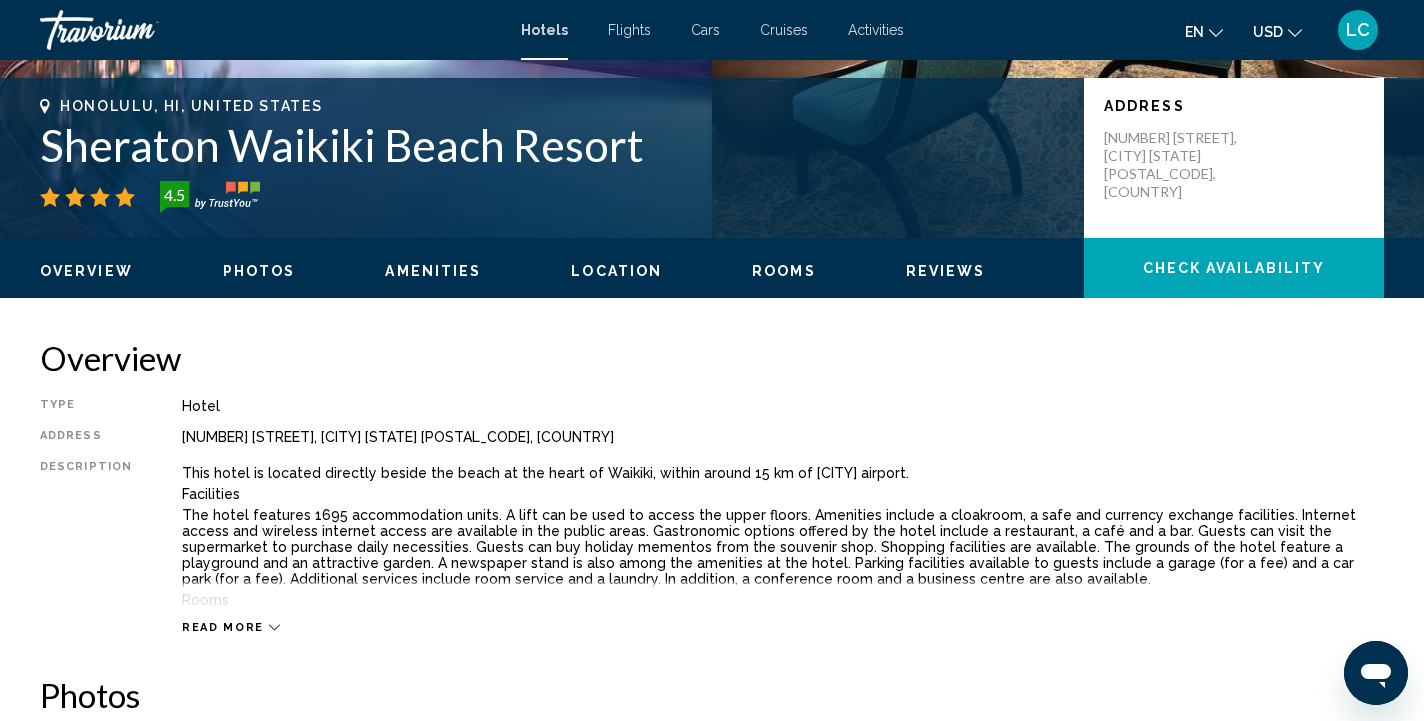 click on "Rooms" at bounding box center (784, 271) 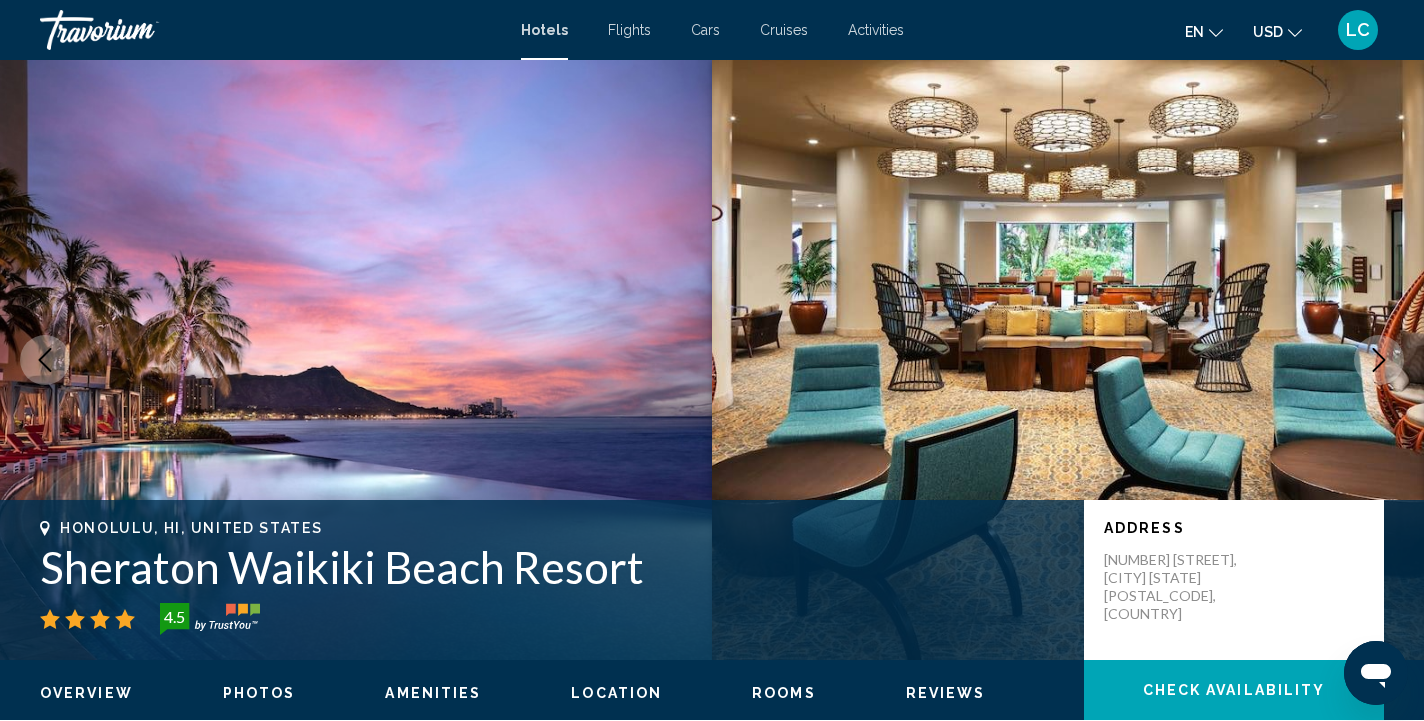 scroll, scrollTop: 0, scrollLeft: 0, axis: both 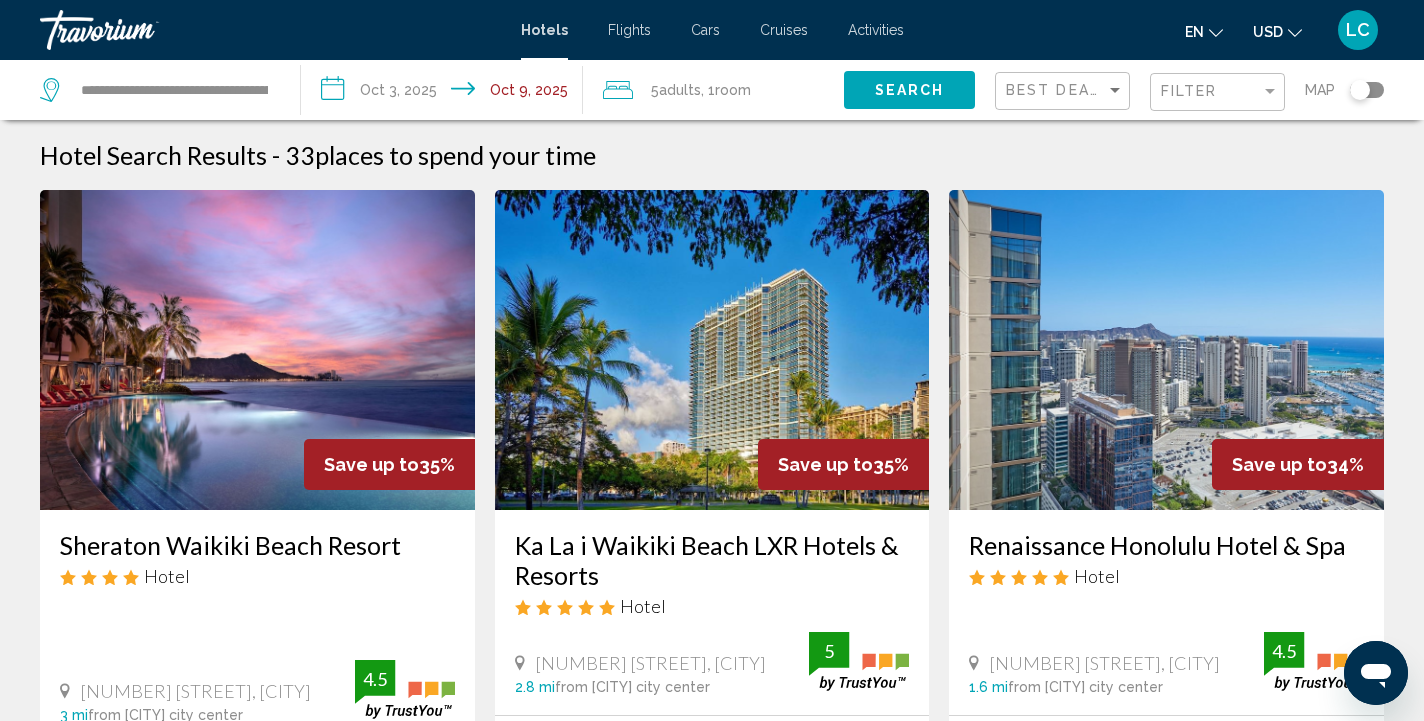click on "**********" at bounding box center (445, 93) 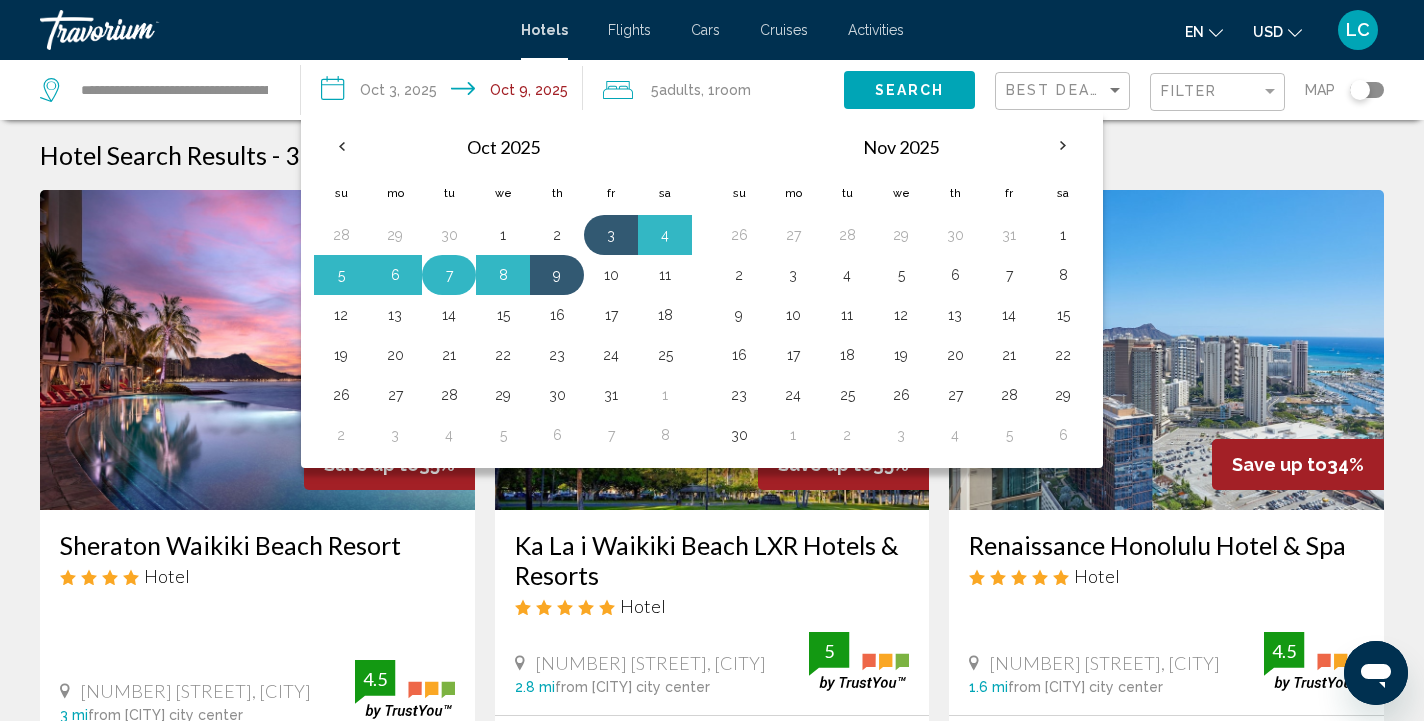 click on "7" at bounding box center (449, 275) 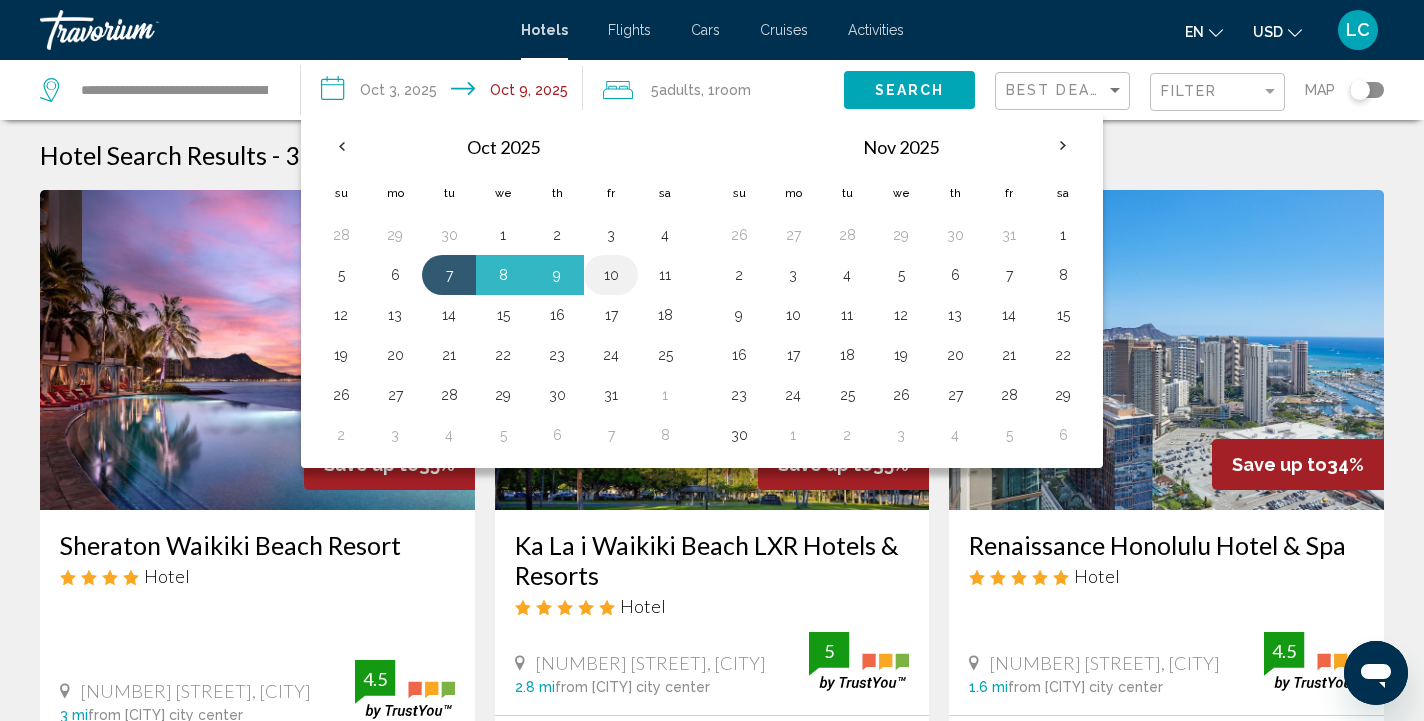 click on "10" at bounding box center (611, 275) 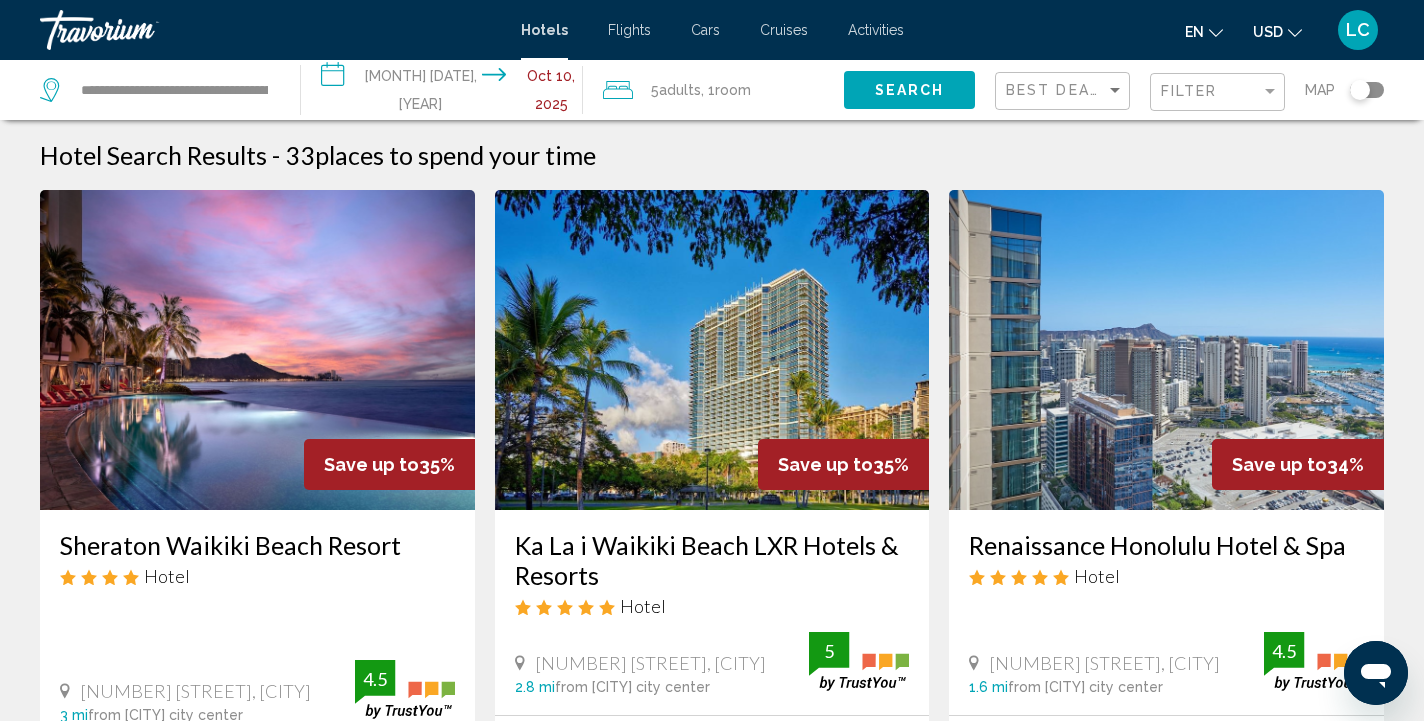 click on "Room" 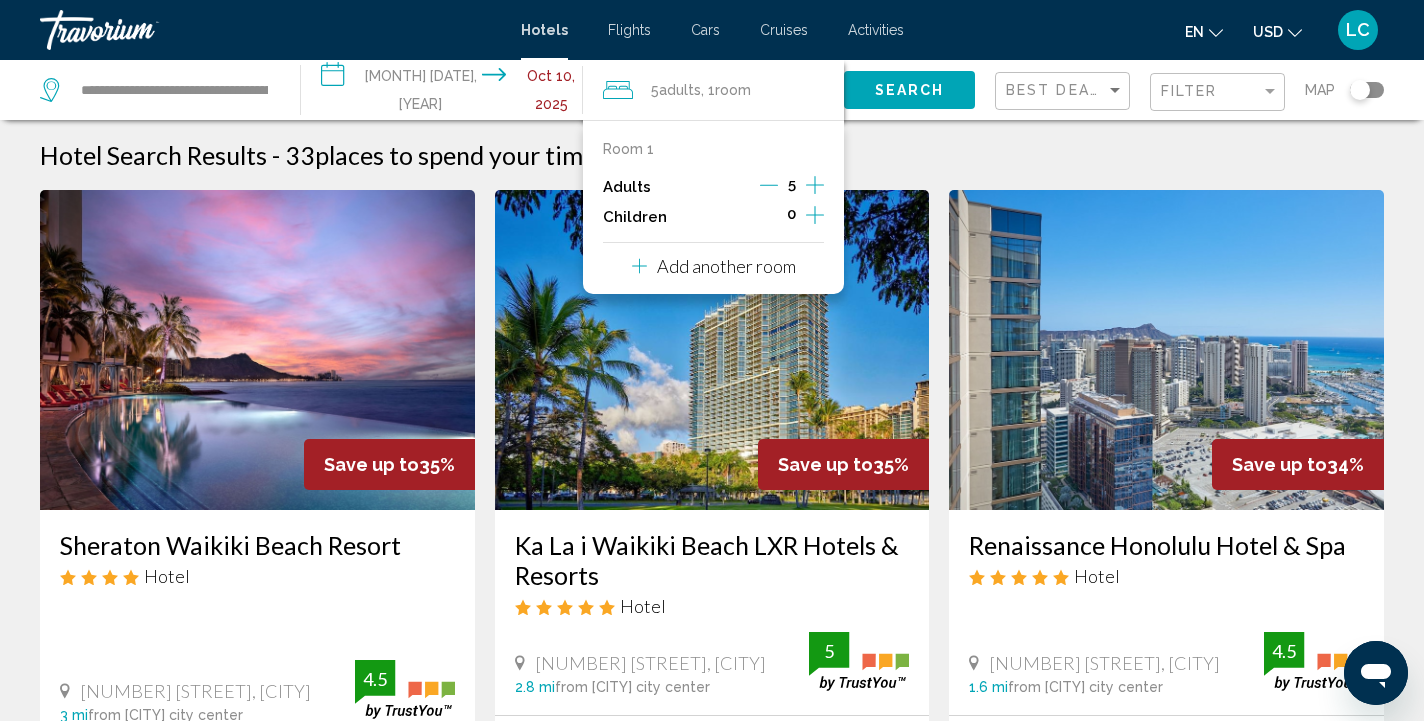 click 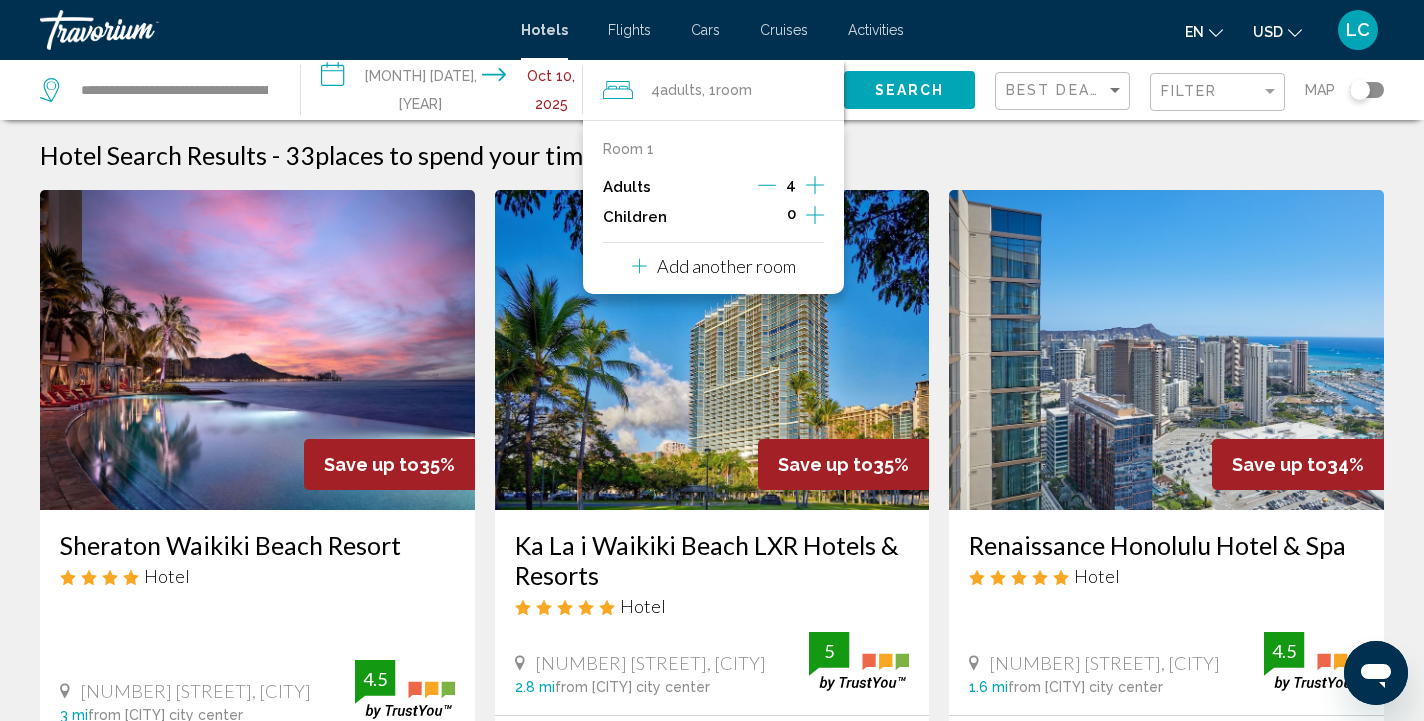click on "Hotel Search Results  -   33  places to spend your time" at bounding box center (712, 155) 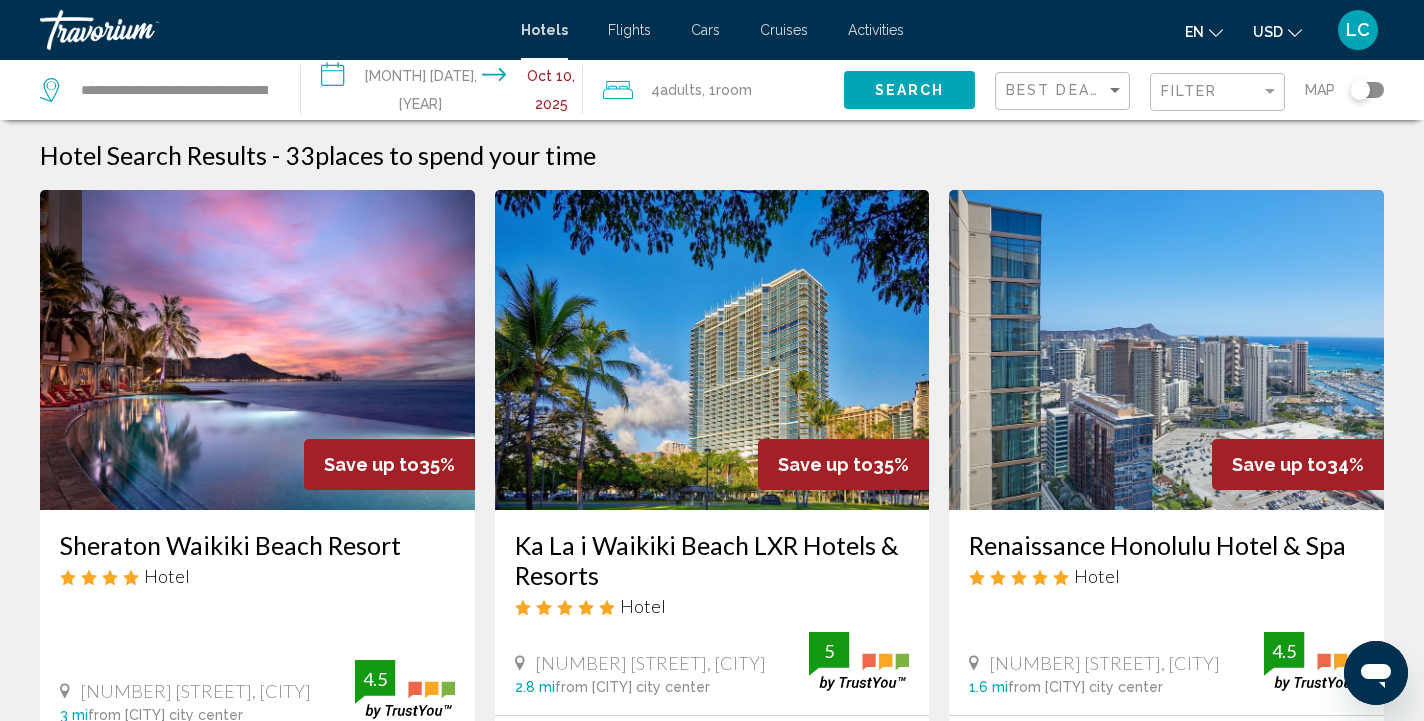 click on "Search" 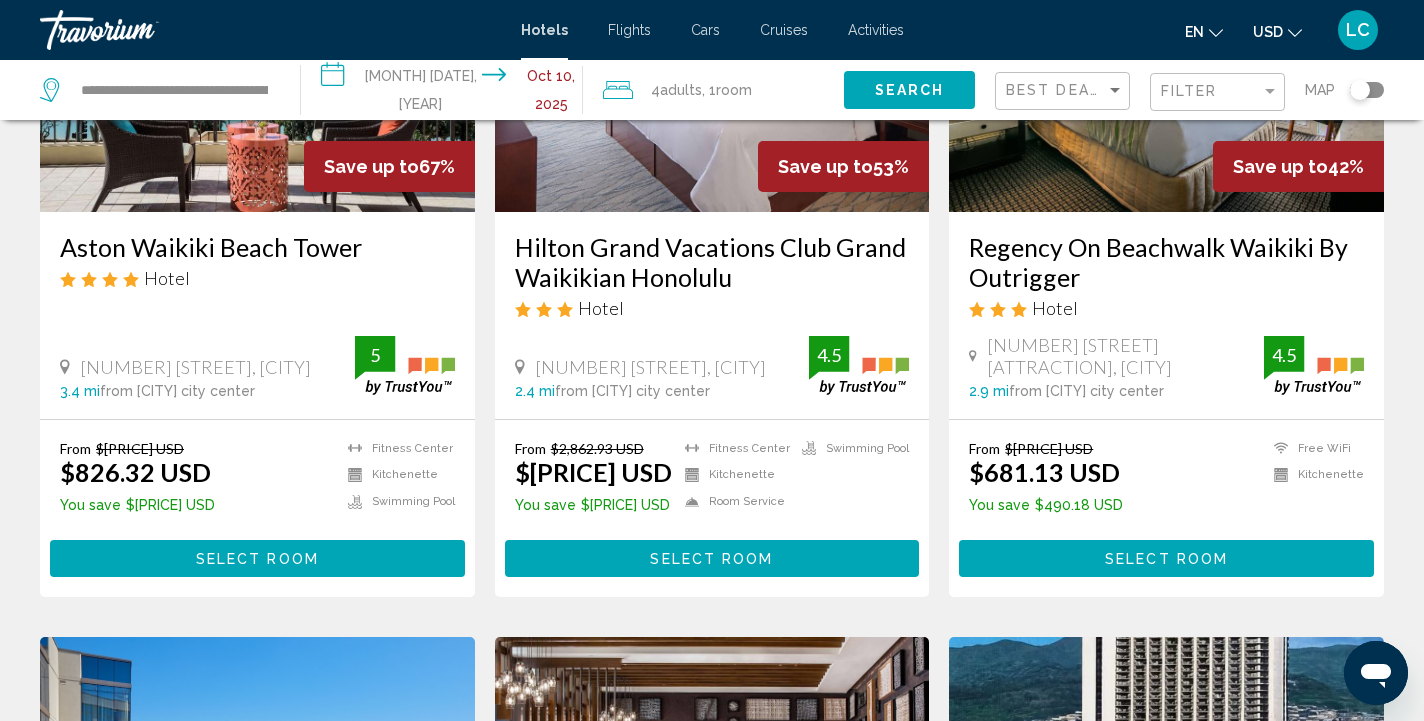 scroll, scrollTop: 313, scrollLeft: 0, axis: vertical 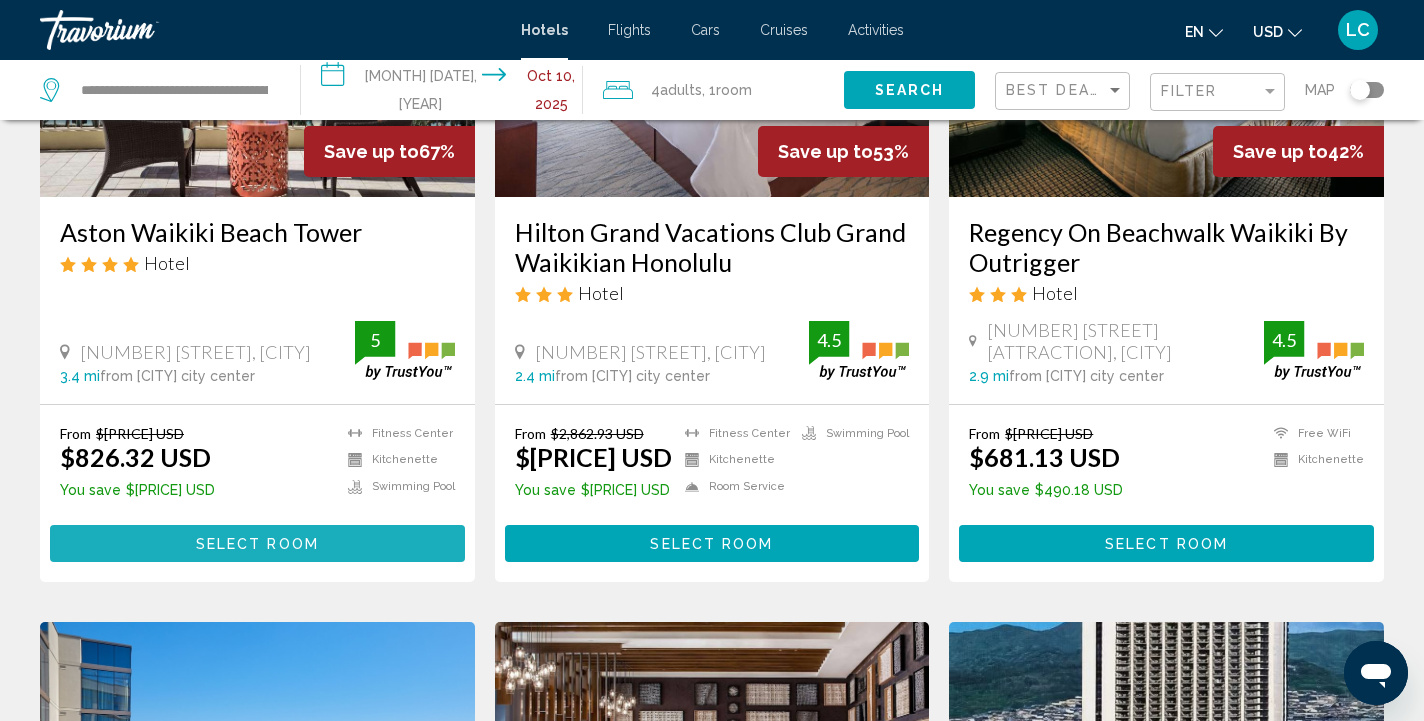 click on "Select Room" at bounding box center (257, 544) 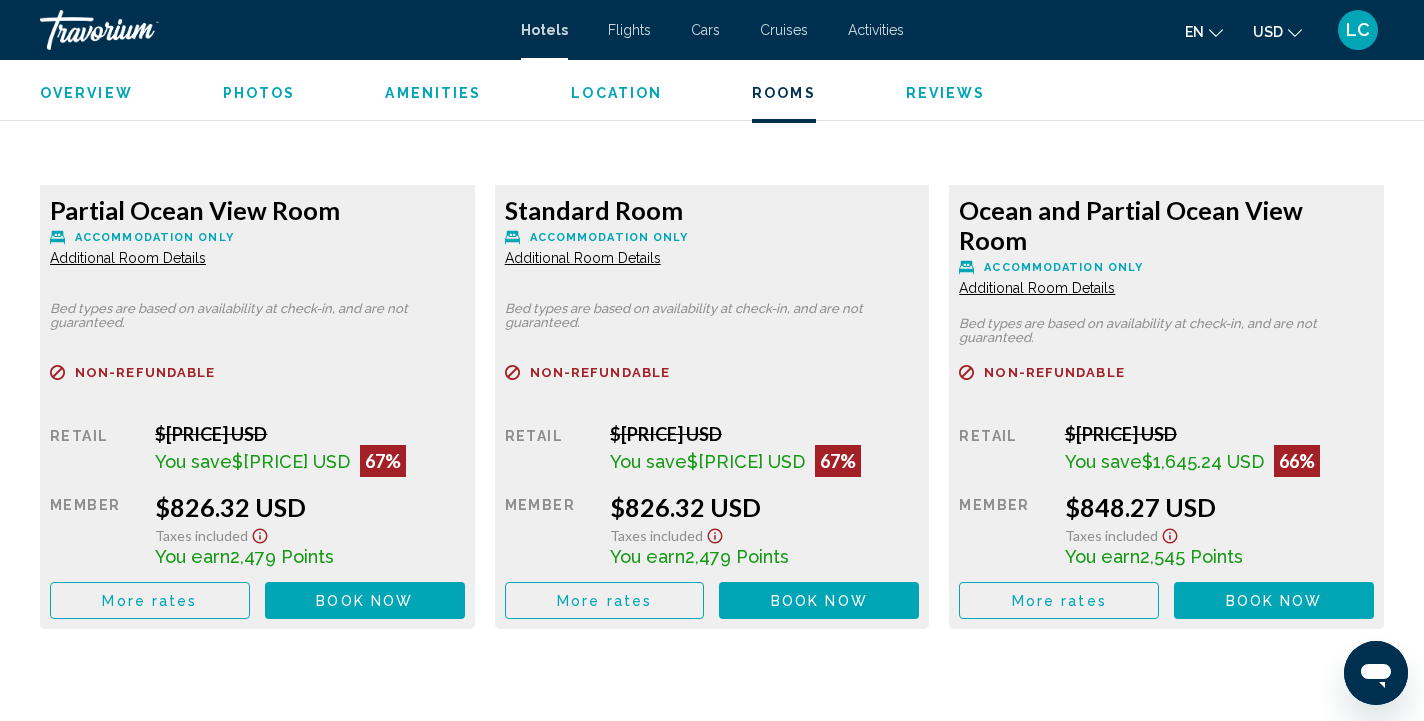 scroll, scrollTop: 2875, scrollLeft: 0, axis: vertical 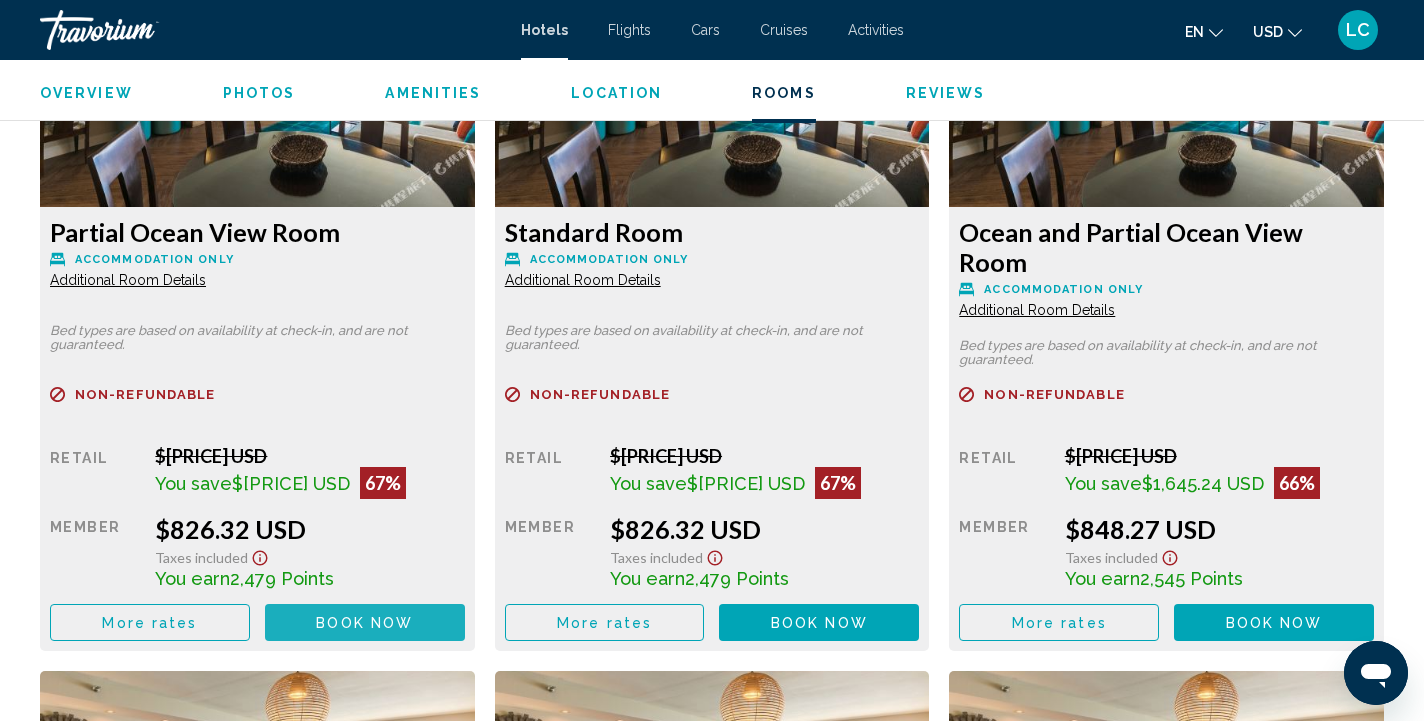 click on "Book now No longer available" at bounding box center [365, 622] 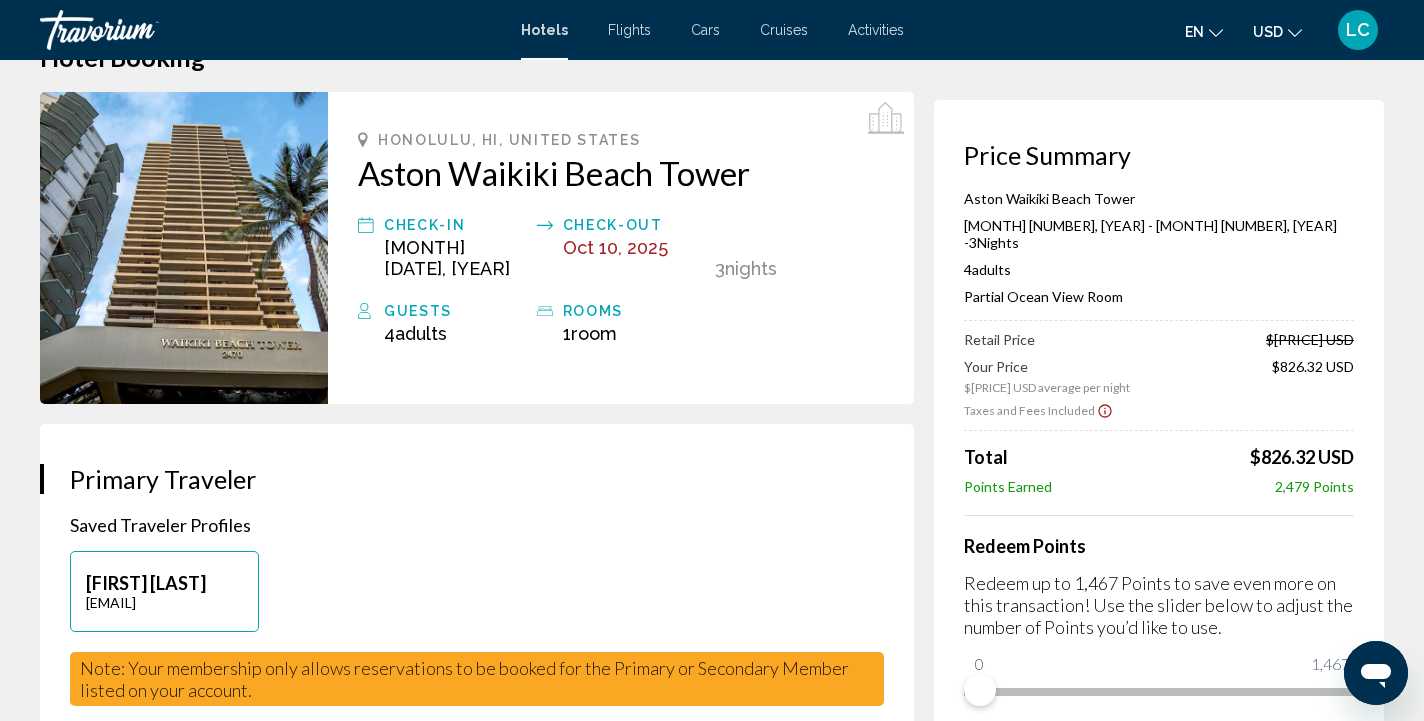 scroll, scrollTop: 55, scrollLeft: 0, axis: vertical 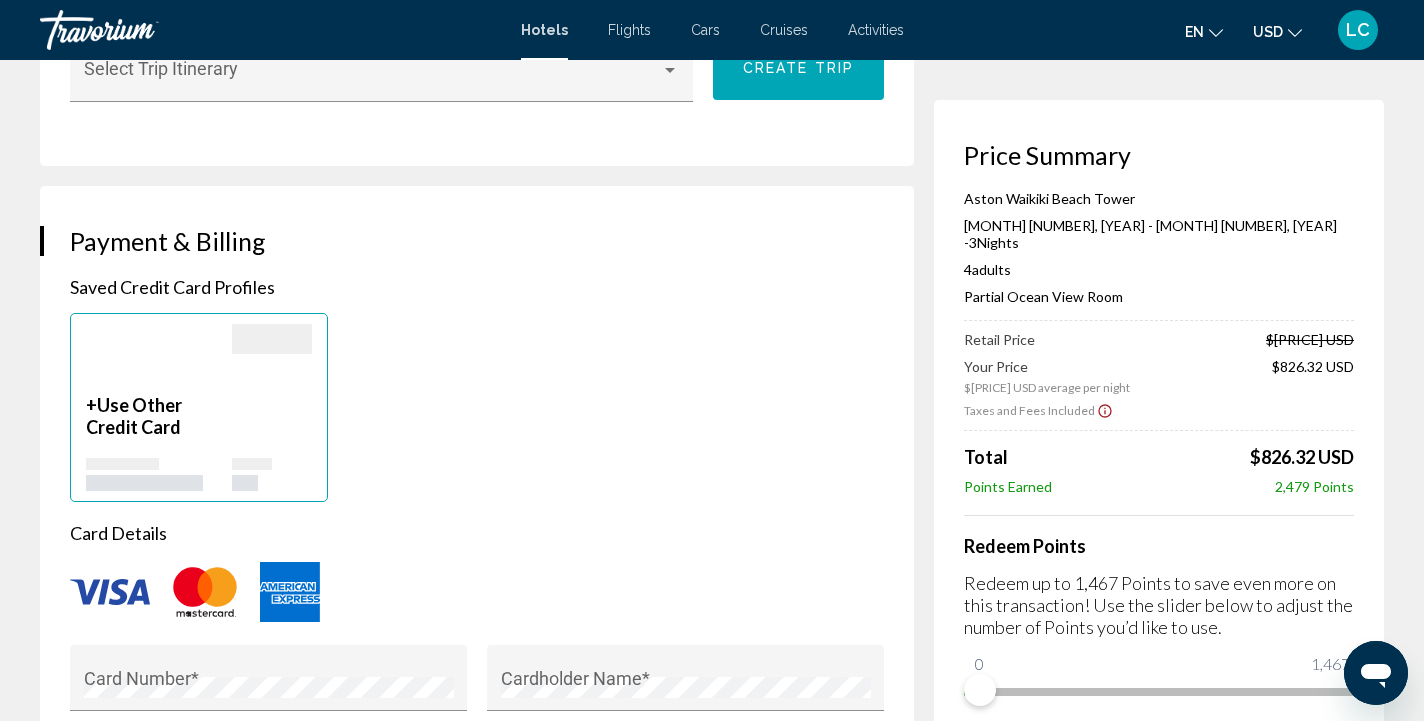 drag, startPoint x: 1375, startPoint y: 664, endPoint x: 1427, endPoint y: 678, distance: 53.851646 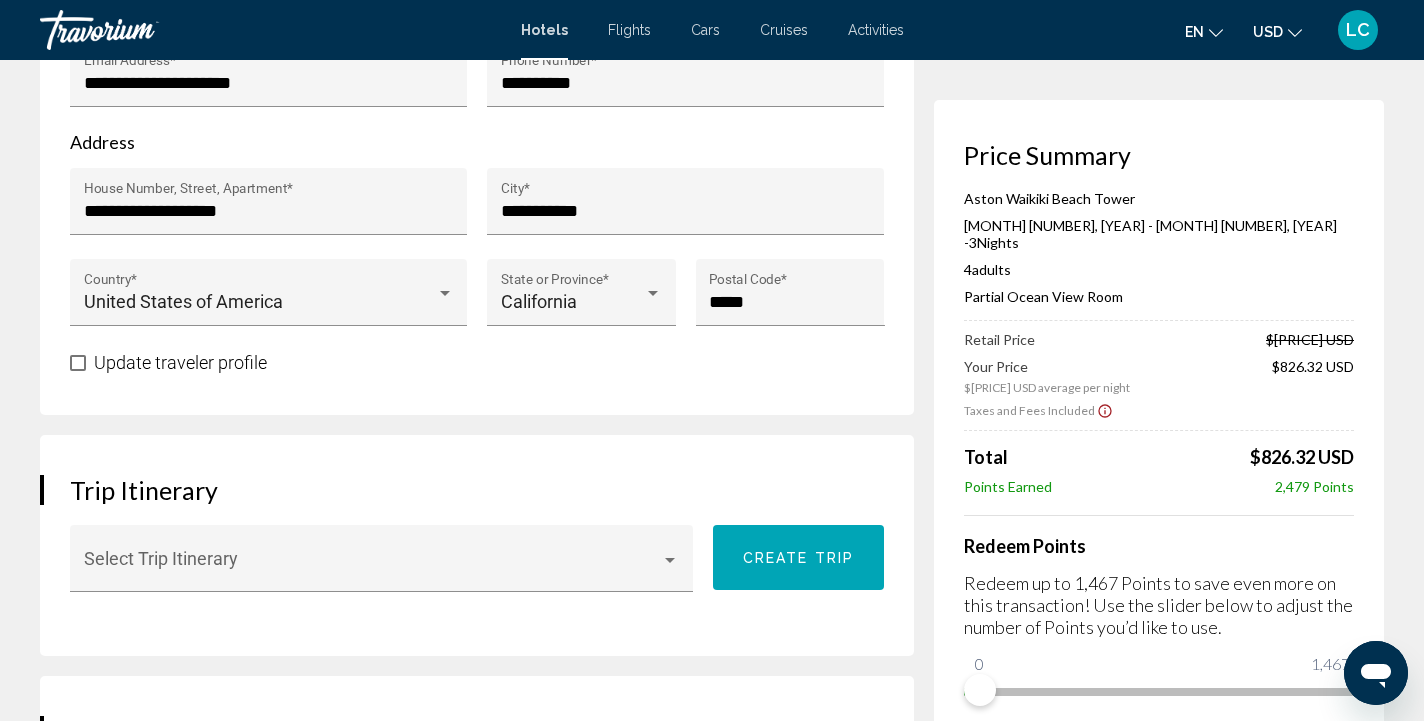 scroll, scrollTop: 856, scrollLeft: 0, axis: vertical 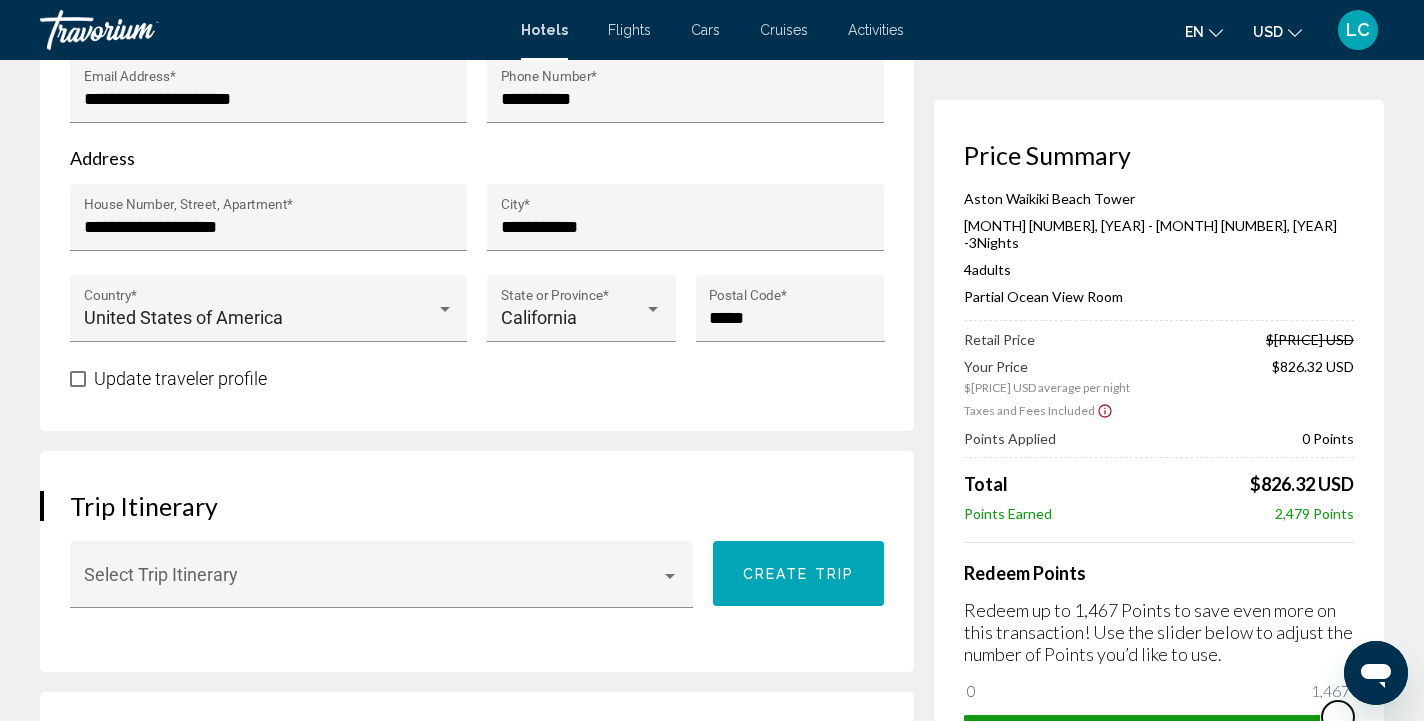 drag, startPoint x: 985, startPoint y: 675, endPoint x: 1390, endPoint y: 632, distance: 407.2763 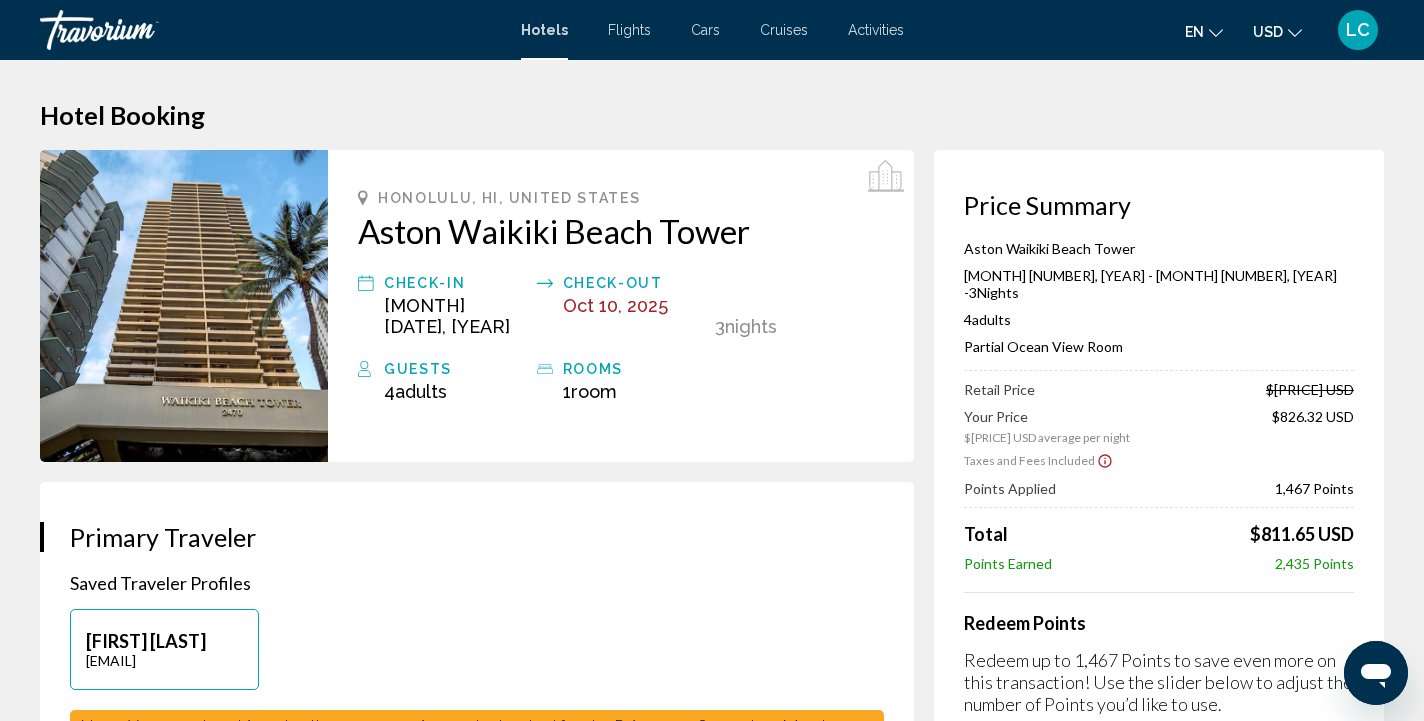 scroll, scrollTop: 0, scrollLeft: 0, axis: both 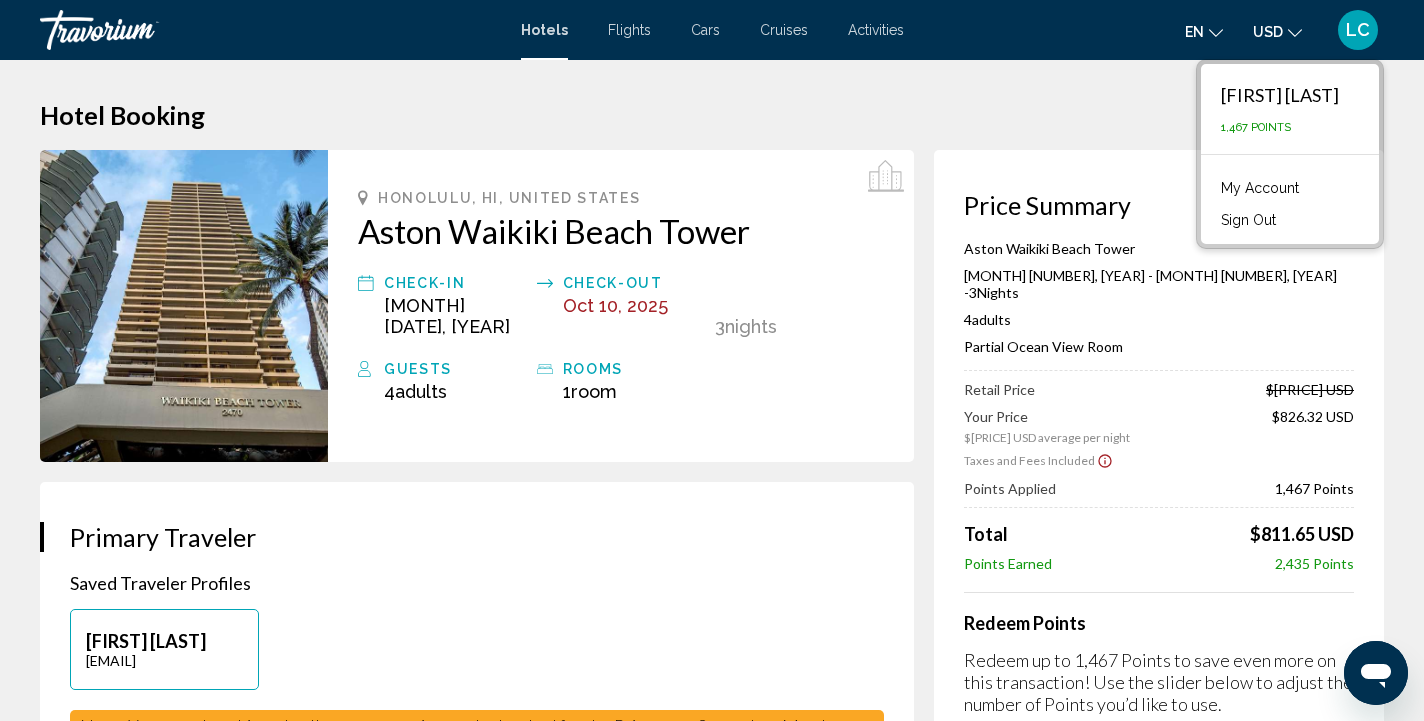 click at bounding box center [140, 30] 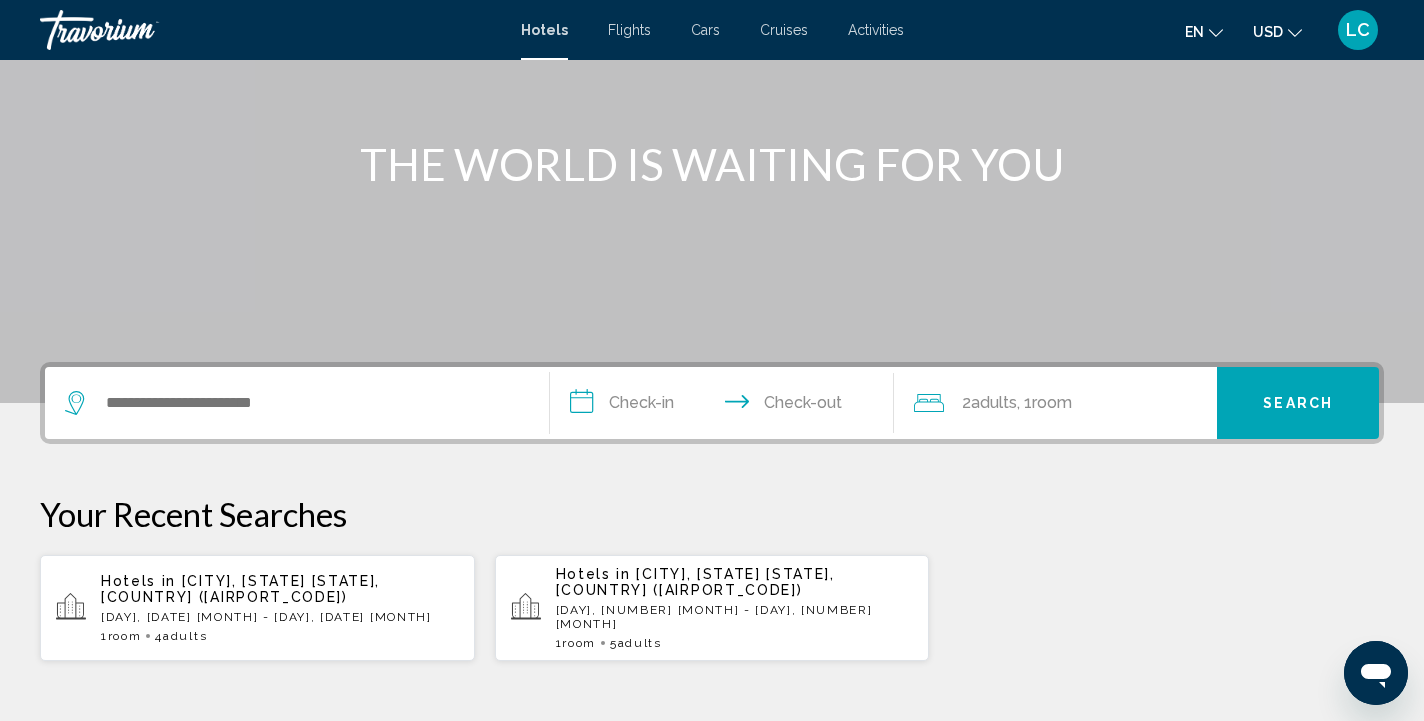 scroll, scrollTop: 201, scrollLeft: 0, axis: vertical 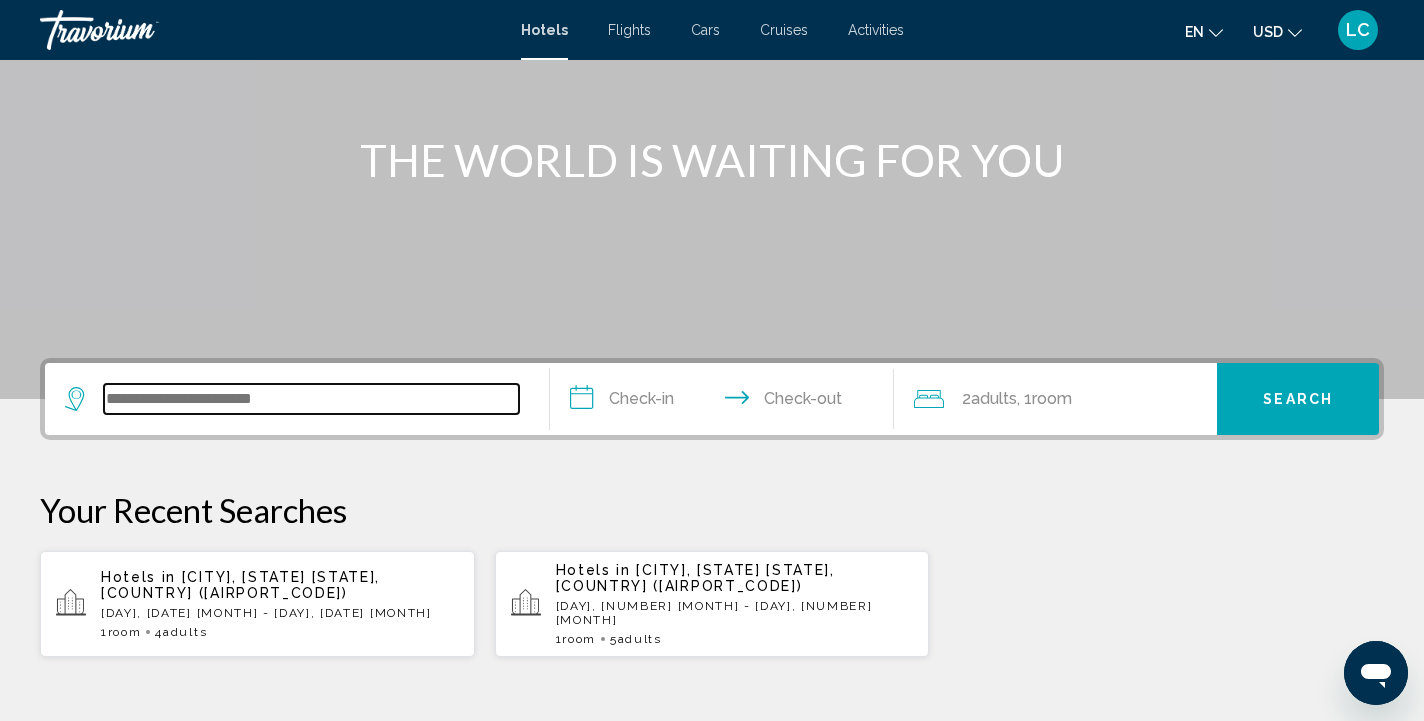 click at bounding box center (311, 399) 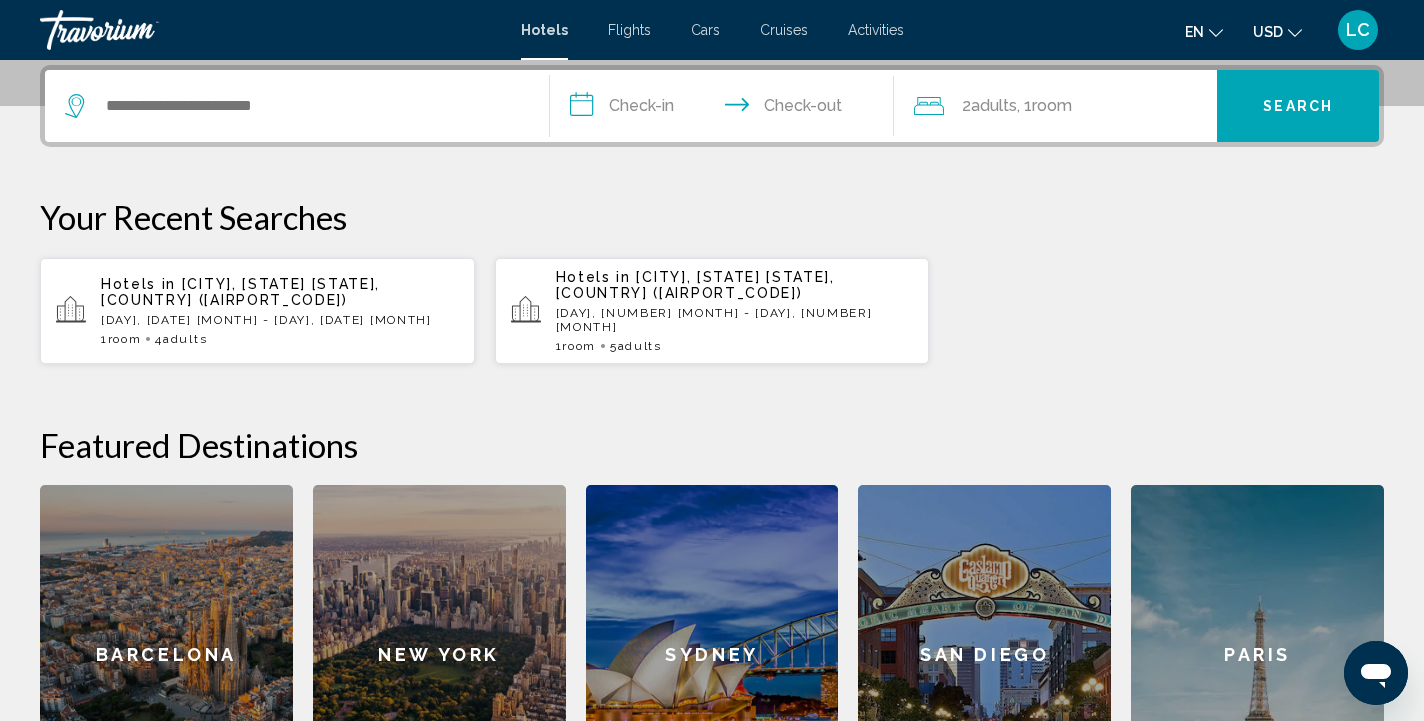 click on "Hotels in [CITY], [STATE] Island, [STATE], United States ([AIRPORT_CODE])" at bounding box center (280, 292) 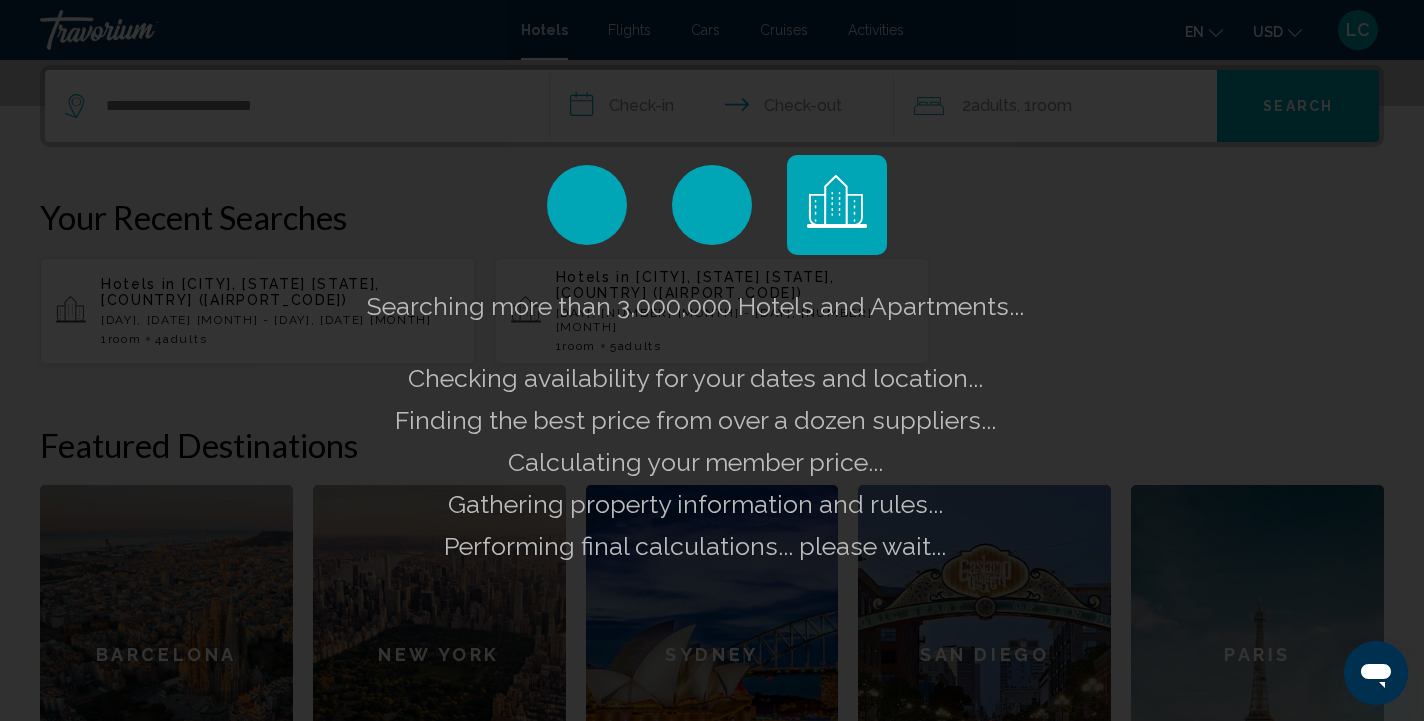 click on "Searching more than 3,000,000 Hotels and Apartments...
Checking availability for your dates and location..." 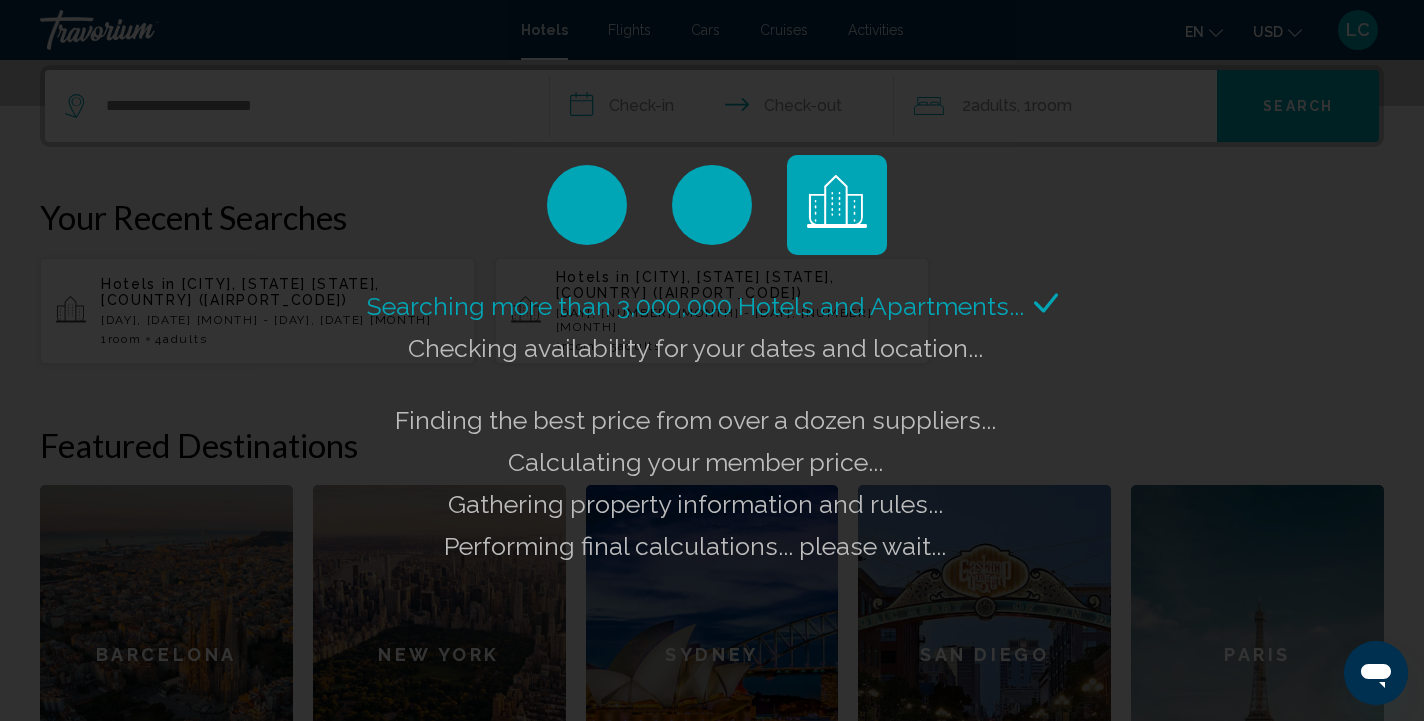 click on "Searching more than 3,000,000 Hotels and Apartments...
Checking availability for your dates and location..." 